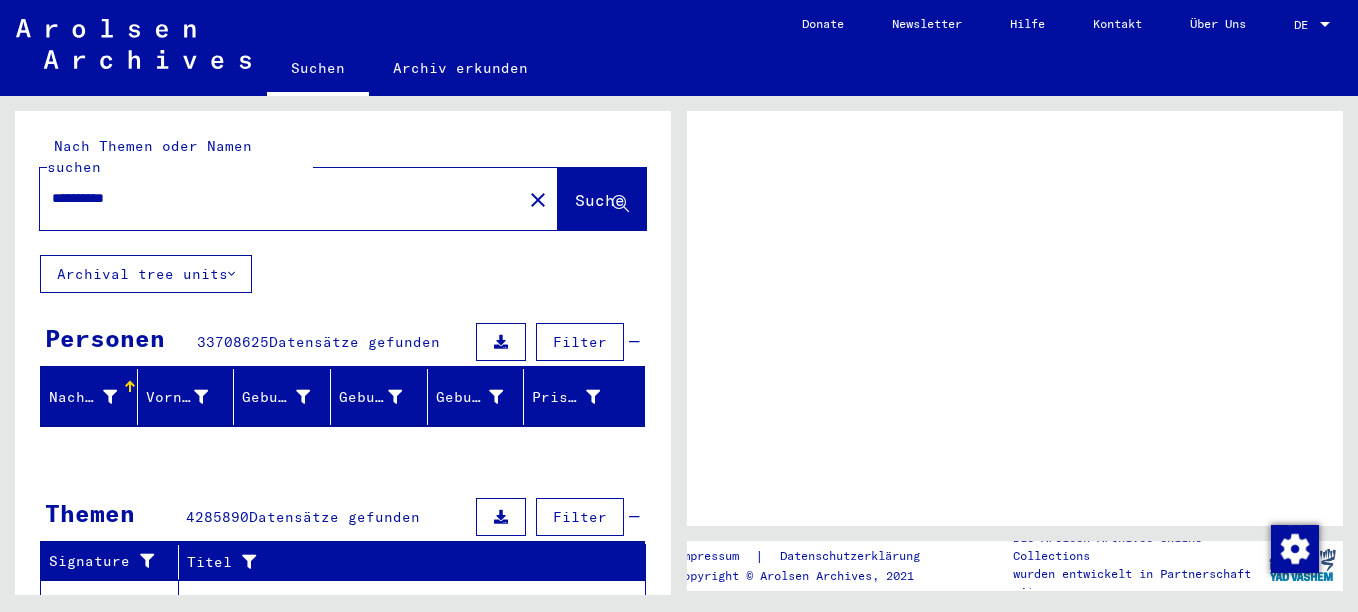 scroll, scrollTop: 0, scrollLeft: 0, axis: both 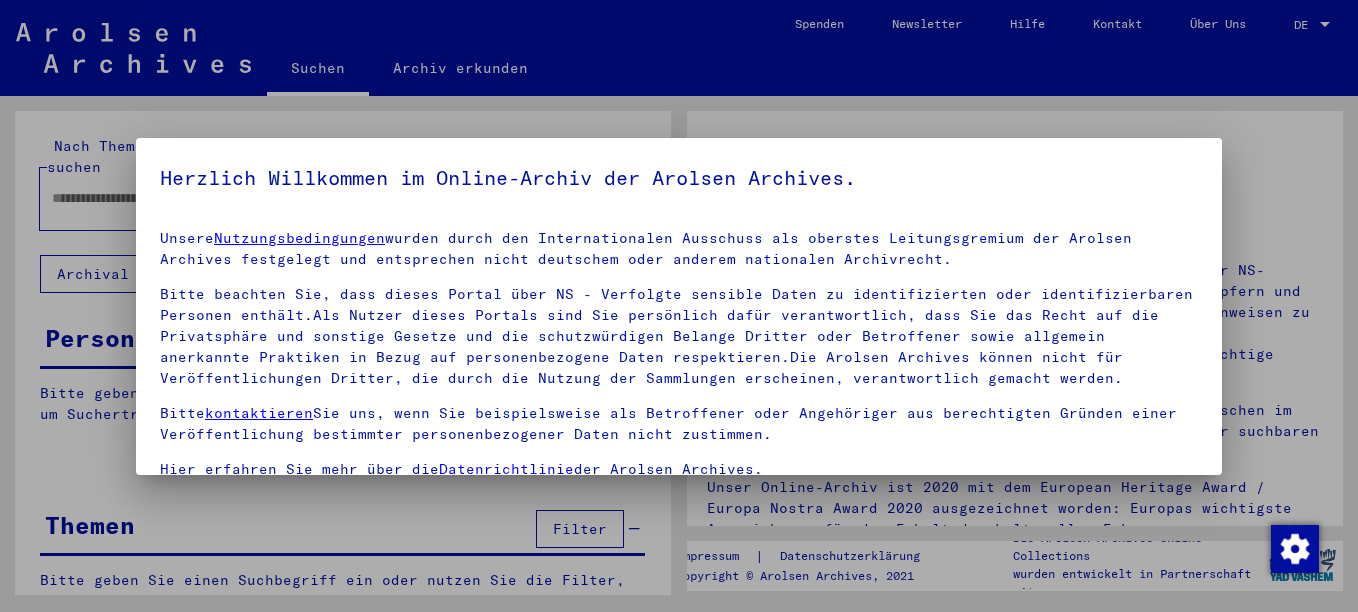 type on "**********" 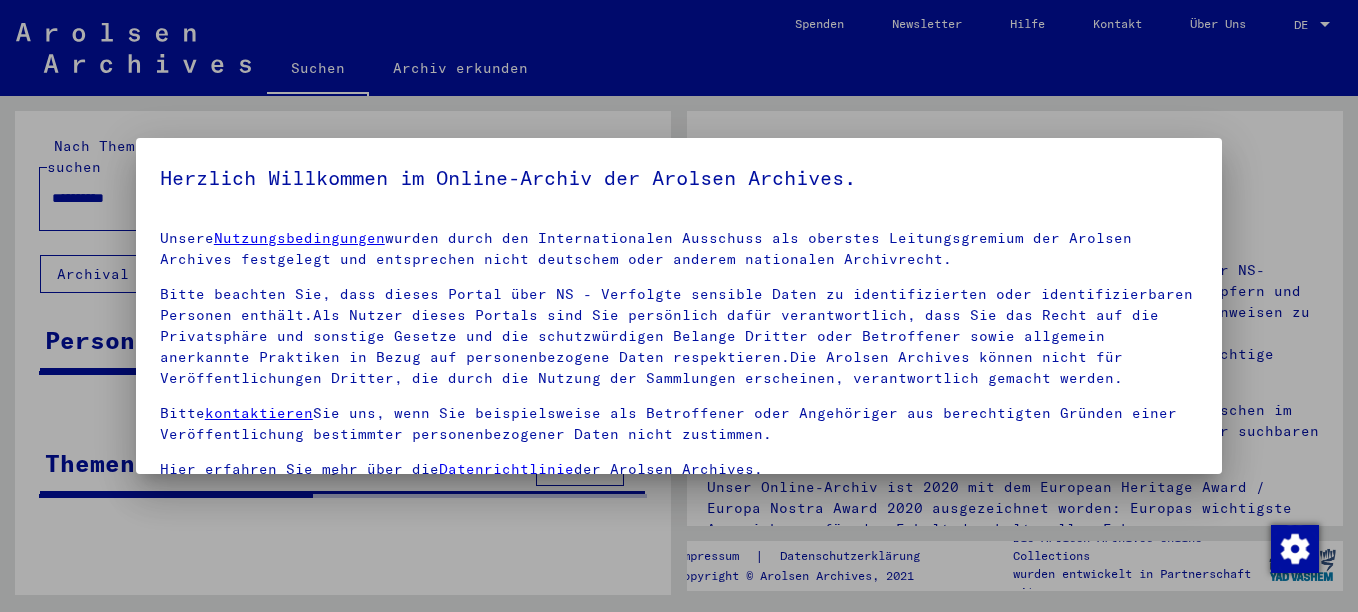 scroll, scrollTop: 103, scrollLeft: 0, axis: vertical 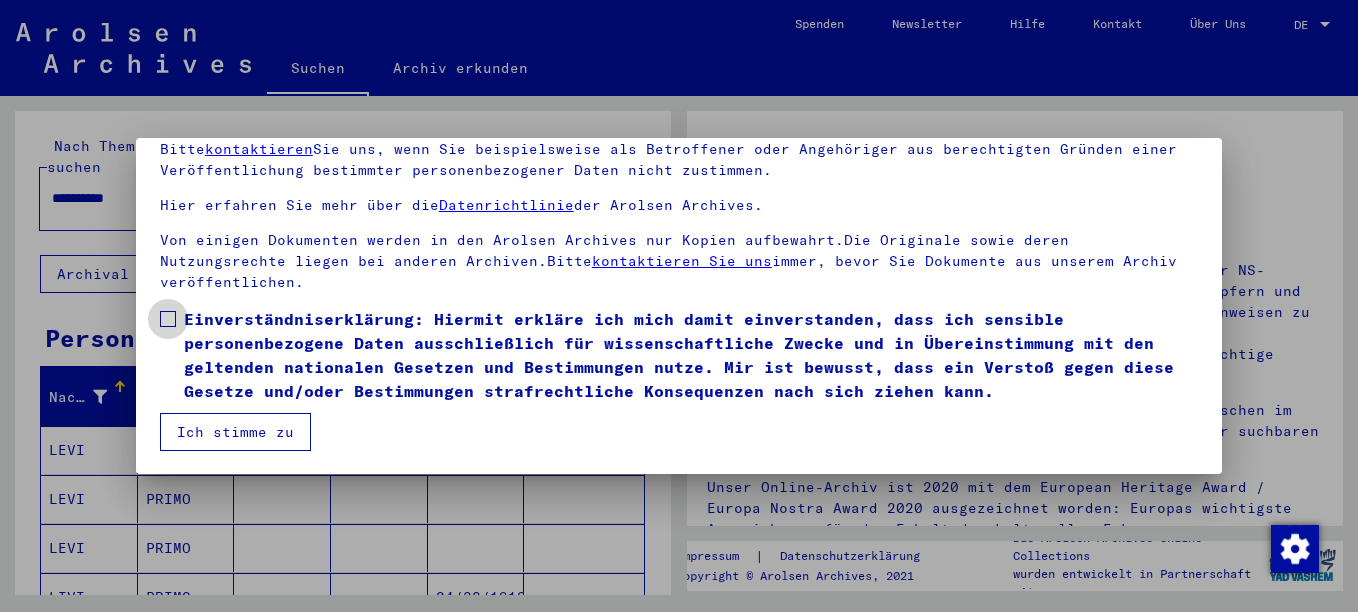 click at bounding box center [168, 319] 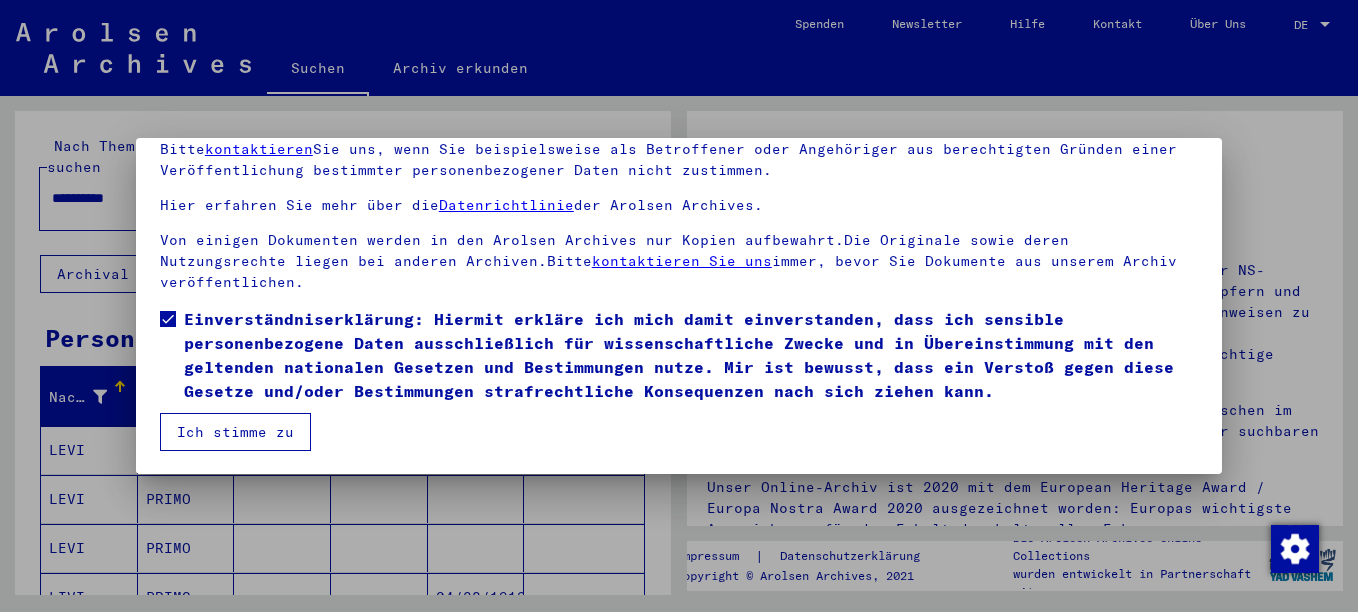 click on "Ich stimme zu" at bounding box center (235, 432) 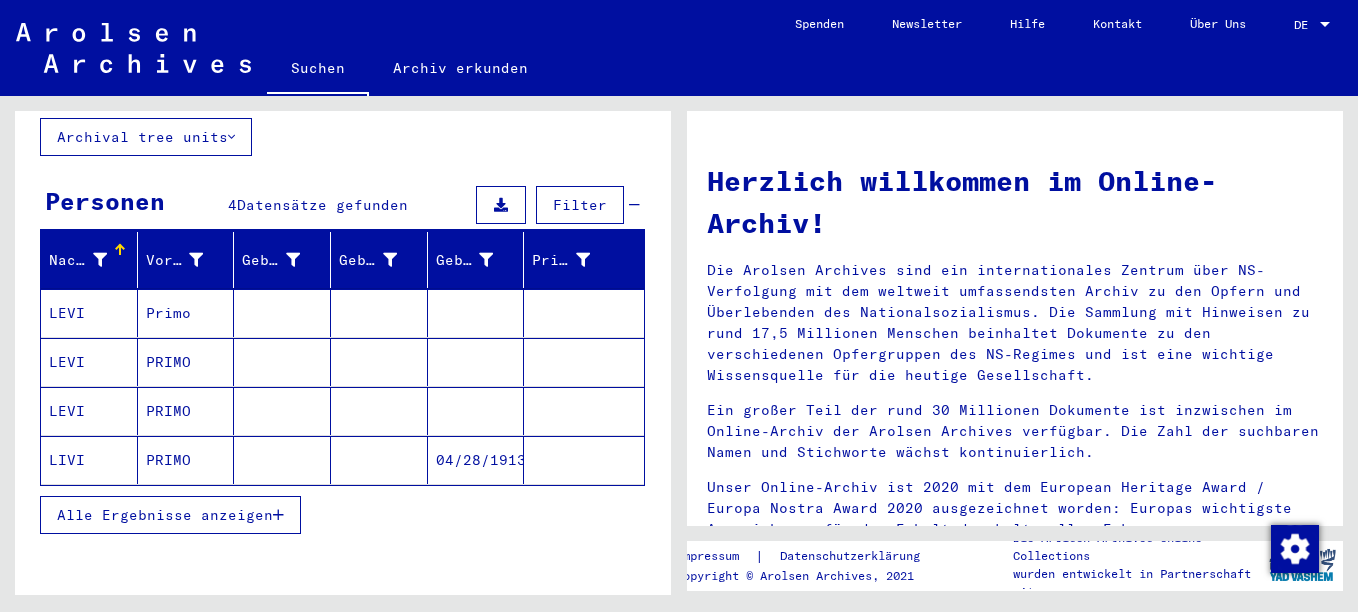 scroll, scrollTop: 138, scrollLeft: 0, axis: vertical 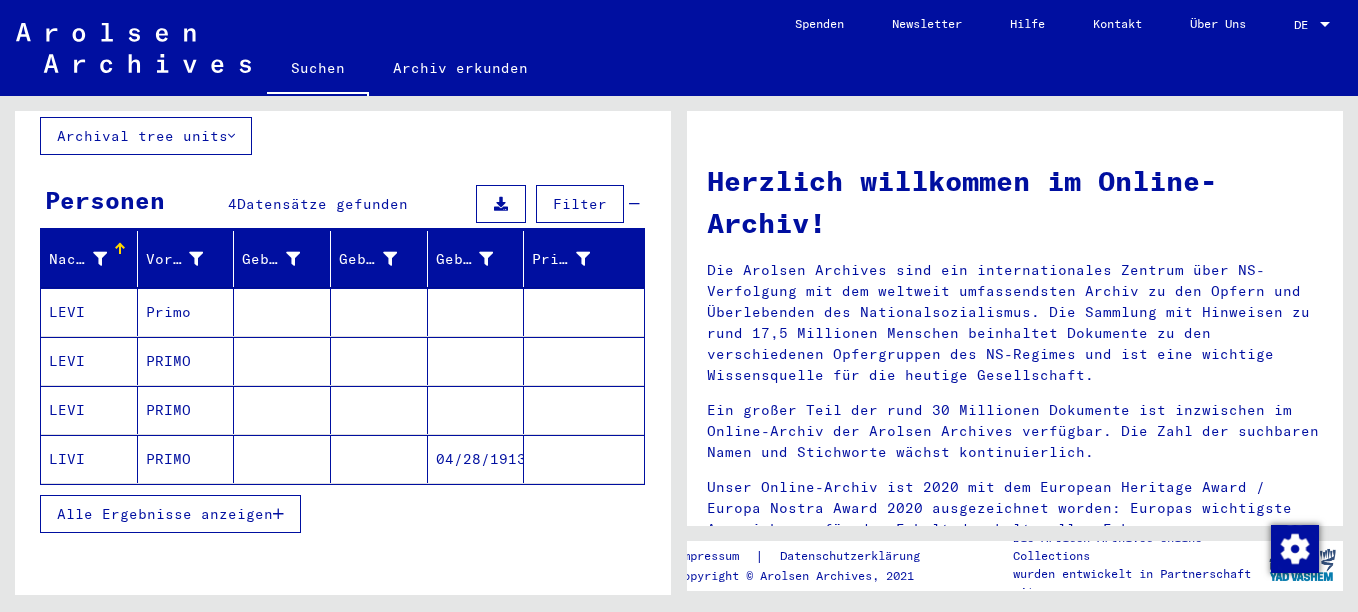 click on "PRIMO" at bounding box center [186, 410] 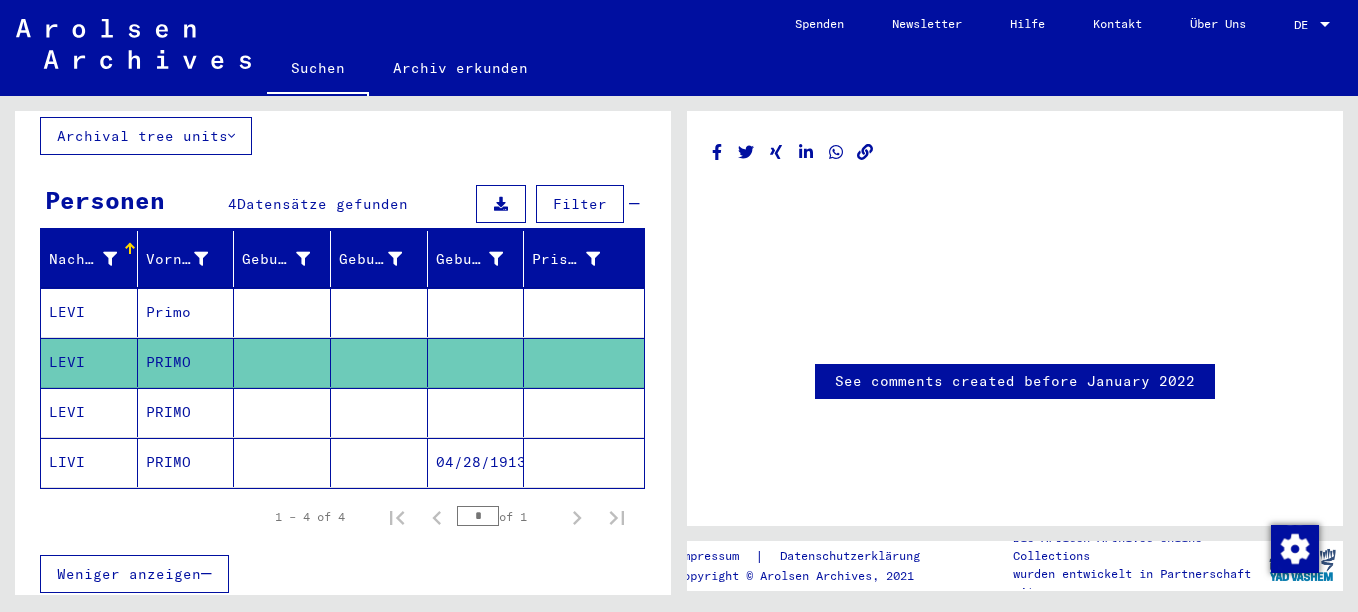 click on "Primo" at bounding box center (186, 362) 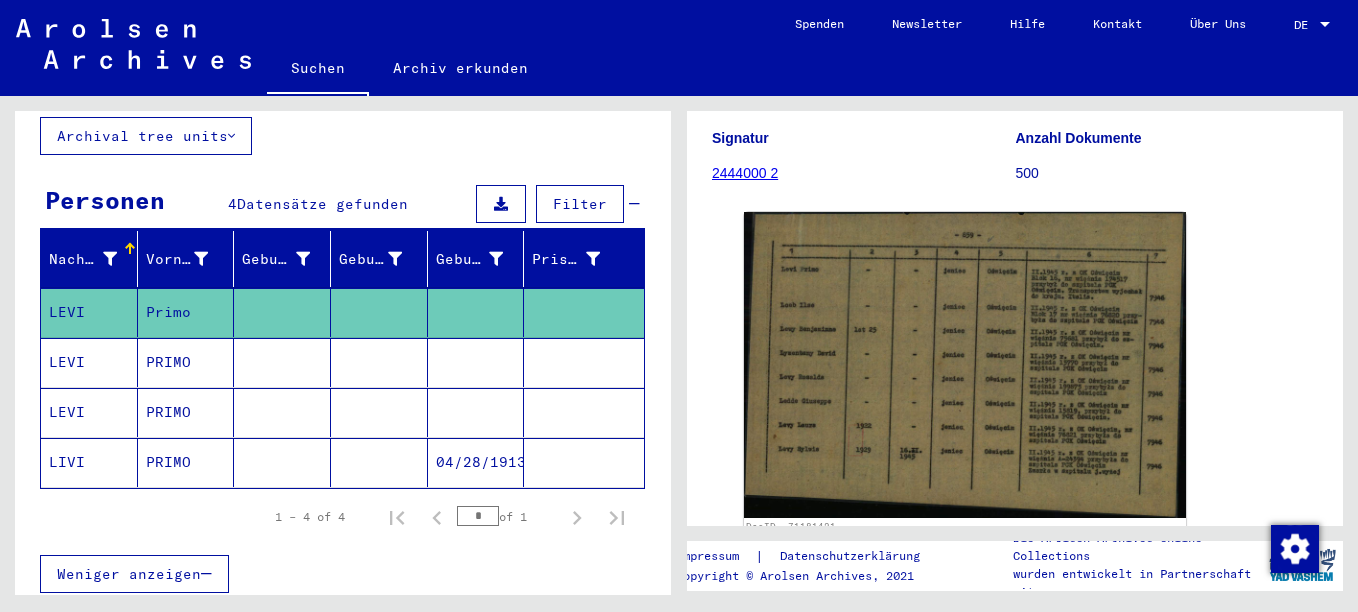 scroll, scrollTop: 261, scrollLeft: 0, axis: vertical 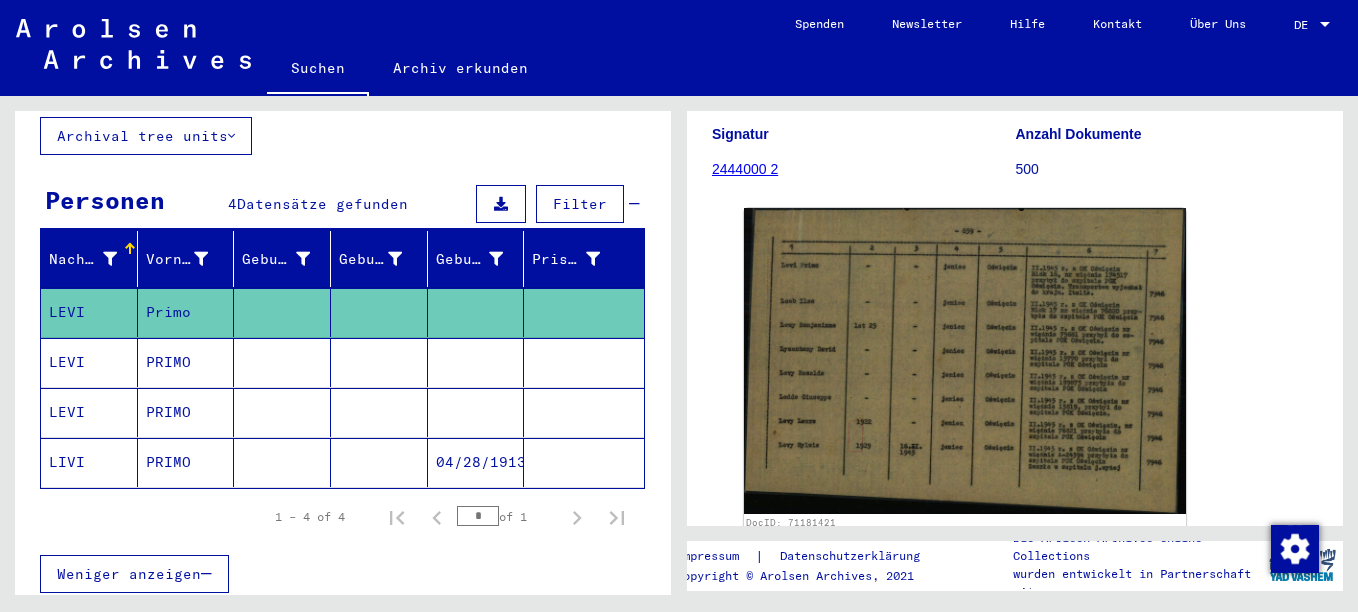 click 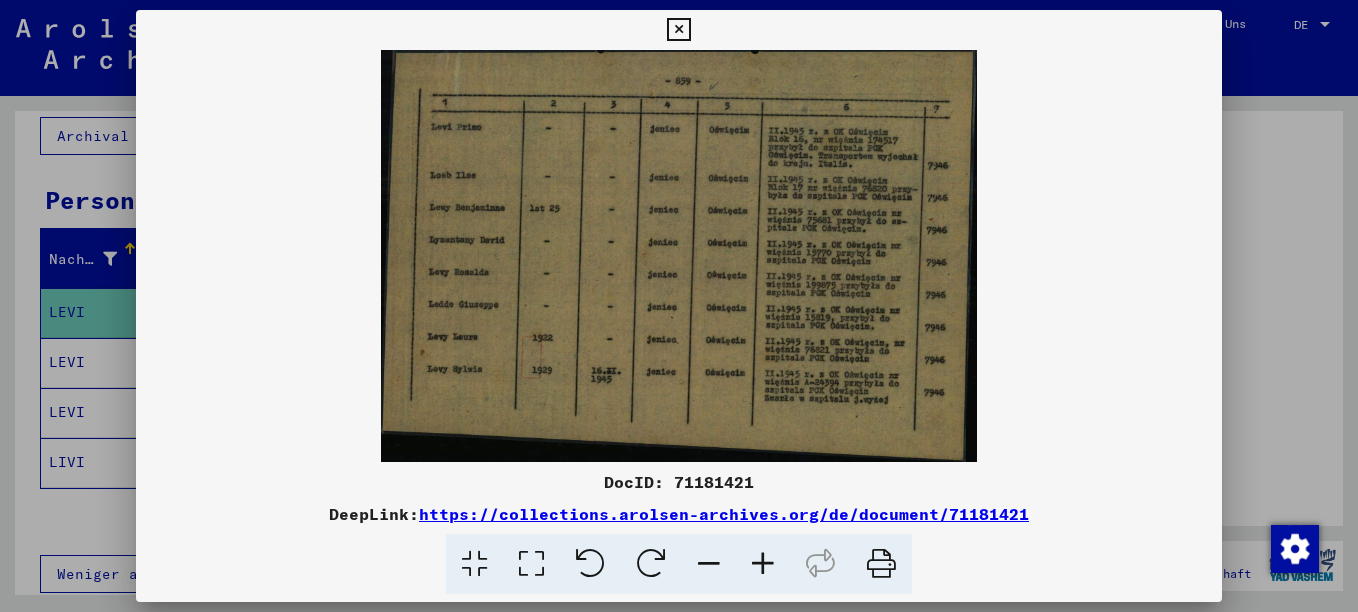 click at bounding box center (763, 564) 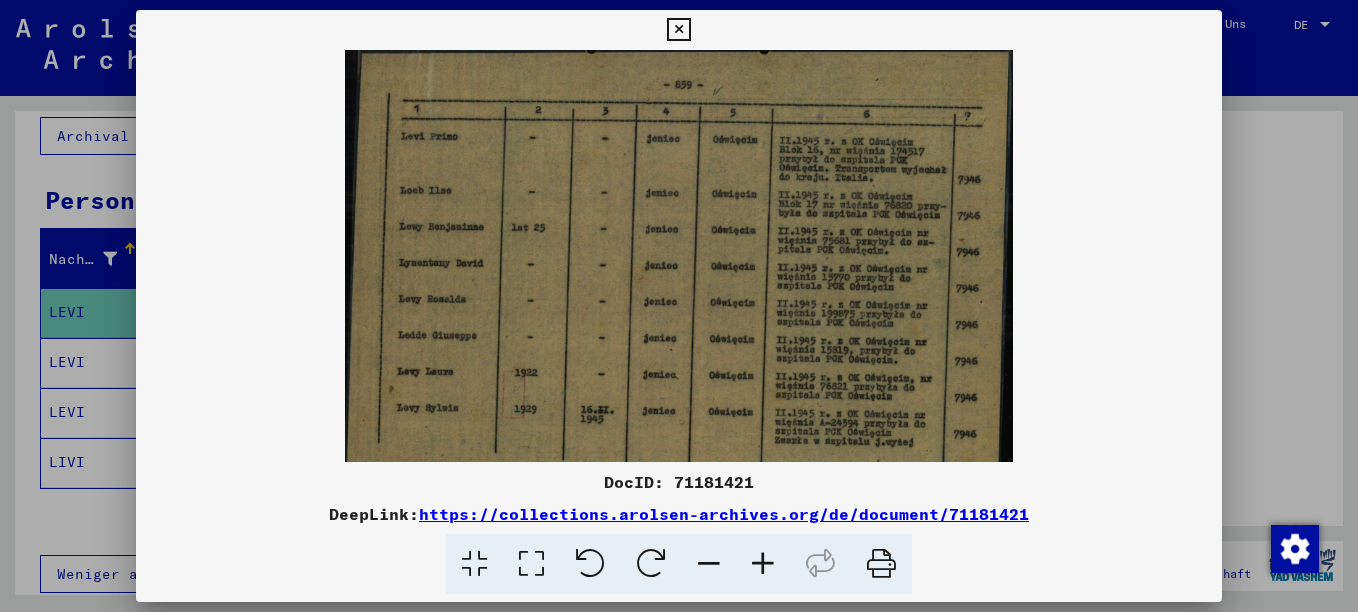 click at bounding box center (763, 564) 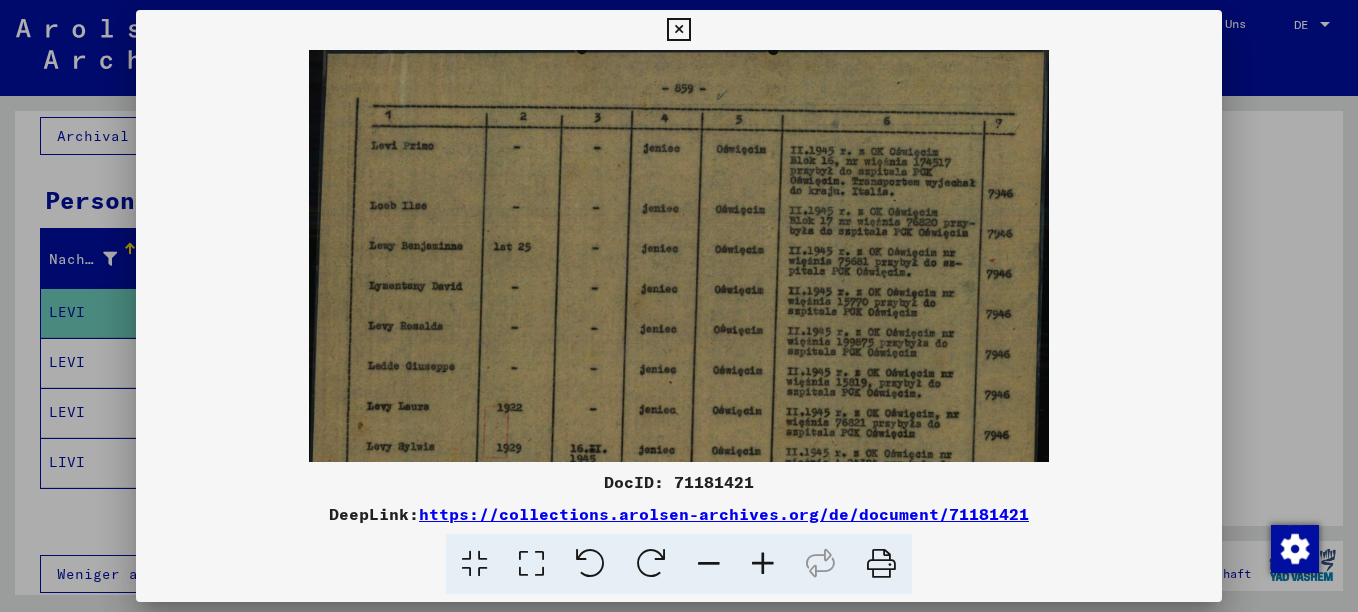 click at bounding box center (763, 564) 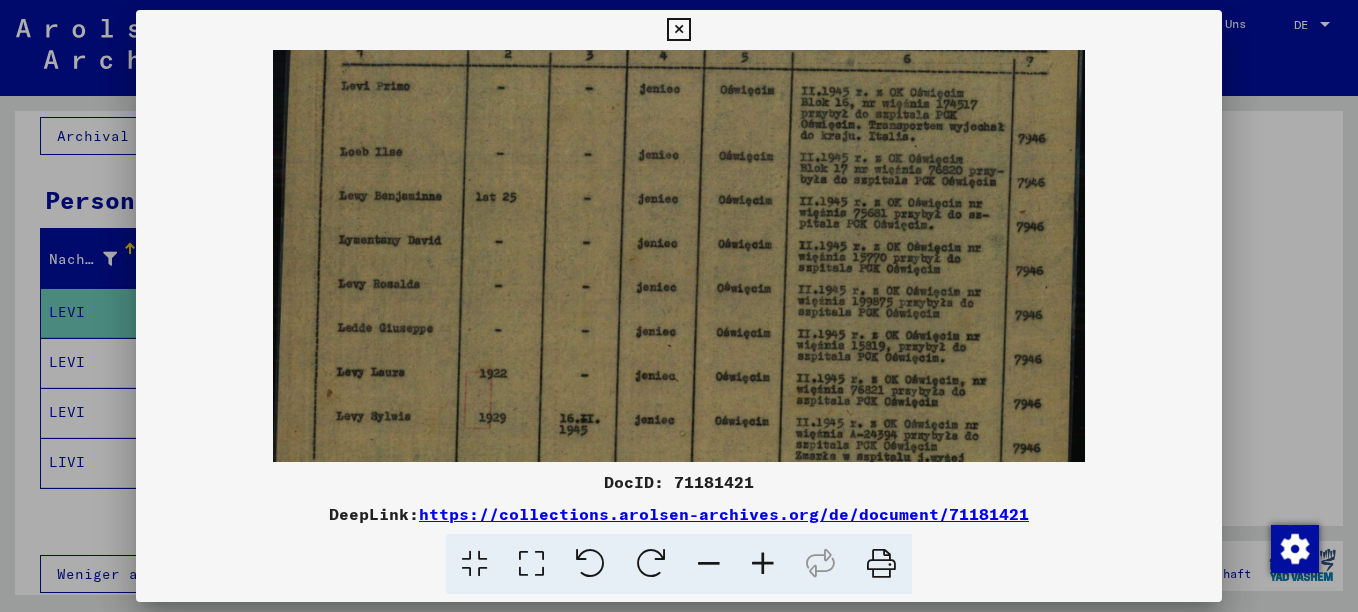 scroll, scrollTop: 70, scrollLeft: 0, axis: vertical 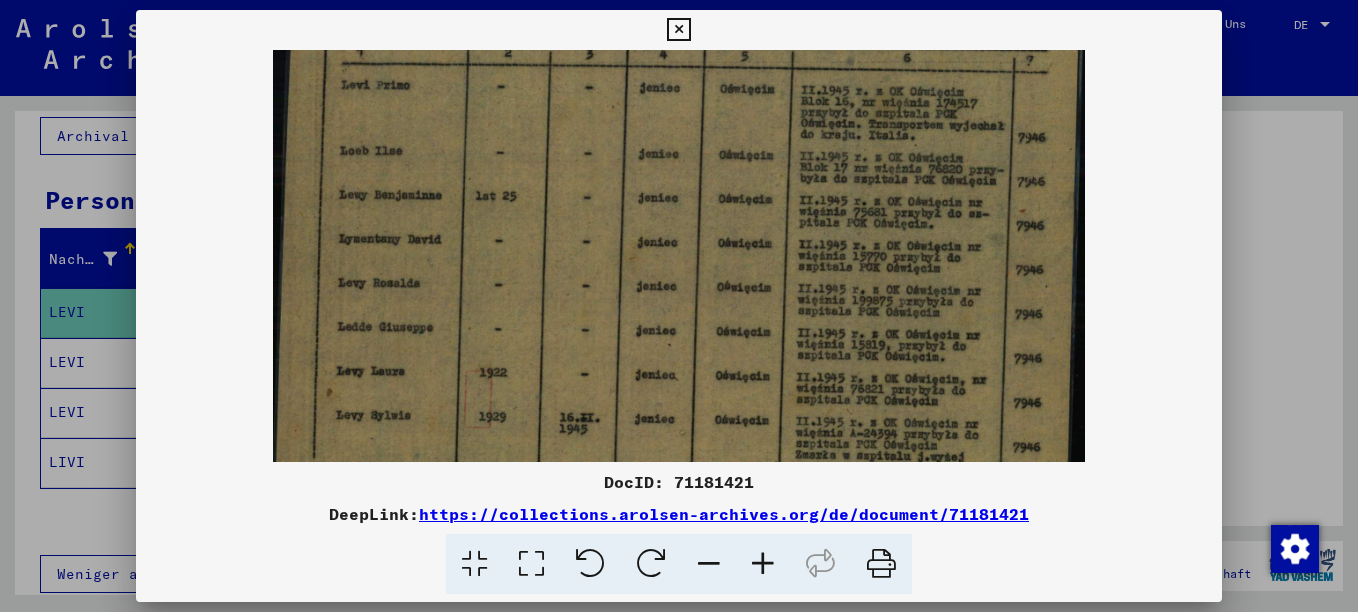 drag, startPoint x: 689, startPoint y: 364, endPoint x: 708, endPoint y: 294, distance: 72.53275 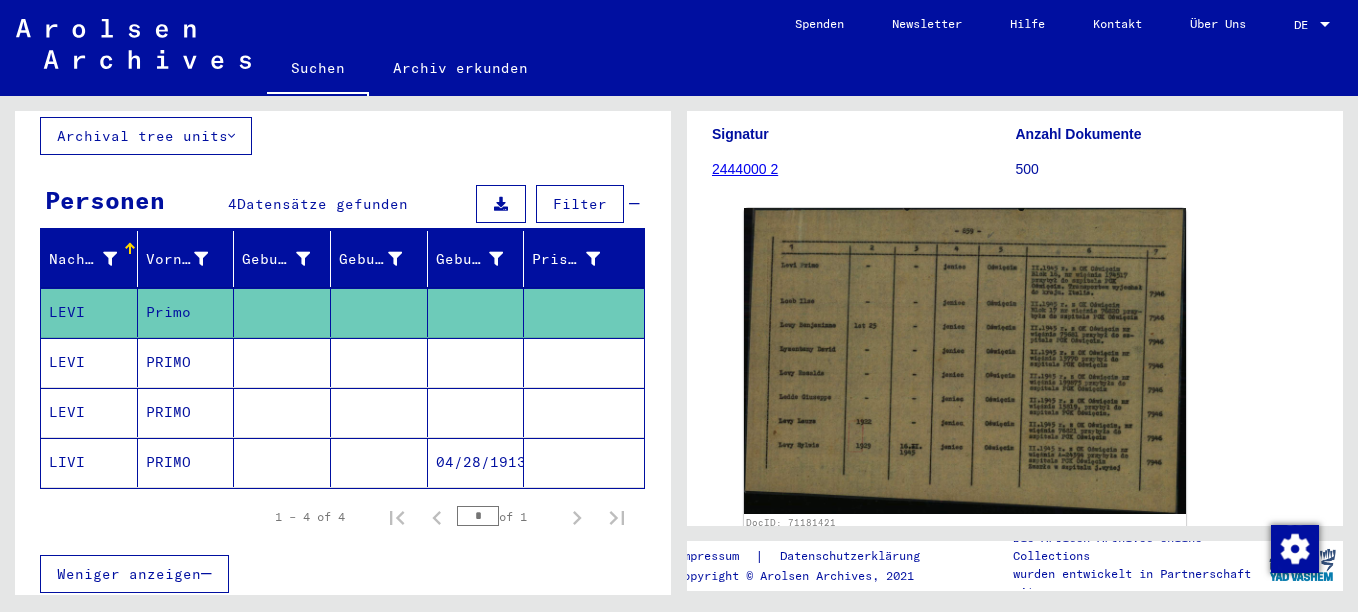 click at bounding box center (584, 412) 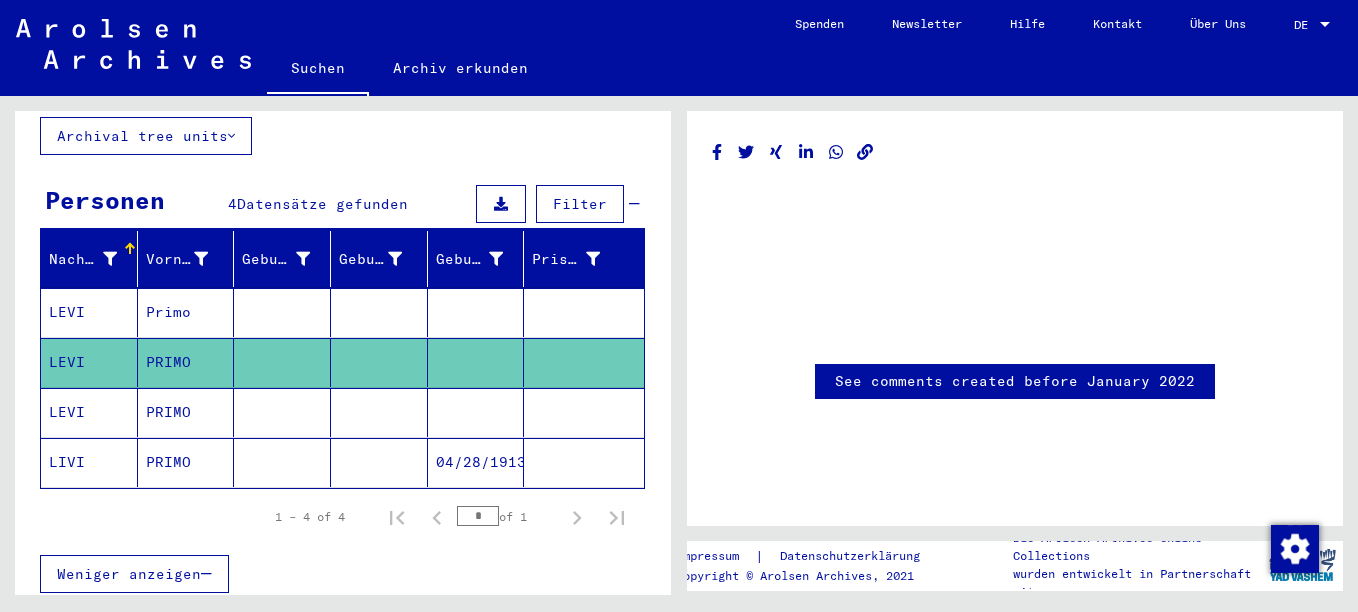 scroll, scrollTop: 0, scrollLeft: 0, axis: both 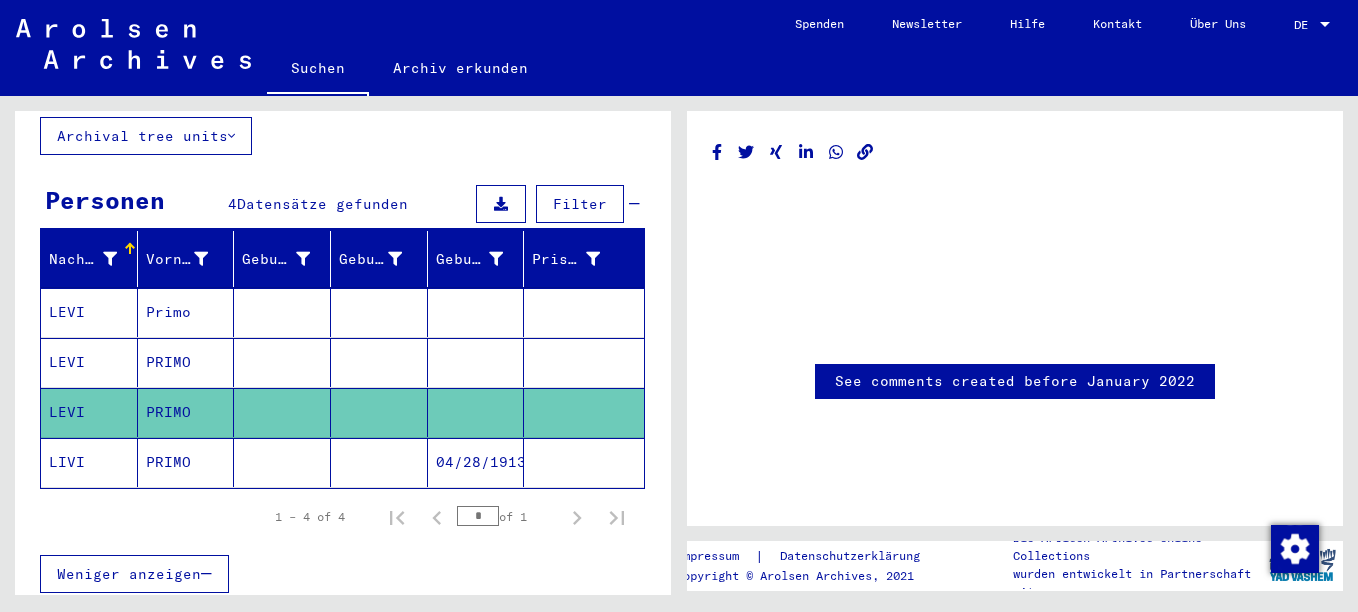 click on "PRIMO" 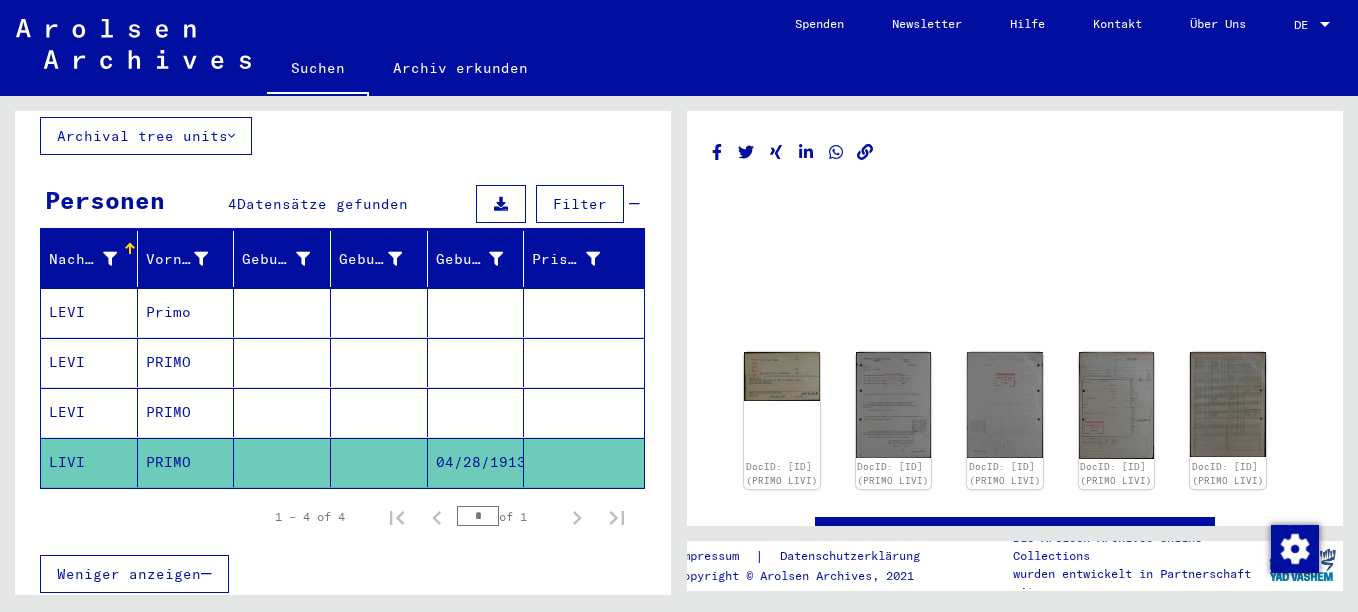 click on "PRIMO" at bounding box center [186, 462] 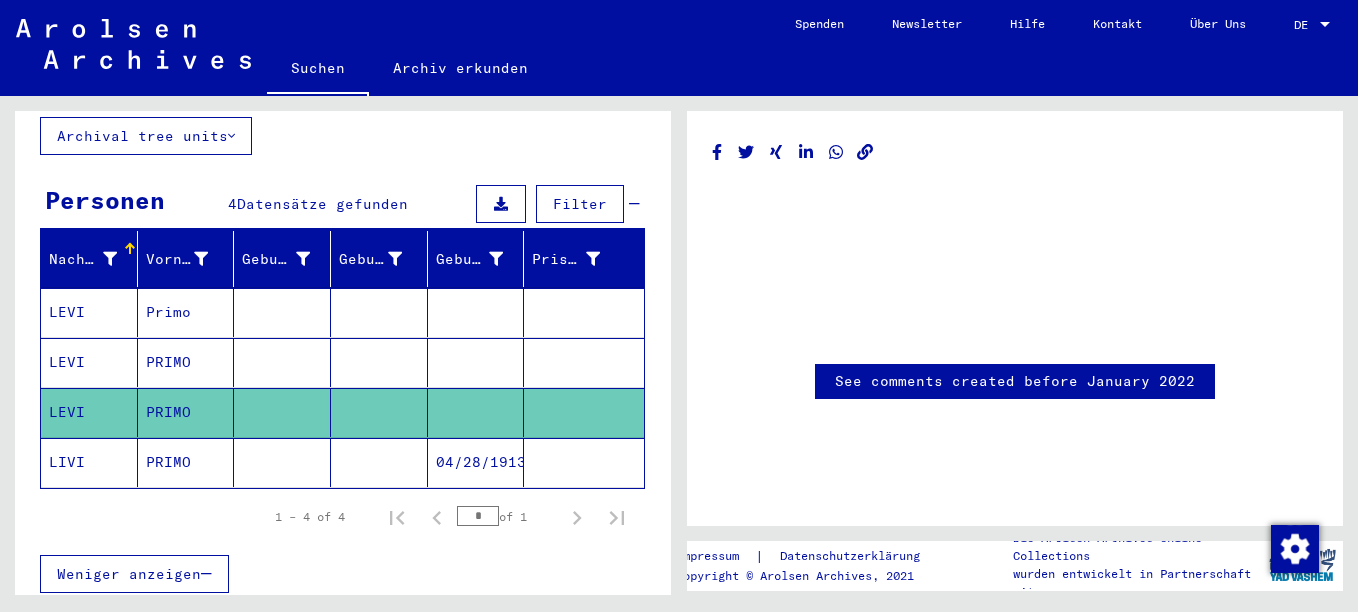 click on "PRIMO" 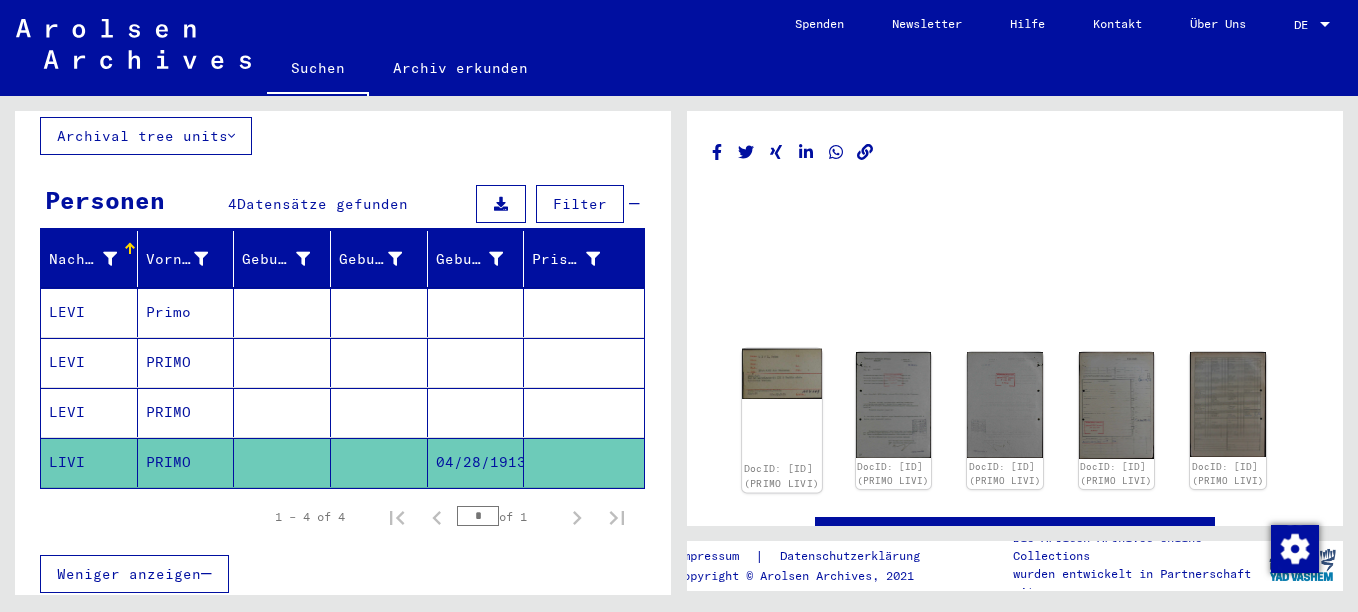 click 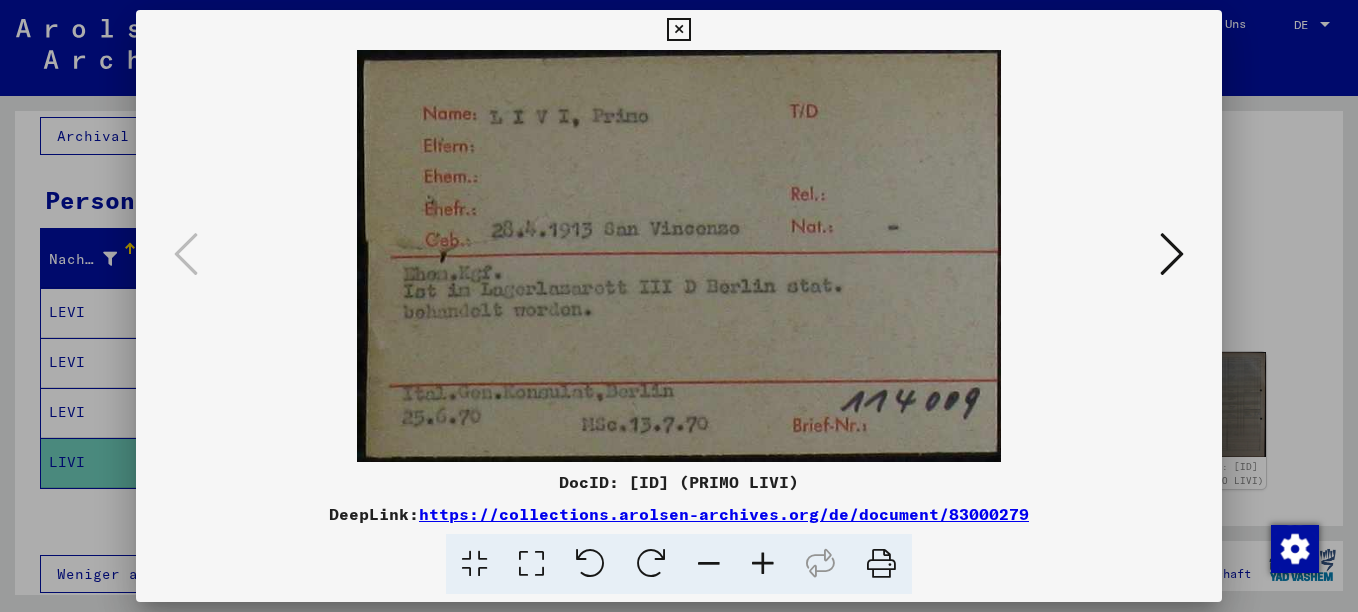 click at bounding box center (1172, 254) 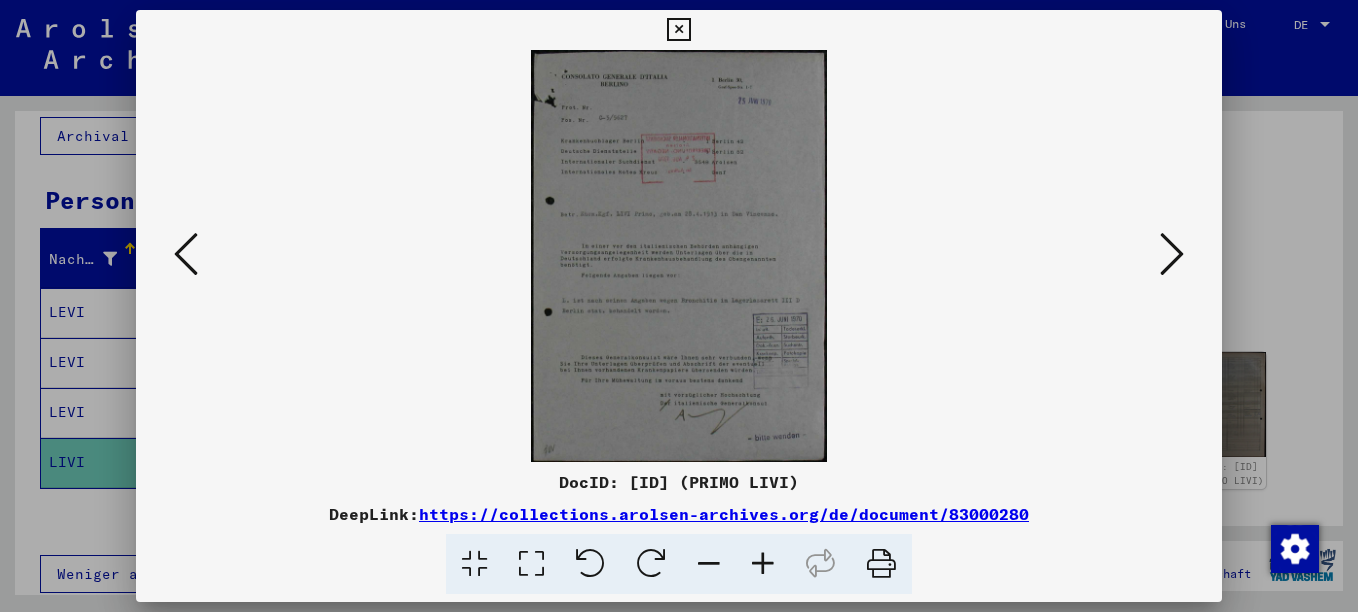 click at bounding box center (763, 564) 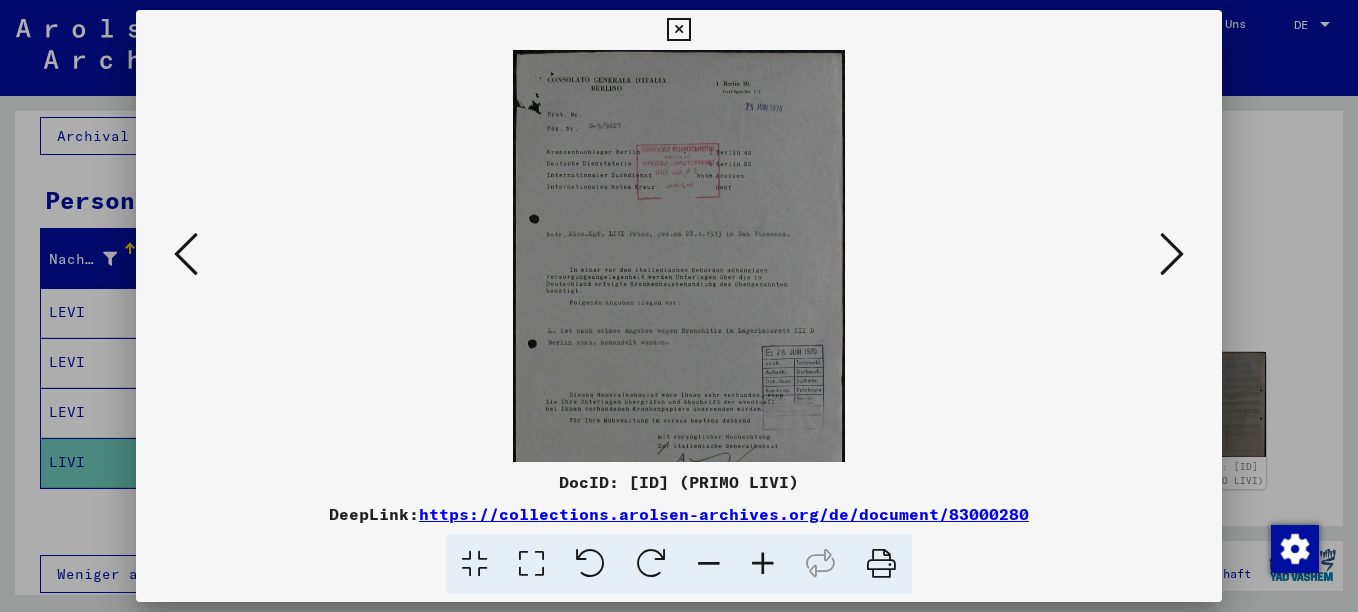 click at bounding box center [763, 564] 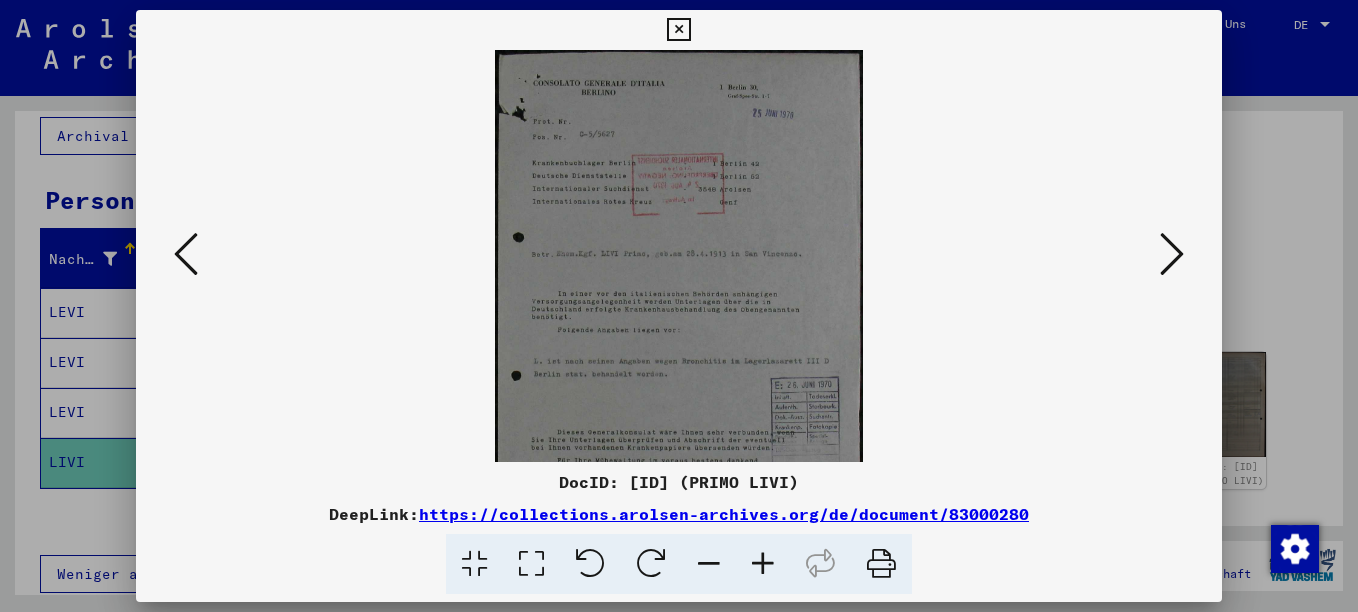 click at bounding box center [763, 564] 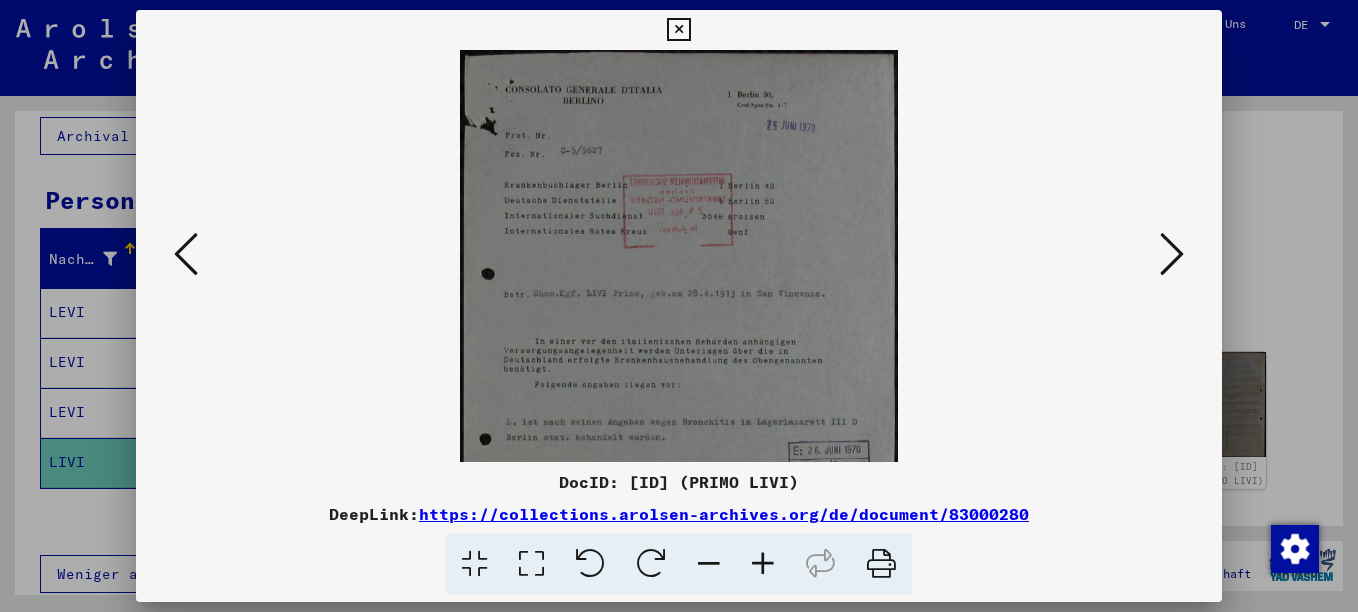 click at bounding box center (763, 564) 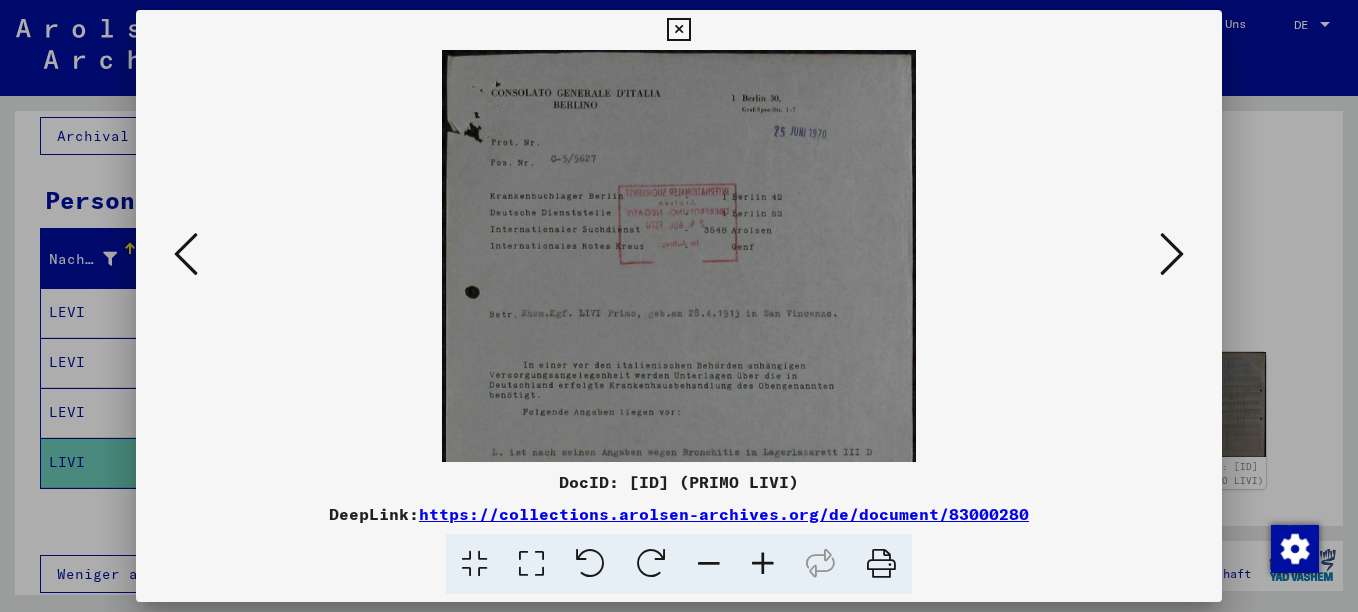 click at bounding box center [763, 564] 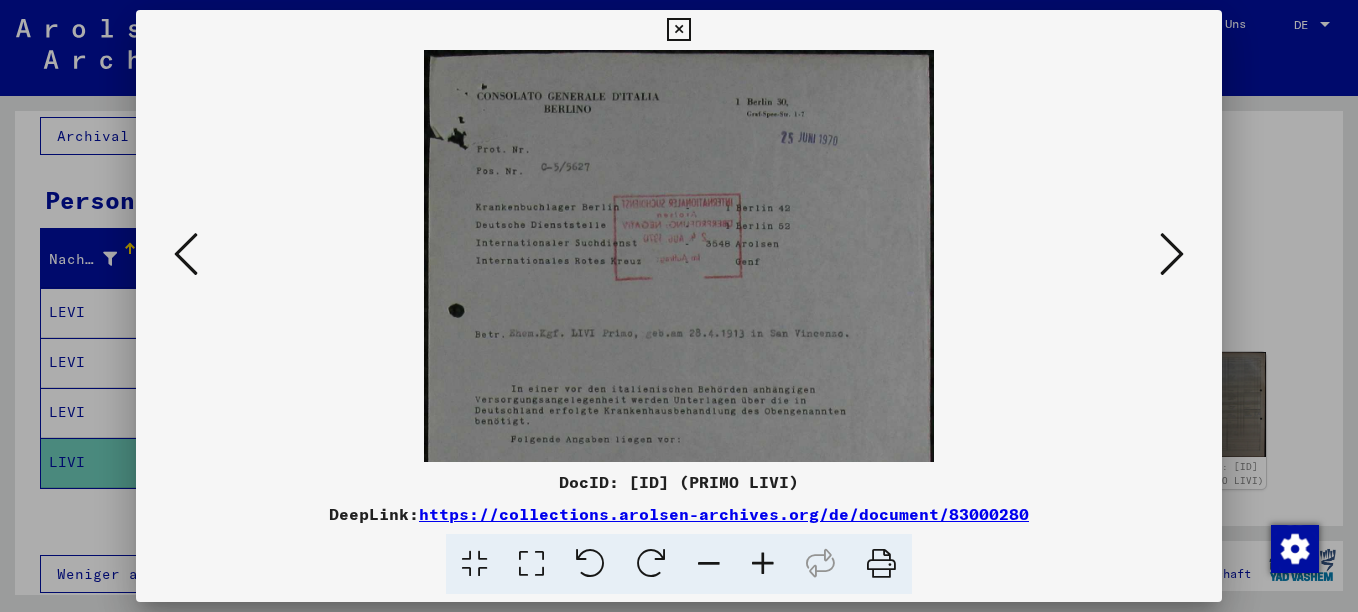 click at bounding box center [763, 564] 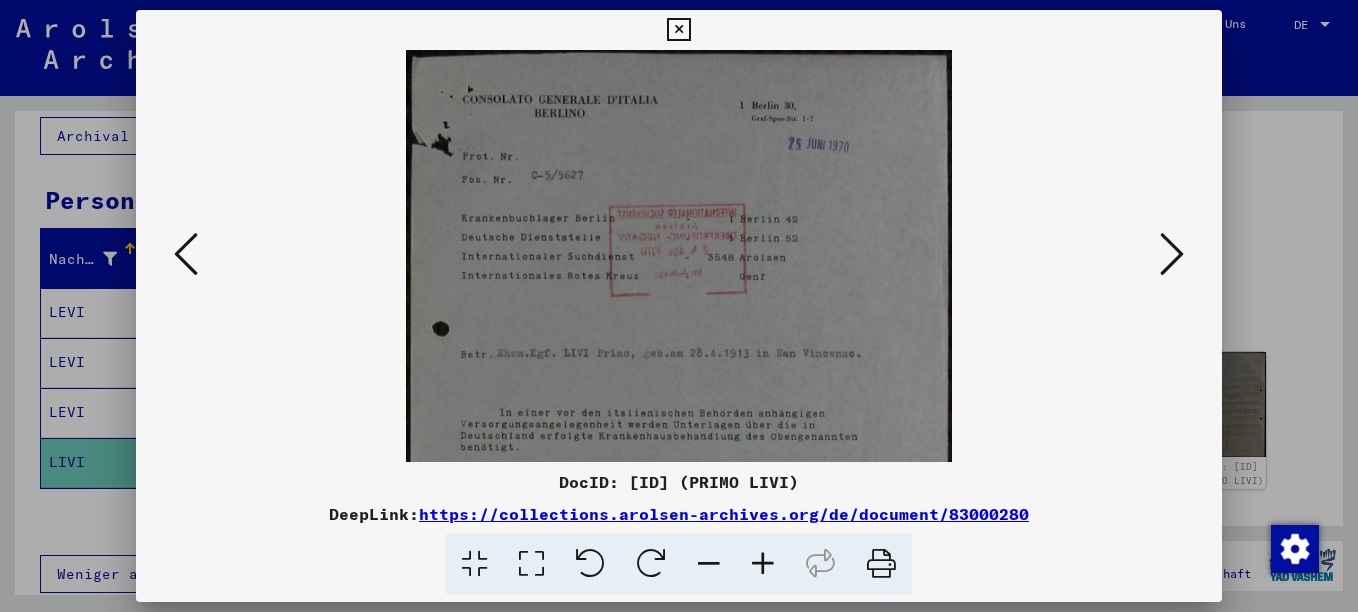 click at bounding box center (763, 564) 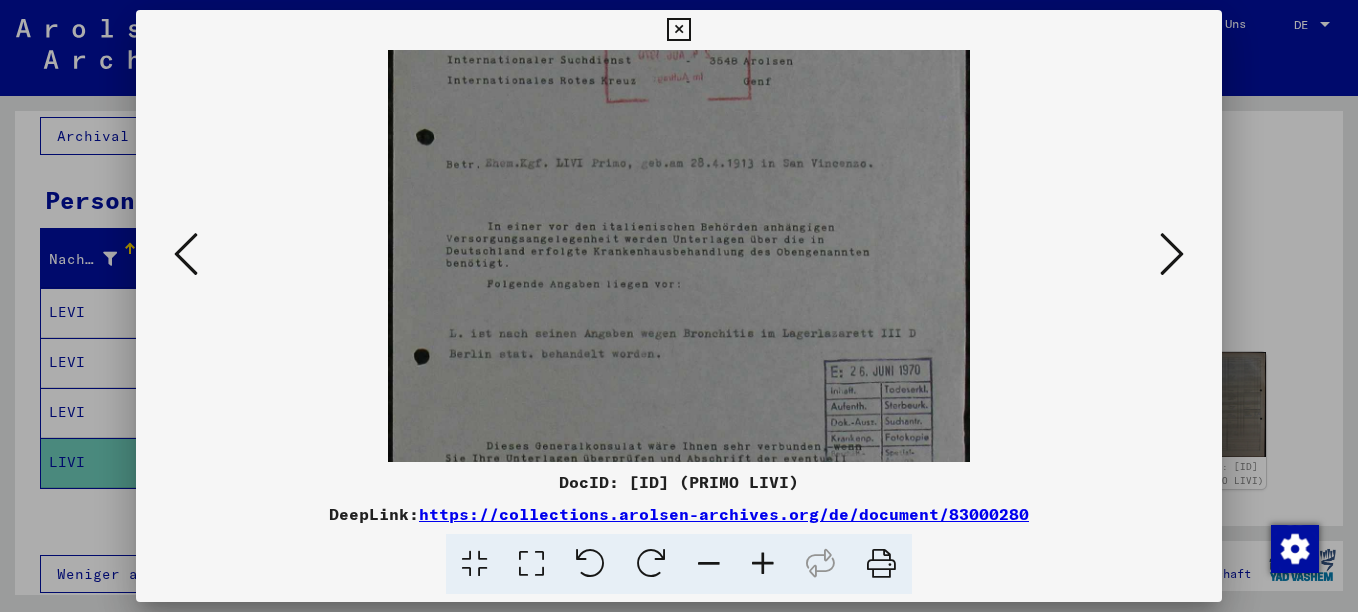 drag, startPoint x: 658, startPoint y: 397, endPoint x: 678, endPoint y: 186, distance: 211.94576 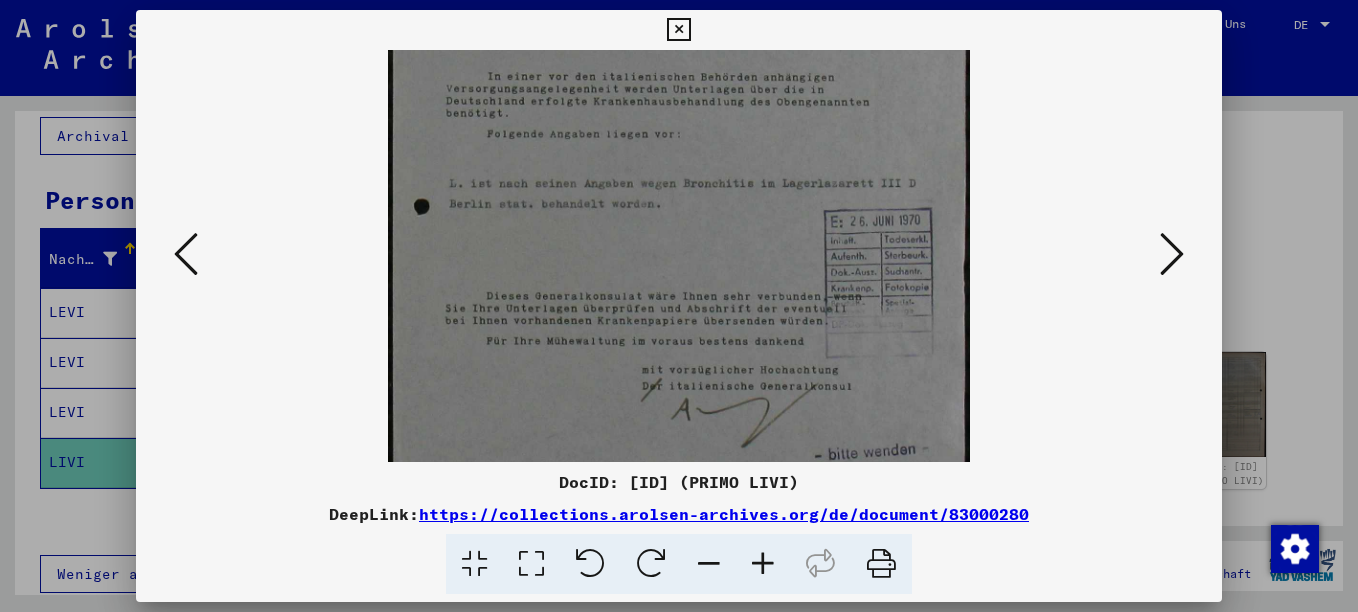 scroll, scrollTop: 363, scrollLeft: 0, axis: vertical 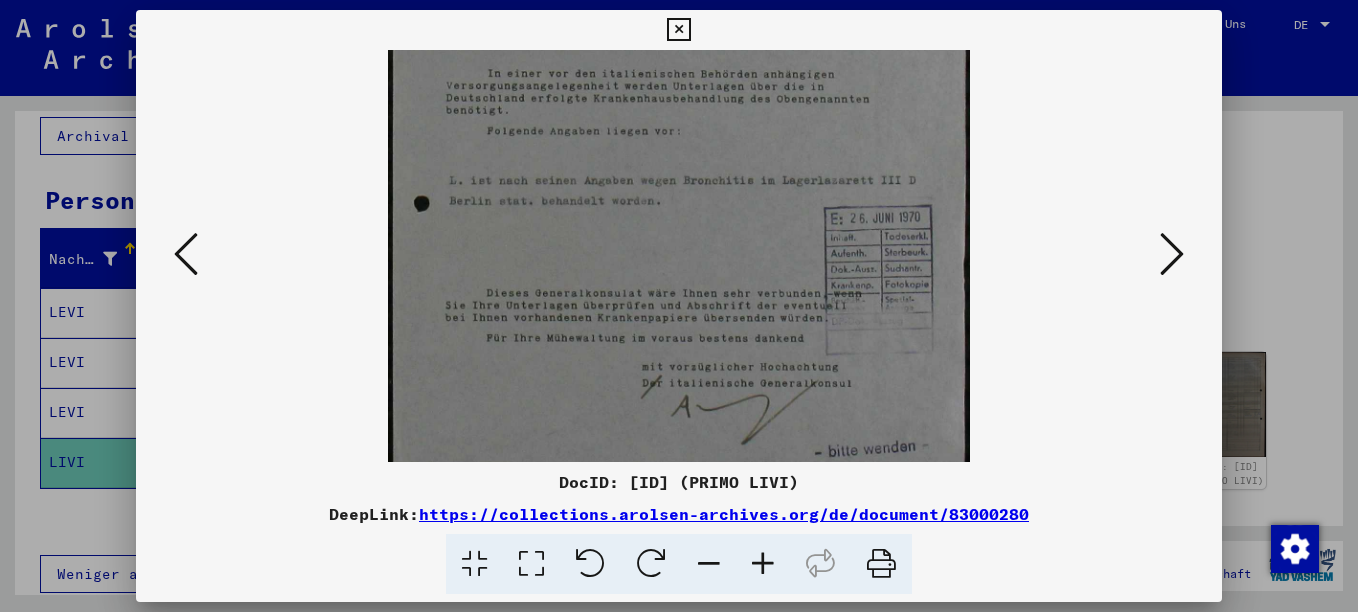 drag, startPoint x: 671, startPoint y: 293, endPoint x: 667, endPoint y: 141, distance: 152.05263 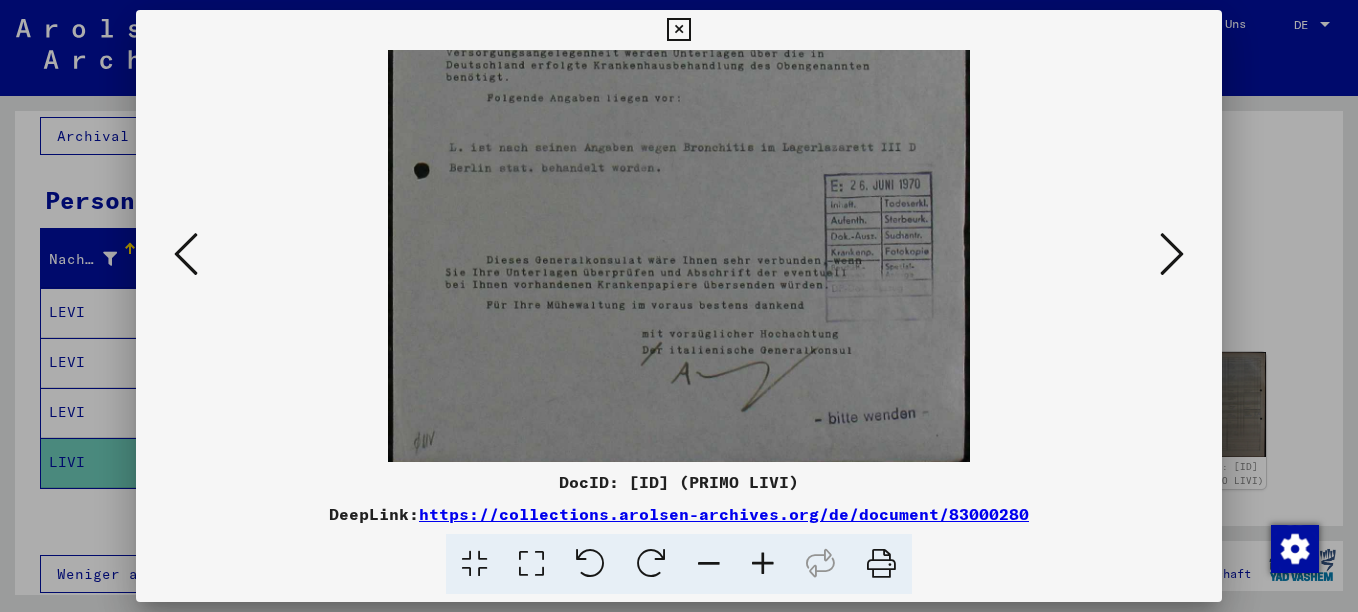 scroll, scrollTop: 400, scrollLeft: 0, axis: vertical 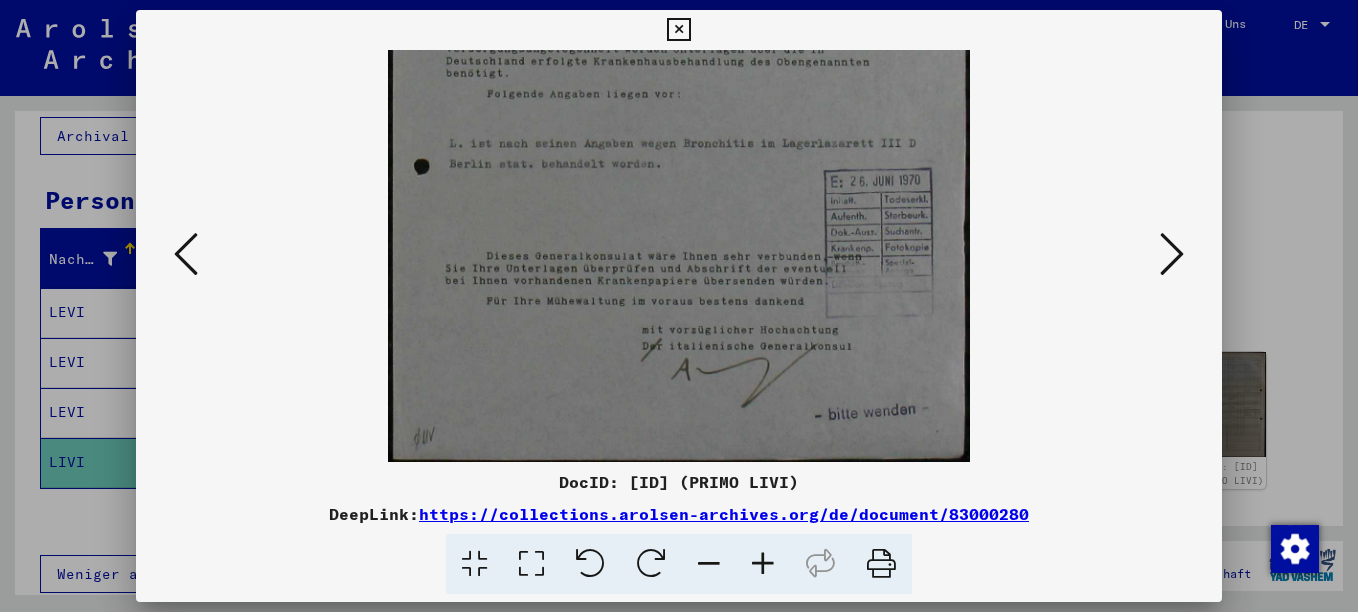 drag, startPoint x: 704, startPoint y: 343, endPoint x: 703, endPoint y: 242, distance: 101.00495 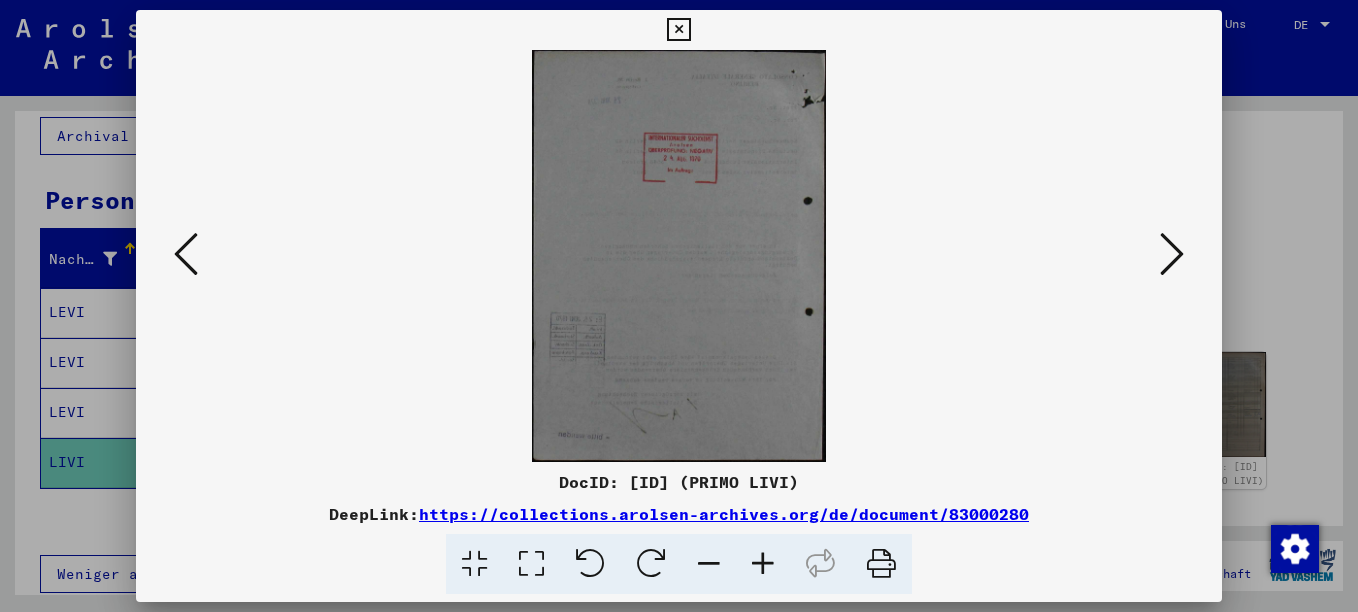 scroll, scrollTop: 0, scrollLeft: 0, axis: both 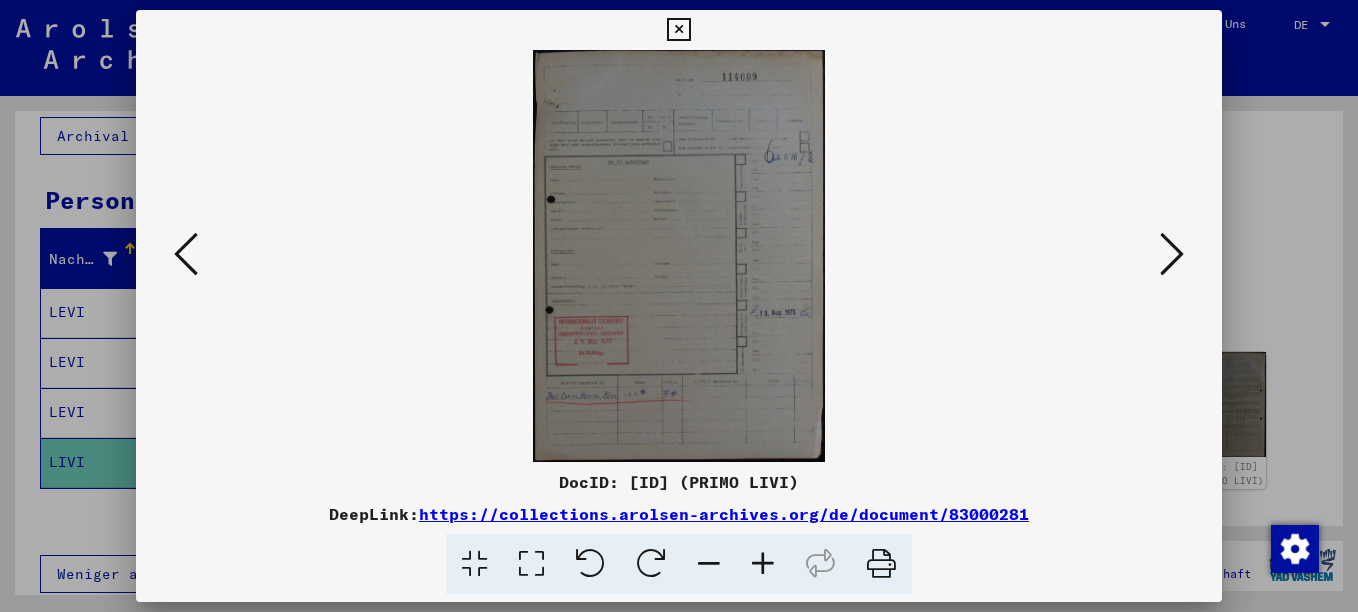 click at bounding box center (1172, 255) 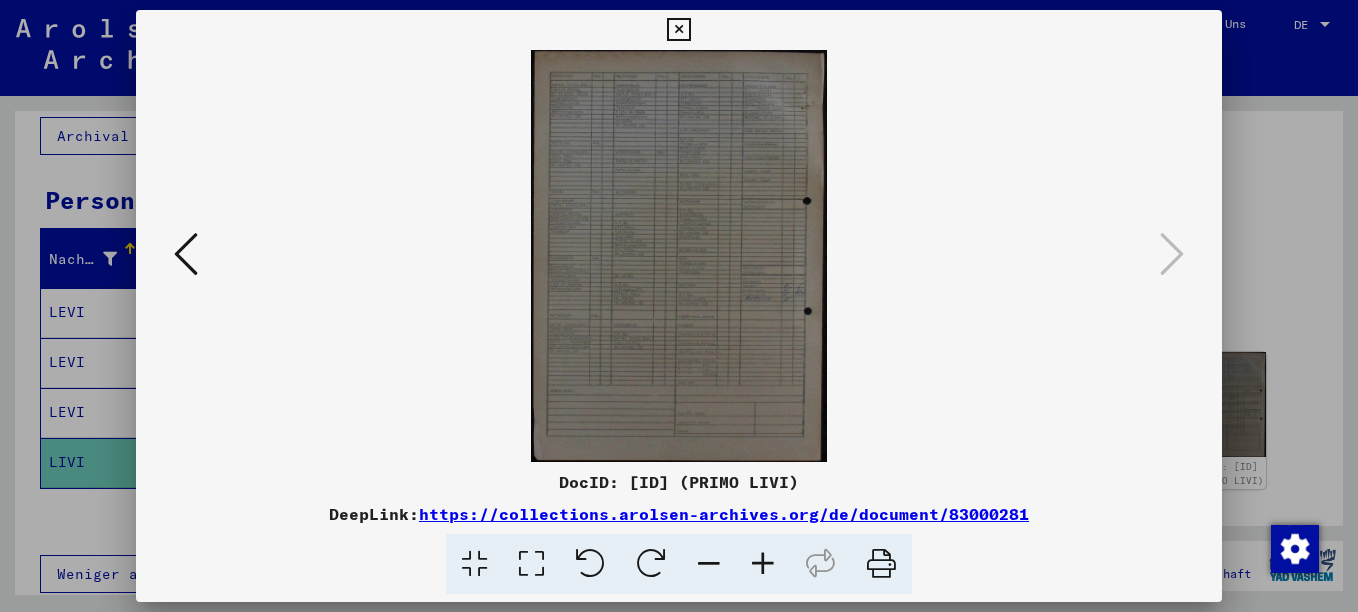 click at bounding box center [679, 306] 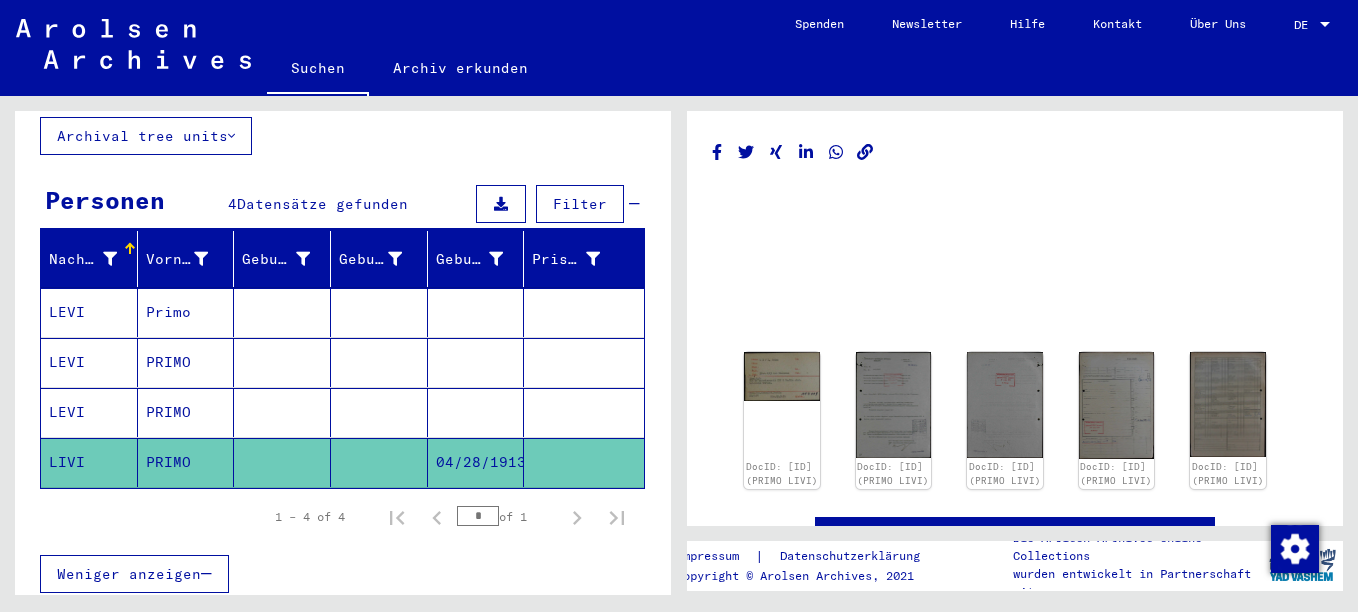 click at bounding box center [584, 412] 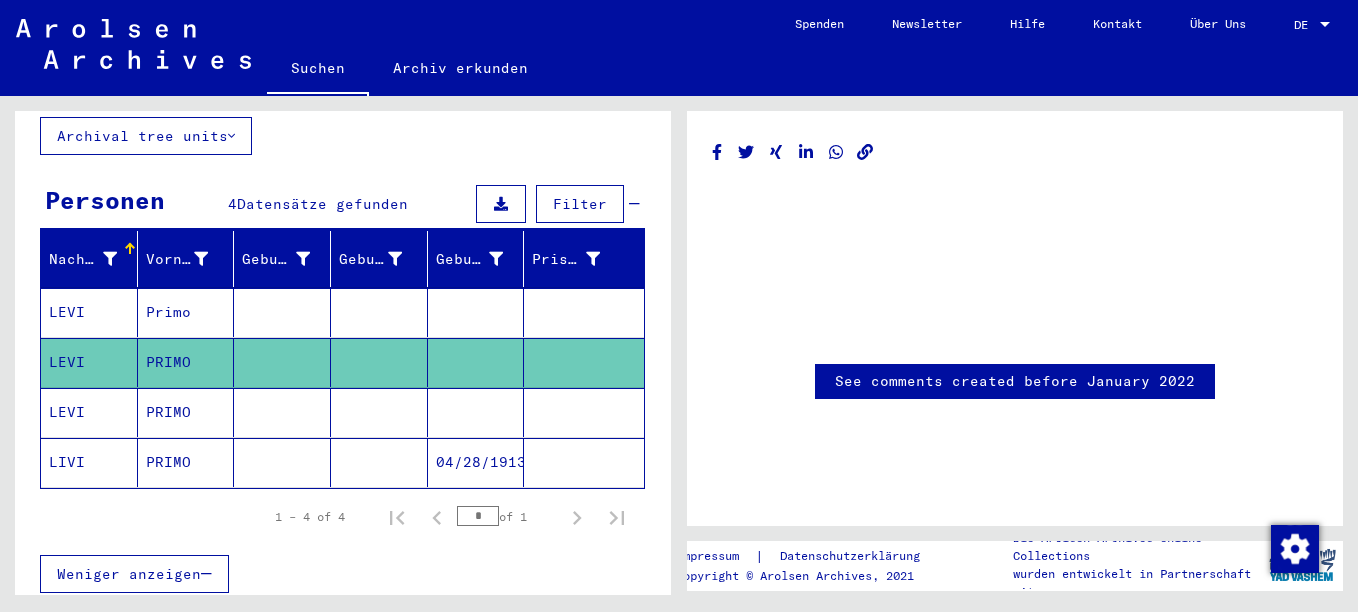 scroll, scrollTop: 0, scrollLeft: 0, axis: both 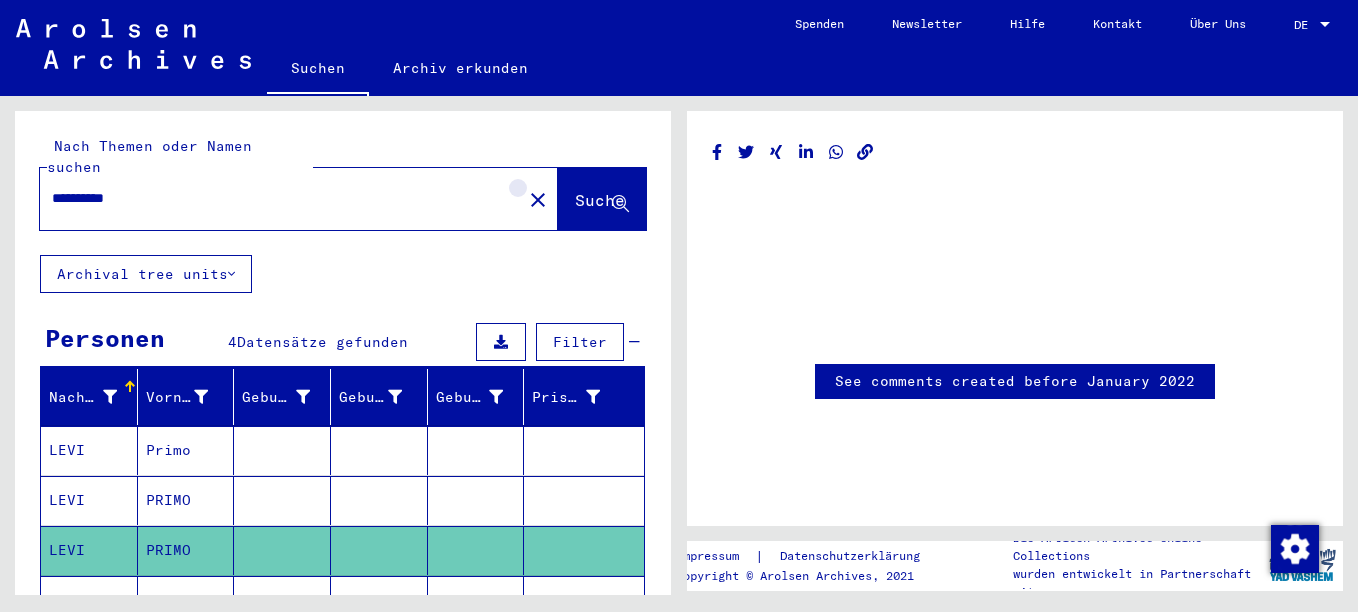 click on "close" 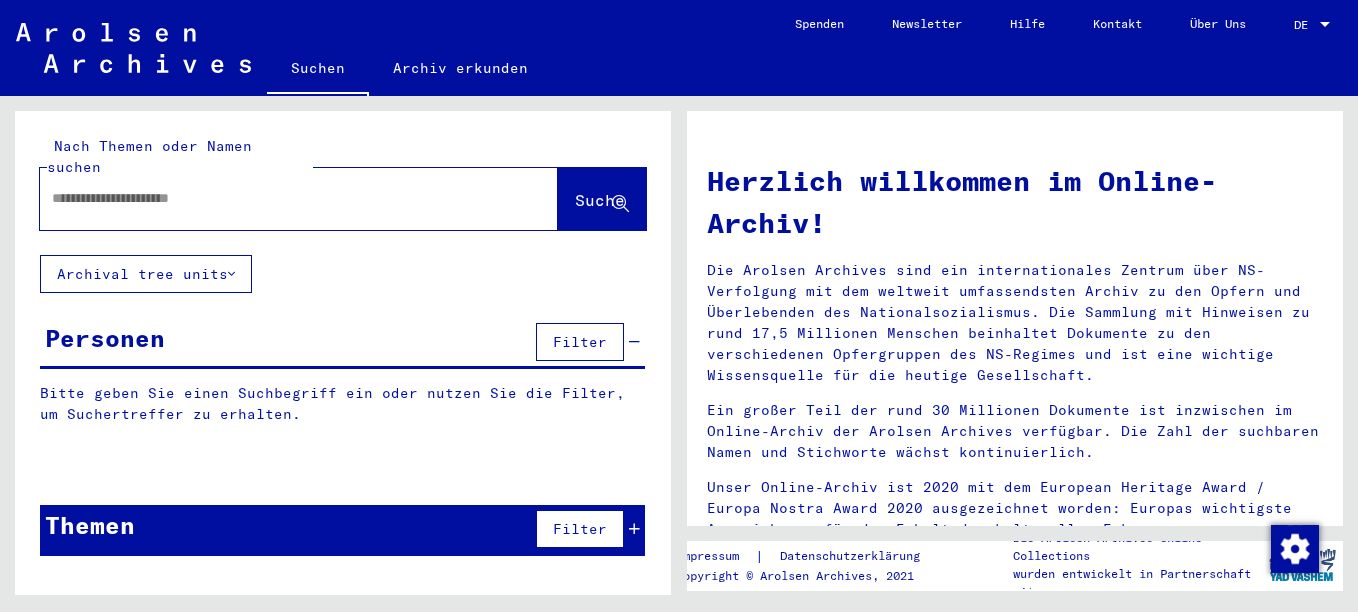 click 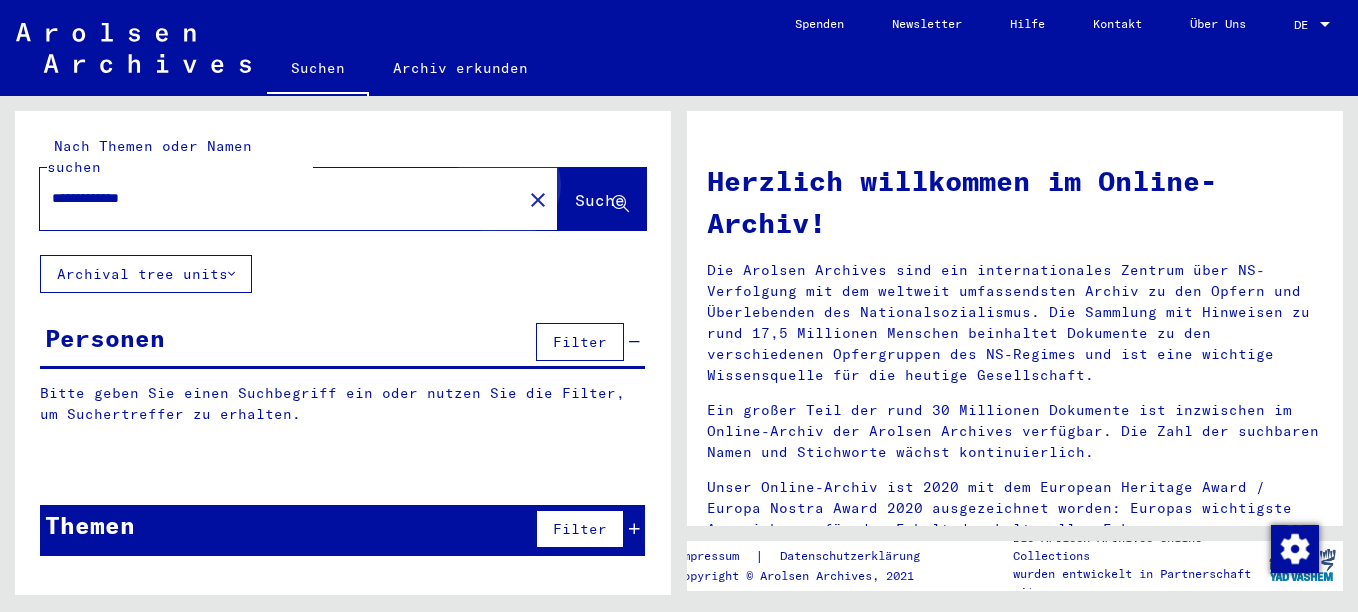 click on "Suche" 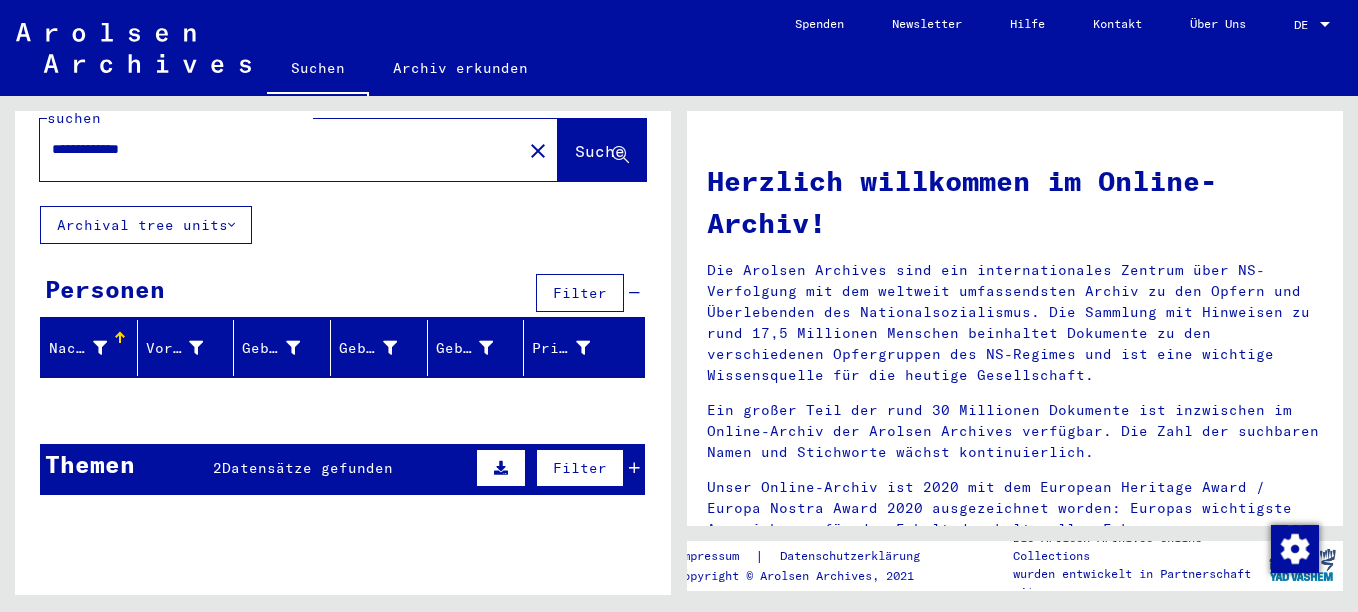 scroll, scrollTop: 0, scrollLeft: 0, axis: both 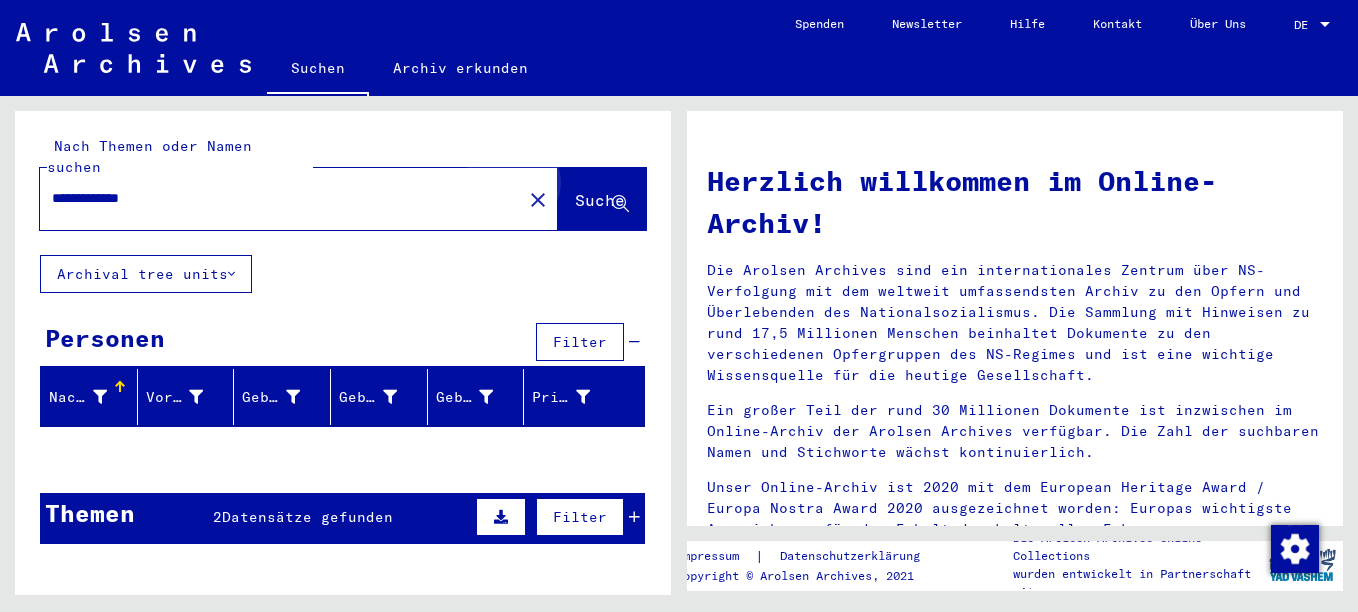 click on "Suche" 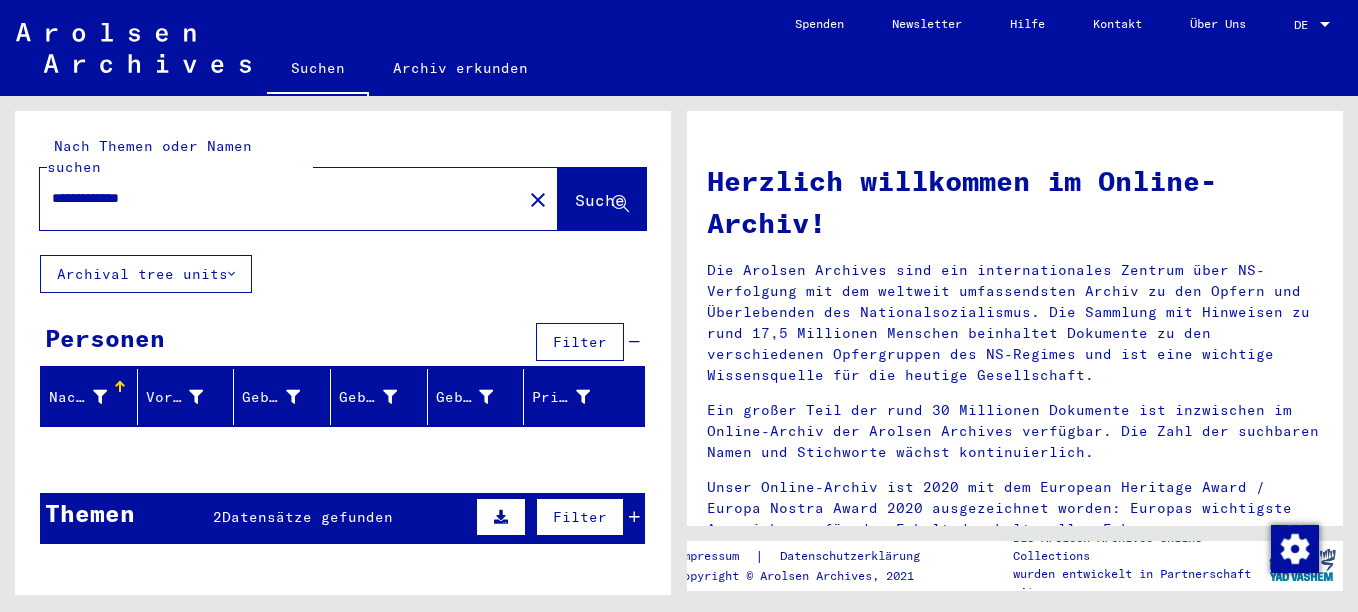 click on "Archival tree units" 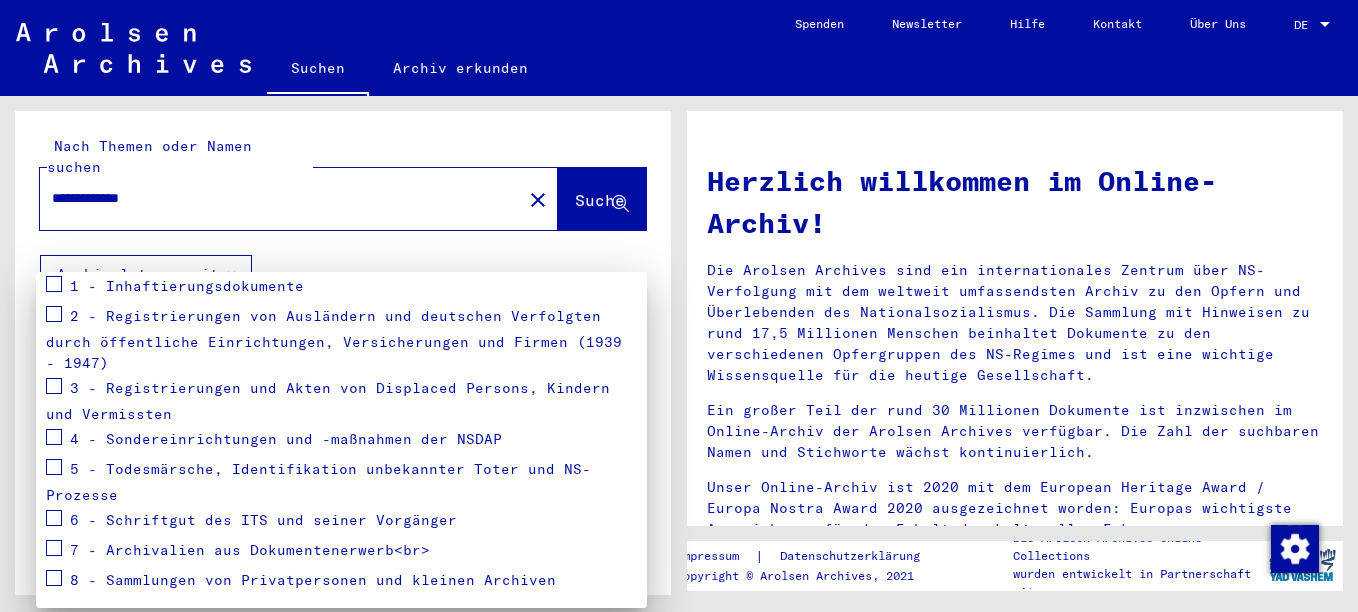 scroll, scrollTop: 330, scrollLeft: 0, axis: vertical 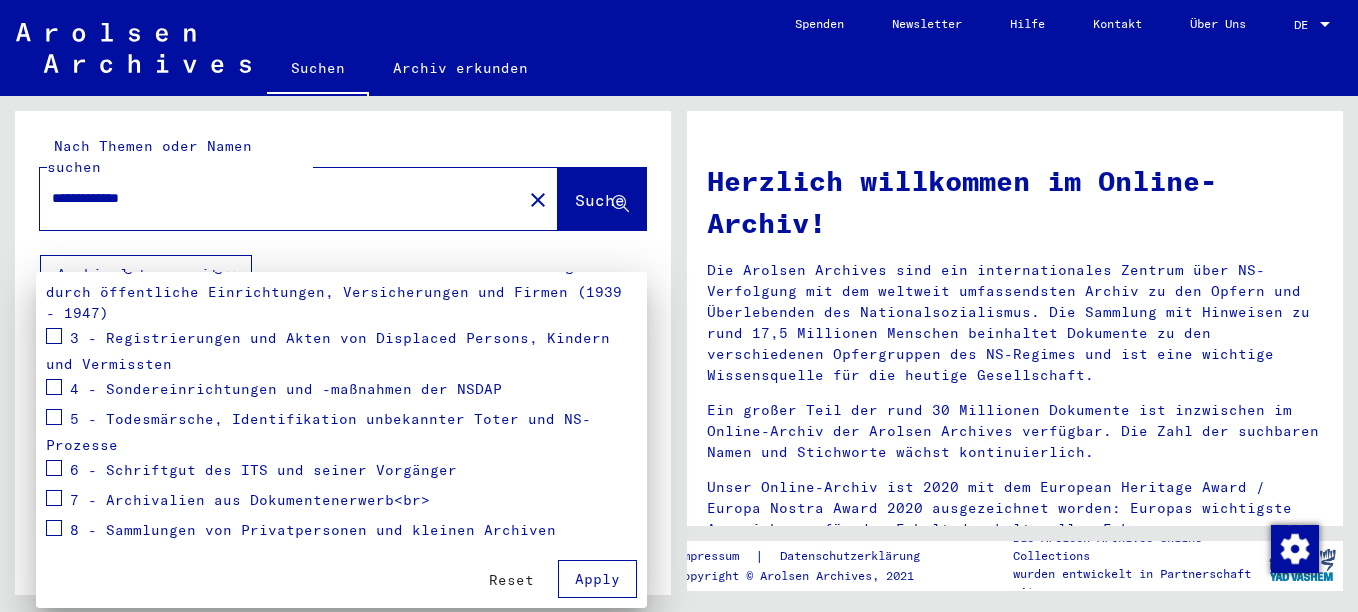 click at bounding box center [679, 306] 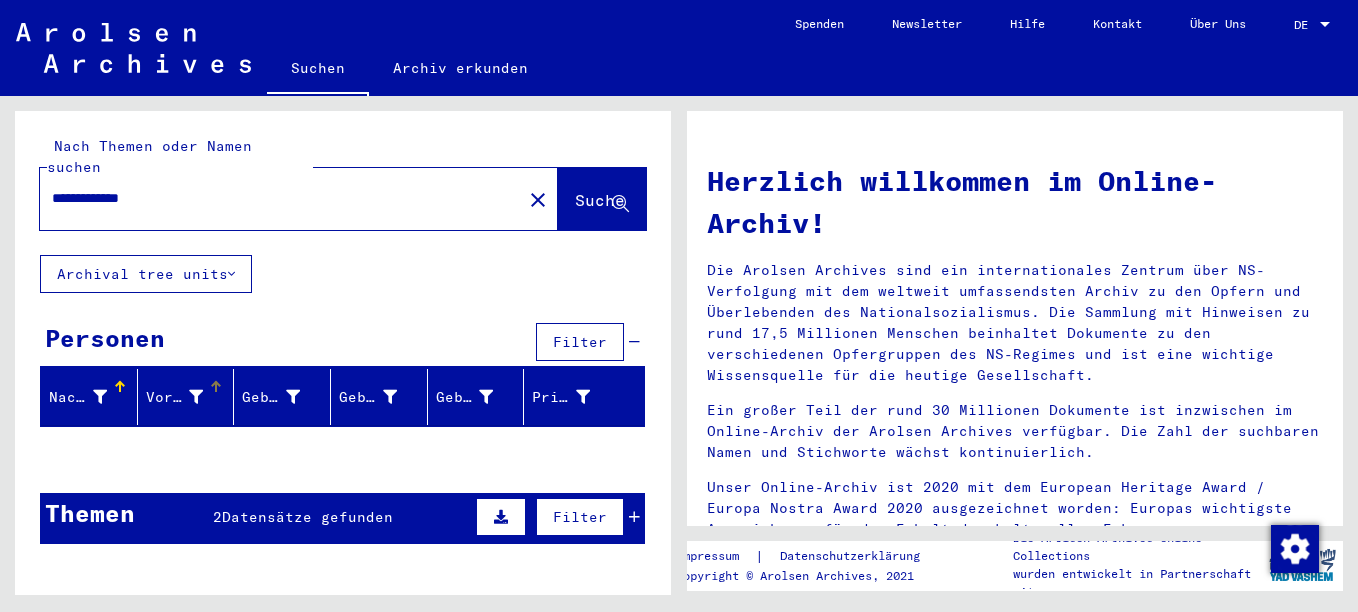click on "Vorname" at bounding box center [186, 397] 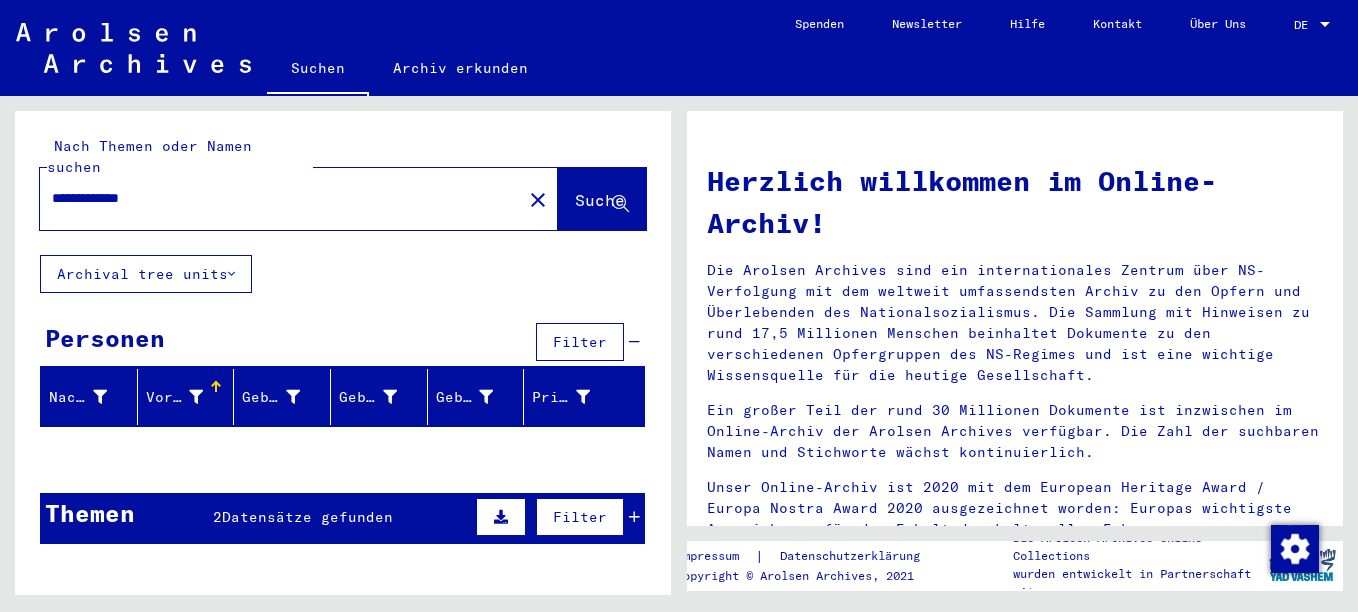 click on "Vorname" at bounding box center (186, 397) 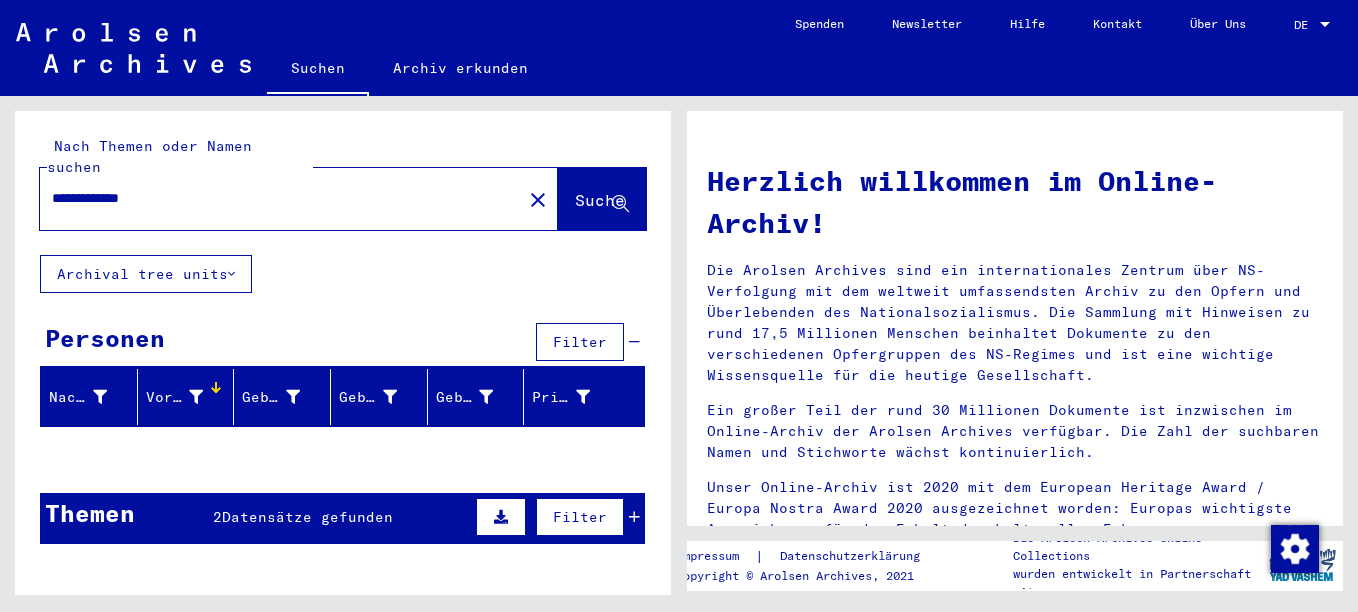click on "Vorname" at bounding box center [175, 397] 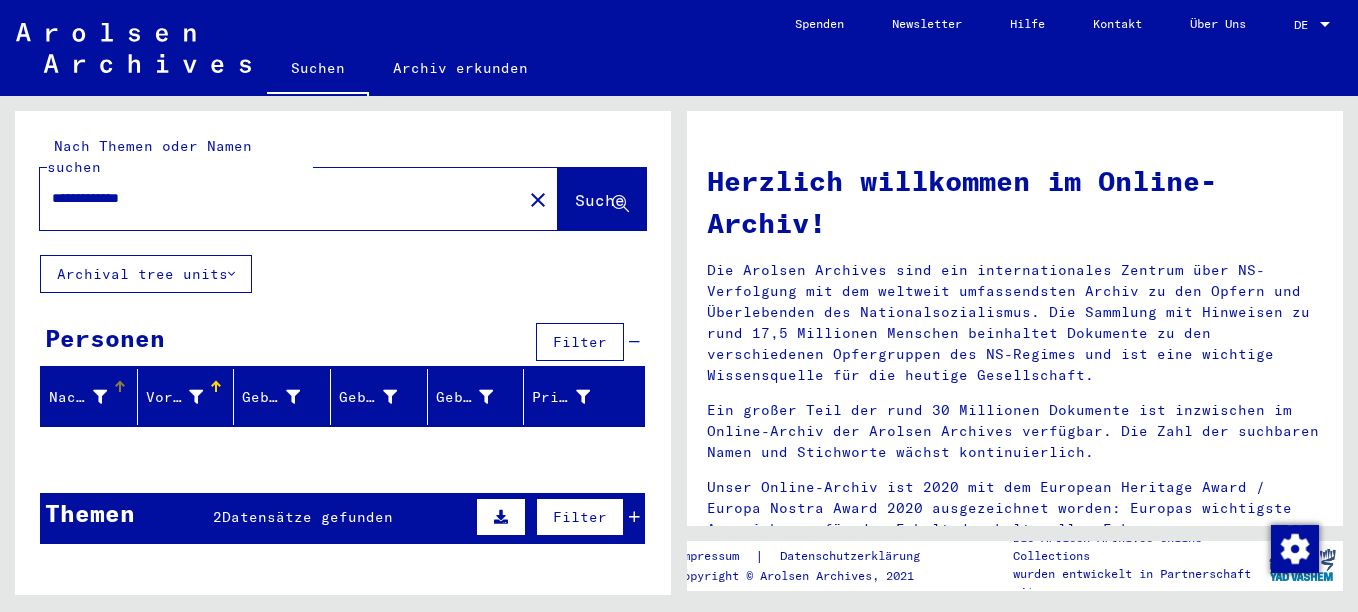 click on "Nachname" at bounding box center (78, 397) 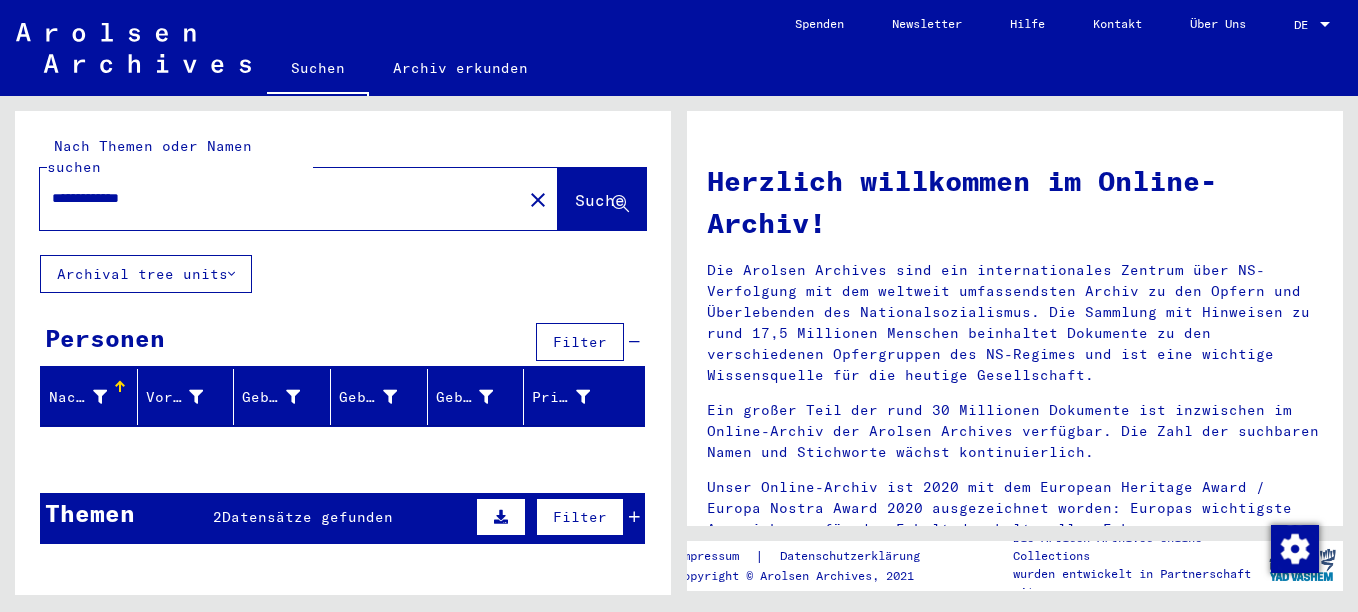 click on "Nachname" at bounding box center [78, 397] 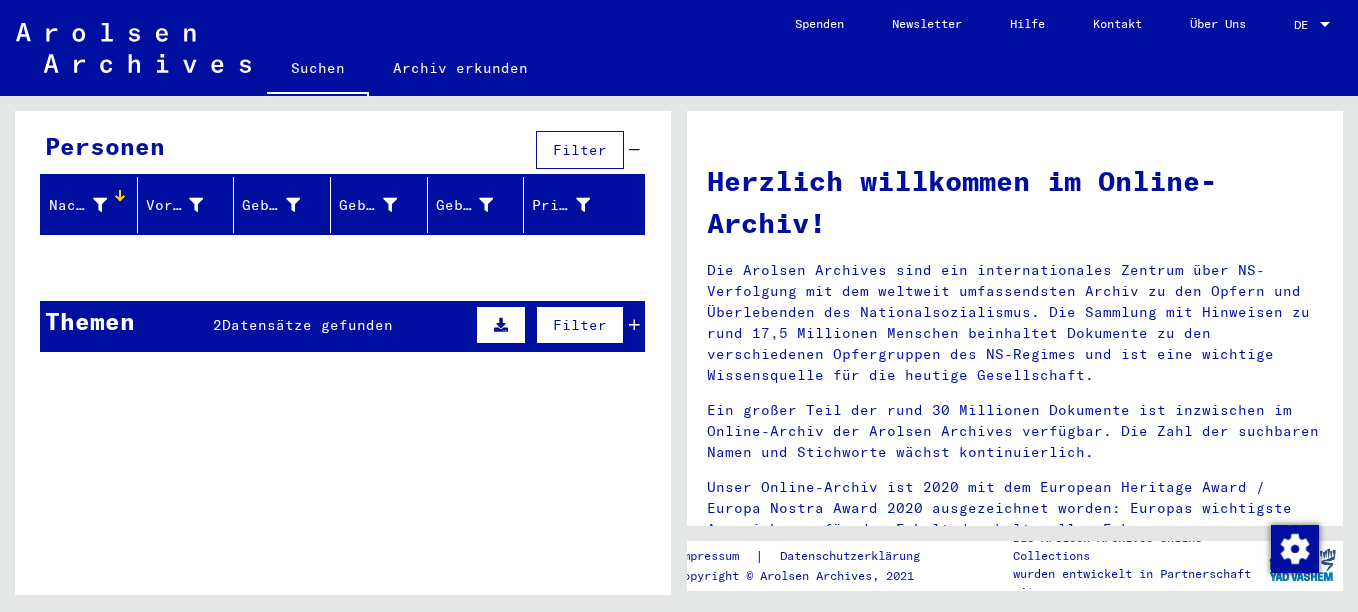 scroll, scrollTop: 0, scrollLeft: 0, axis: both 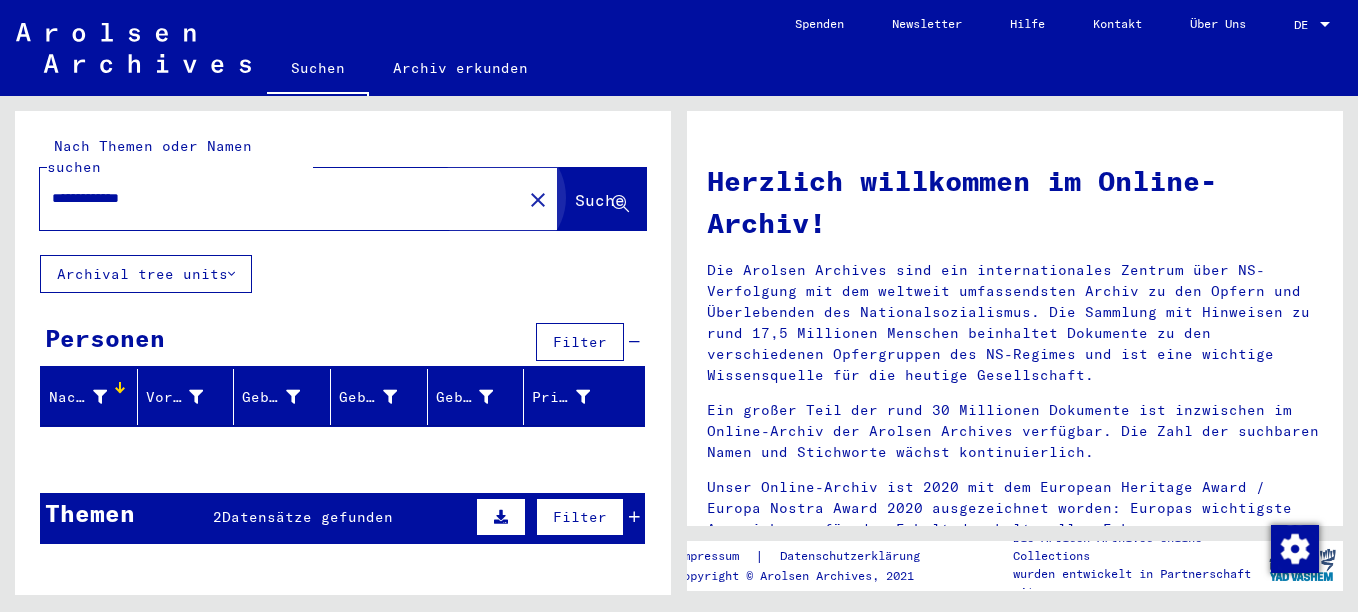 click on "Suche" 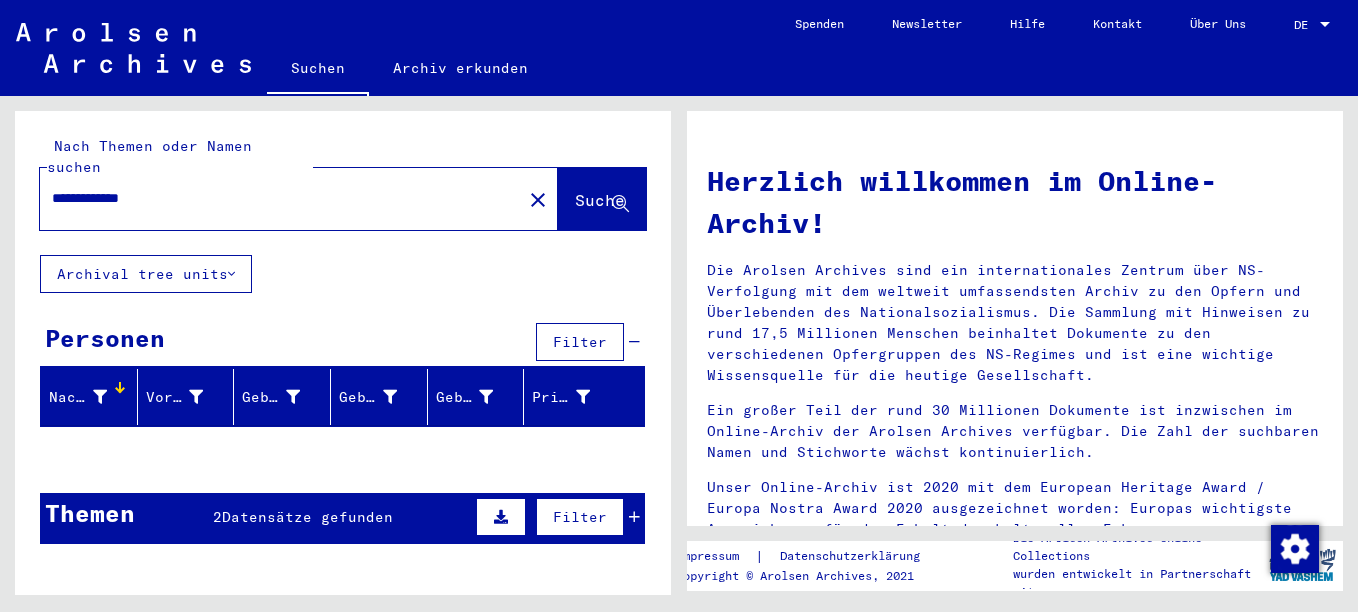 click on "**********" at bounding box center (275, 198) 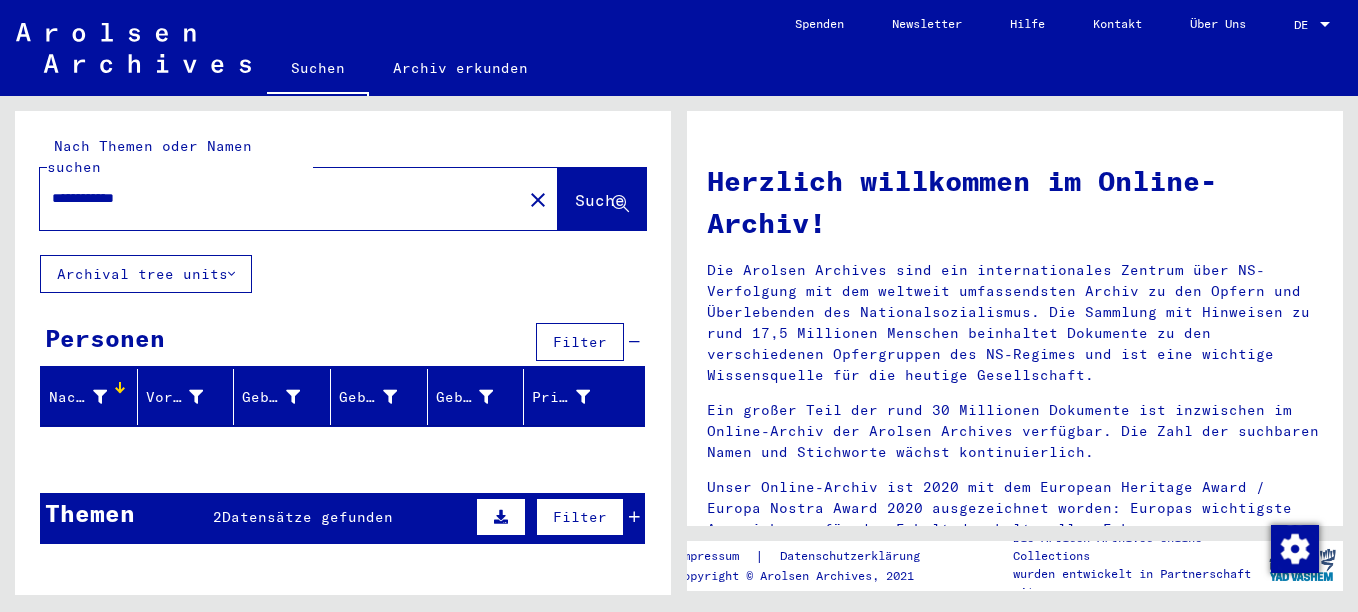 type on "**********" 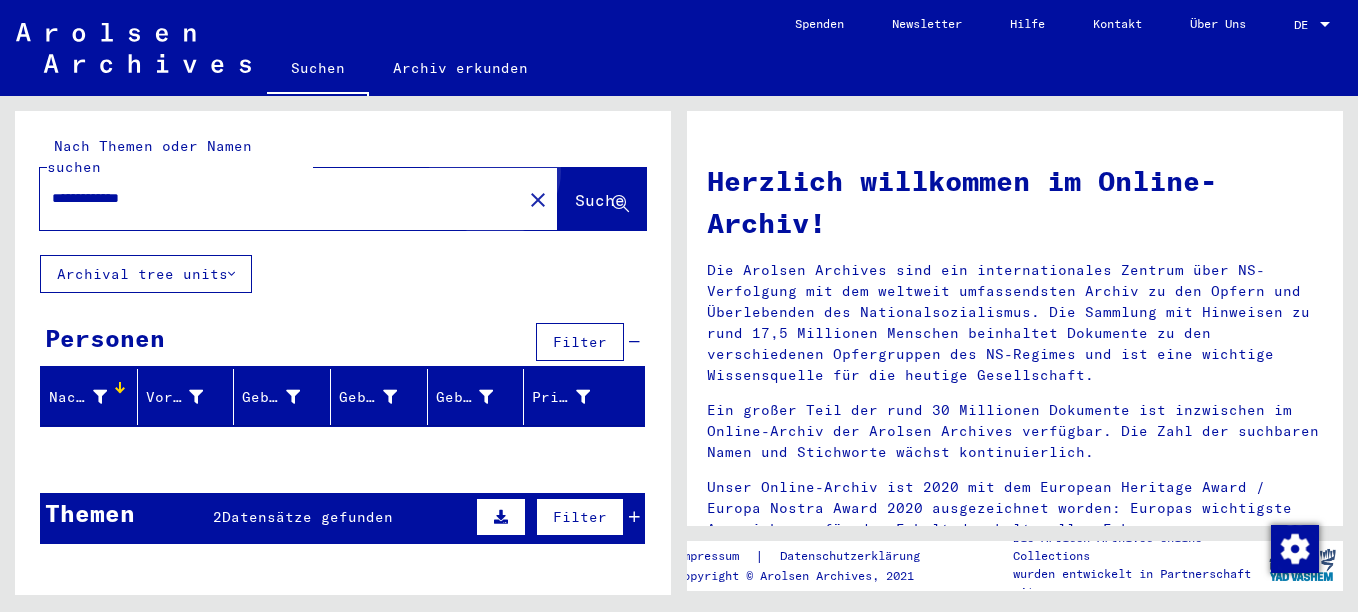 click on "Suche" 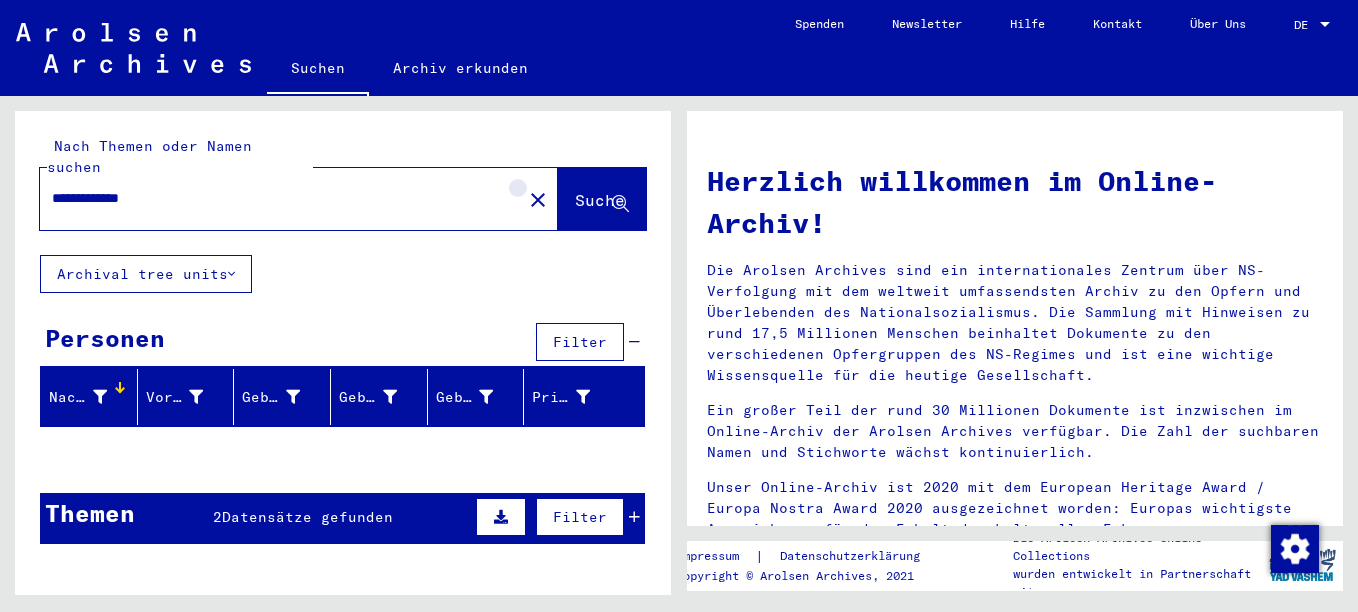 click on "close" 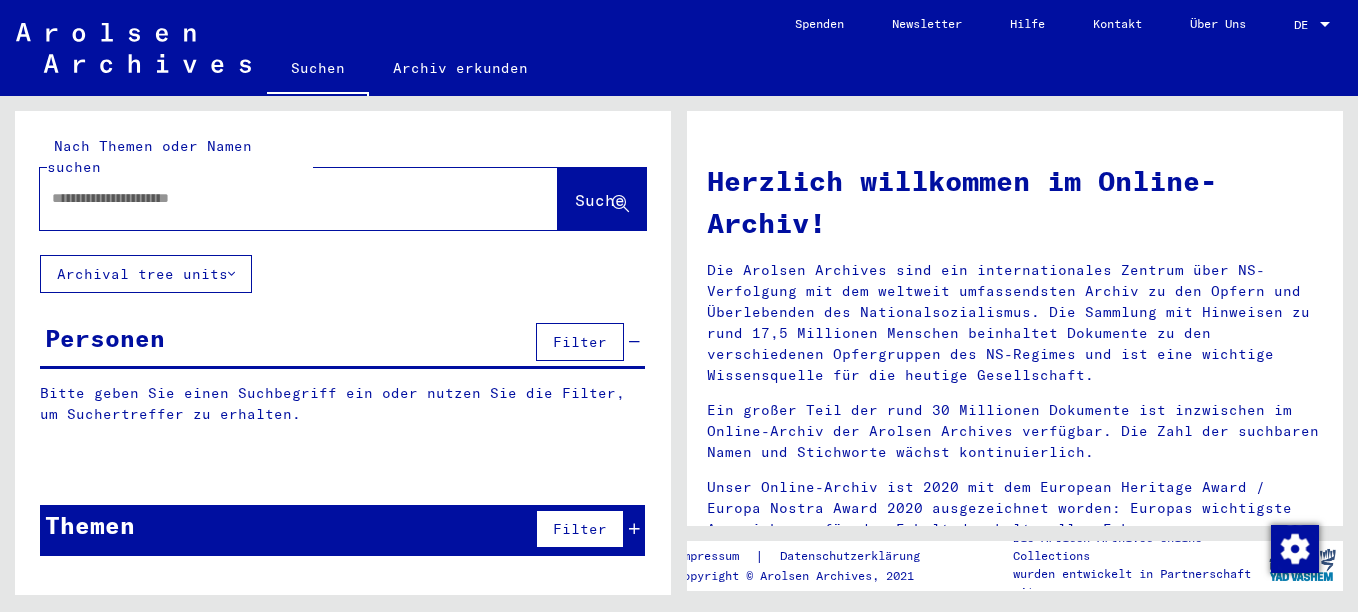 click at bounding box center (275, 198) 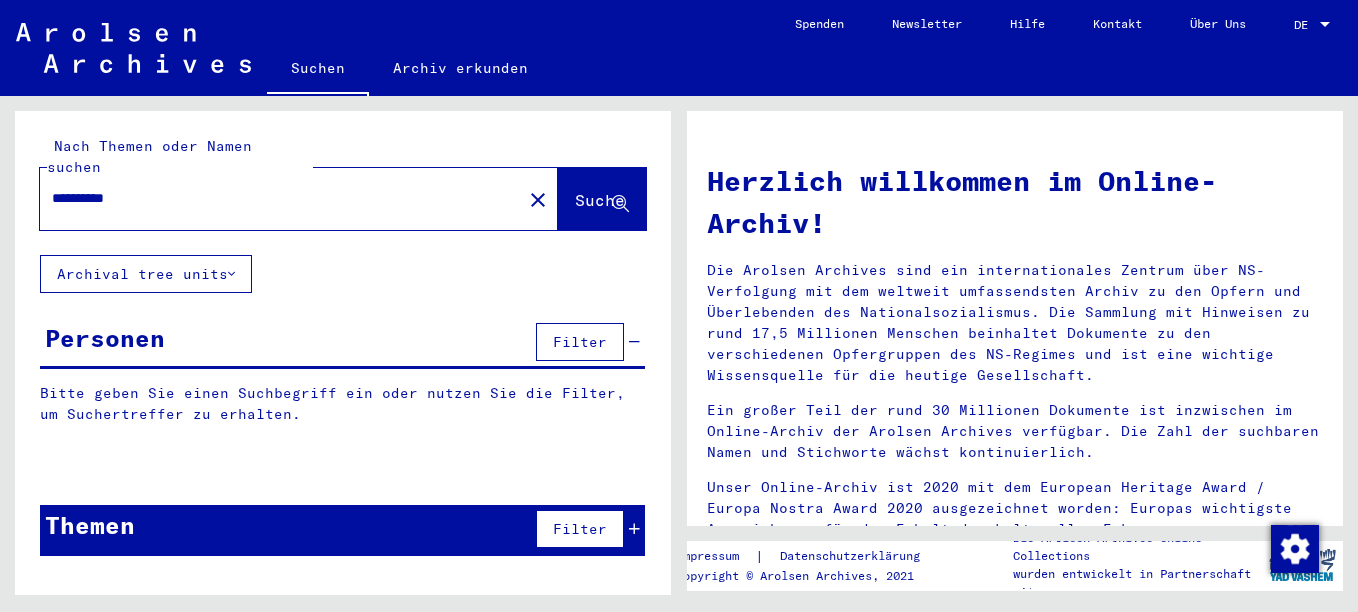 type on "**********" 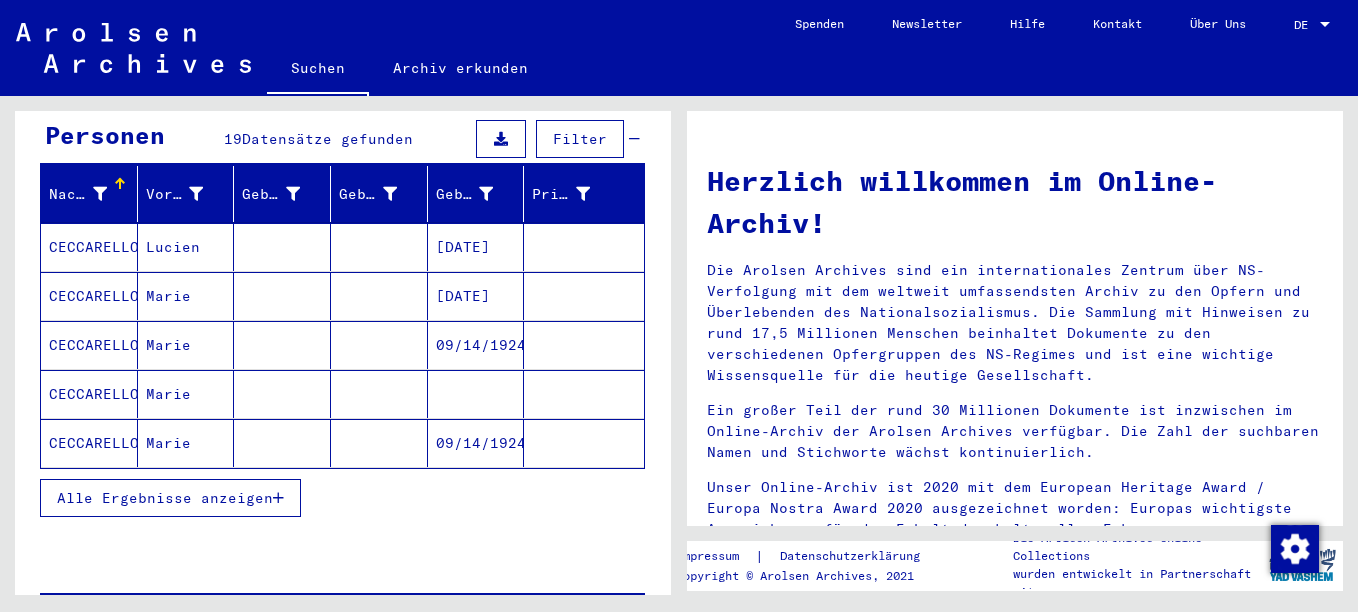 scroll, scrollTop: 253, scrollLeft: 0, axis: vertical 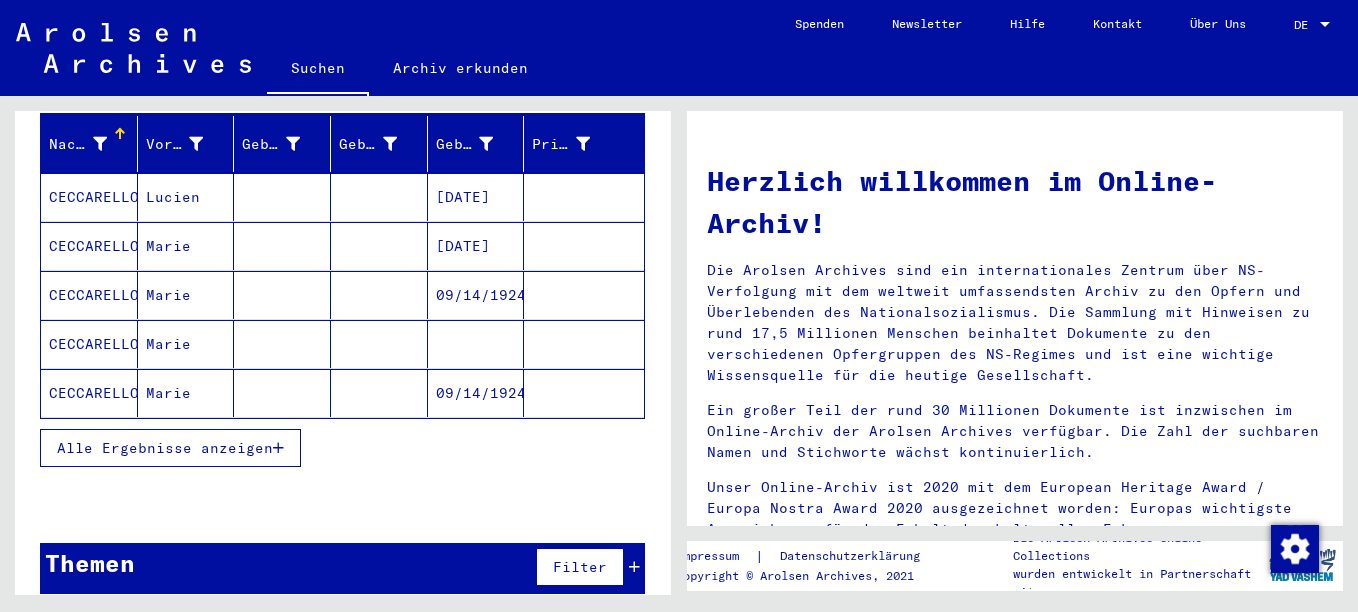 click on "Alle Ergebnisse anzeigen" at bounding box center (170, 448) 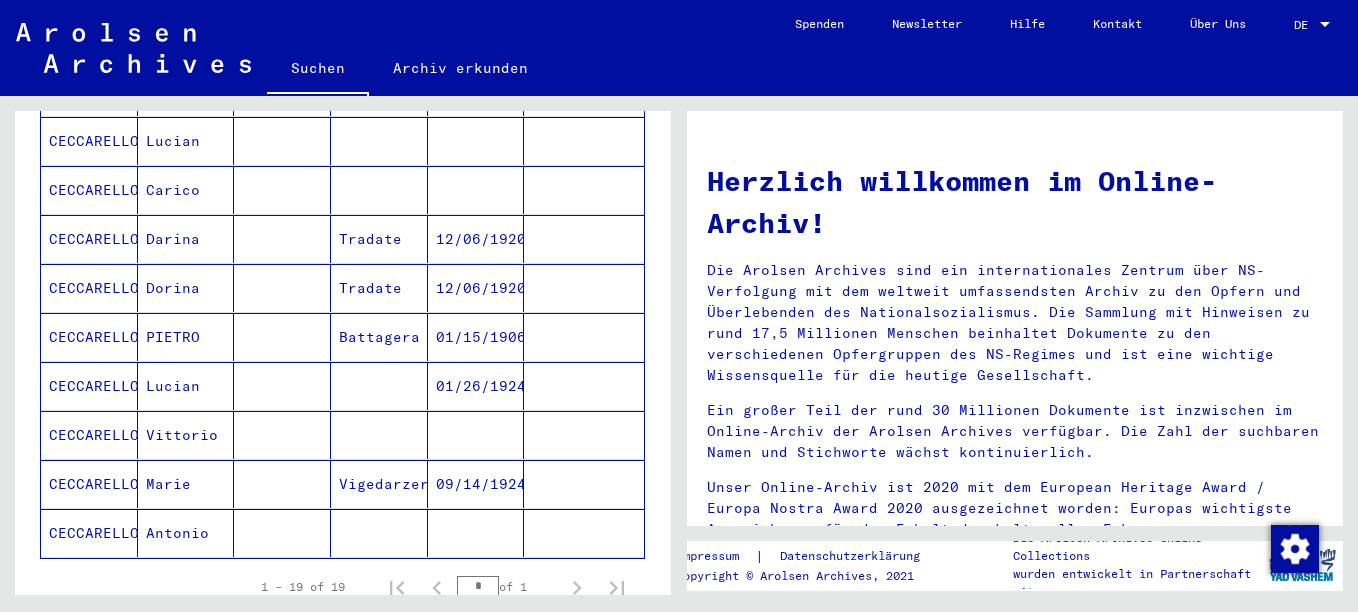 scroll, scrollTop: 800, scrollLeft: 0, axis: vertical 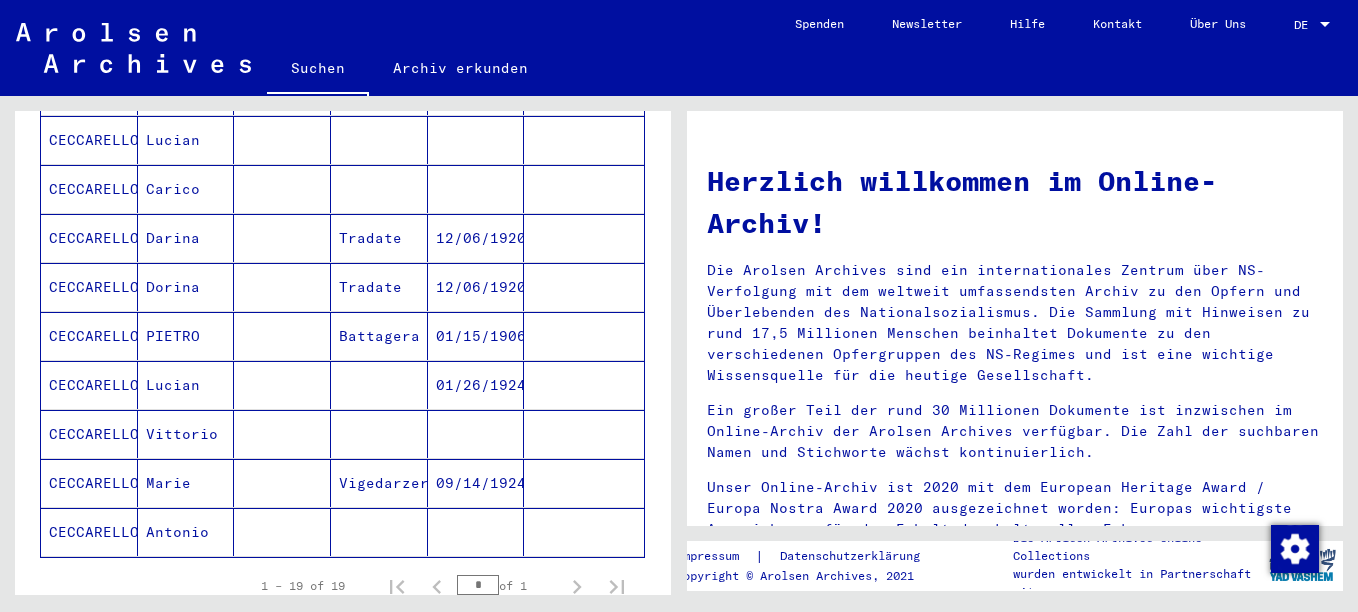 click on "Marie" at bounding box center [186, 532] 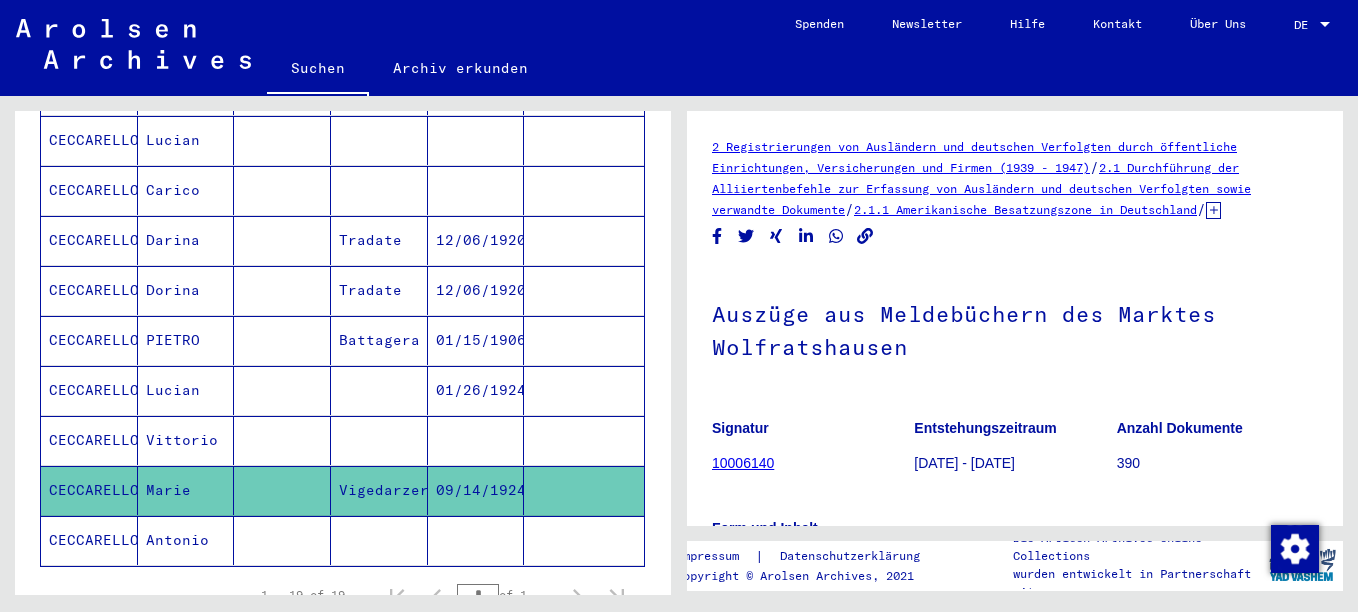 scroll, scrollTop: 0, scrollLeft: 0, axis: both 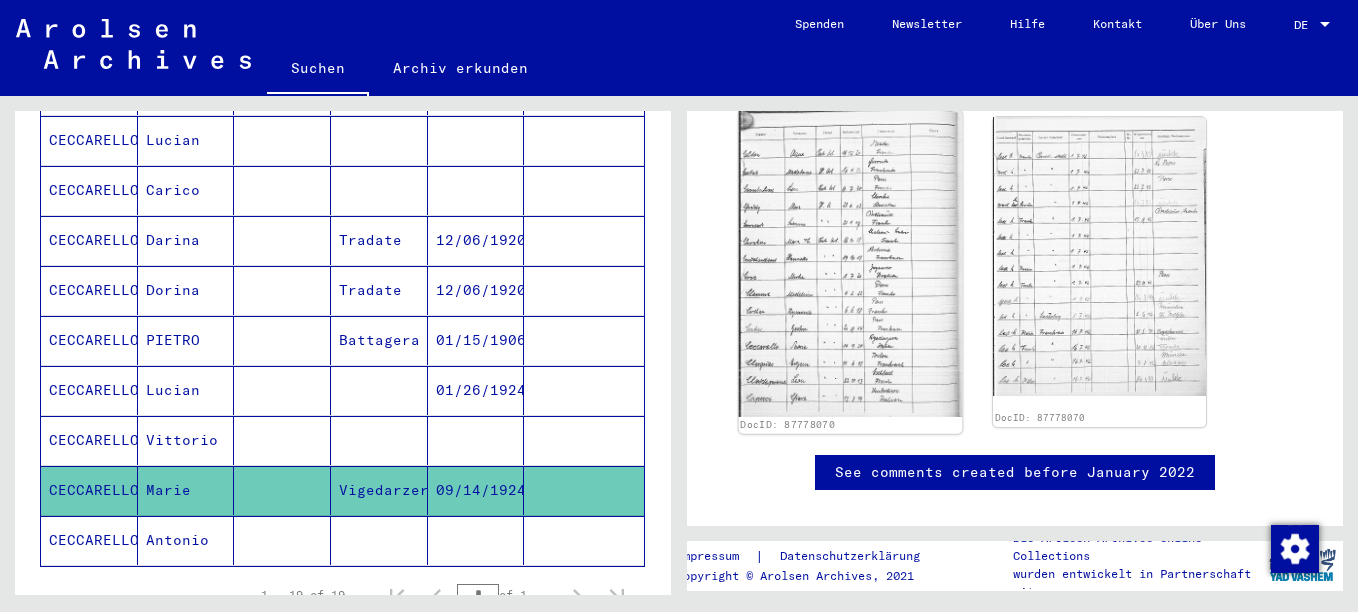 click 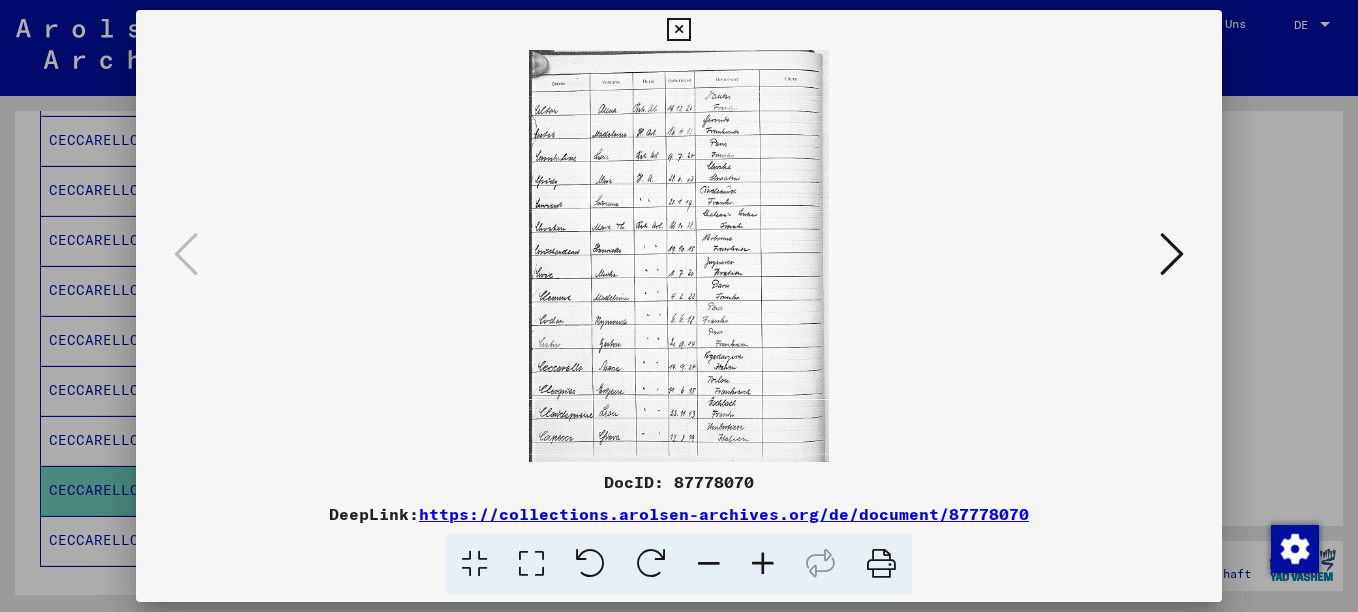 click at bounding box center [763, 564] 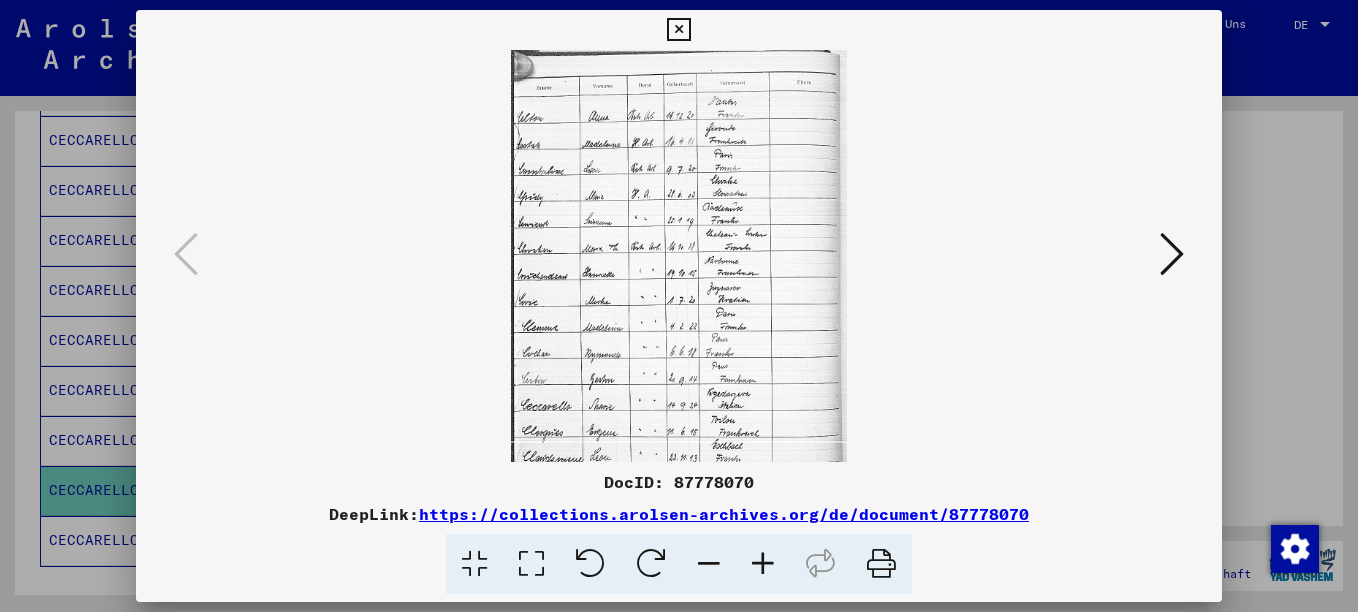 click at bounding box center [763, 564] 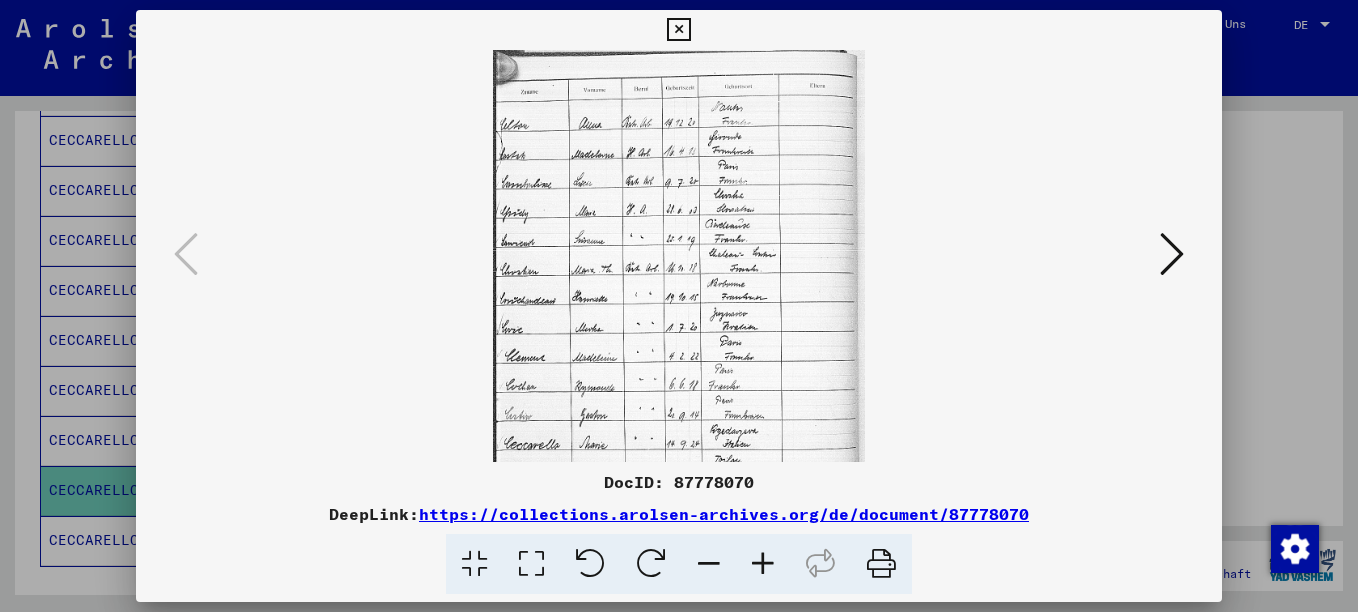 click at bounding box center [763, 564] 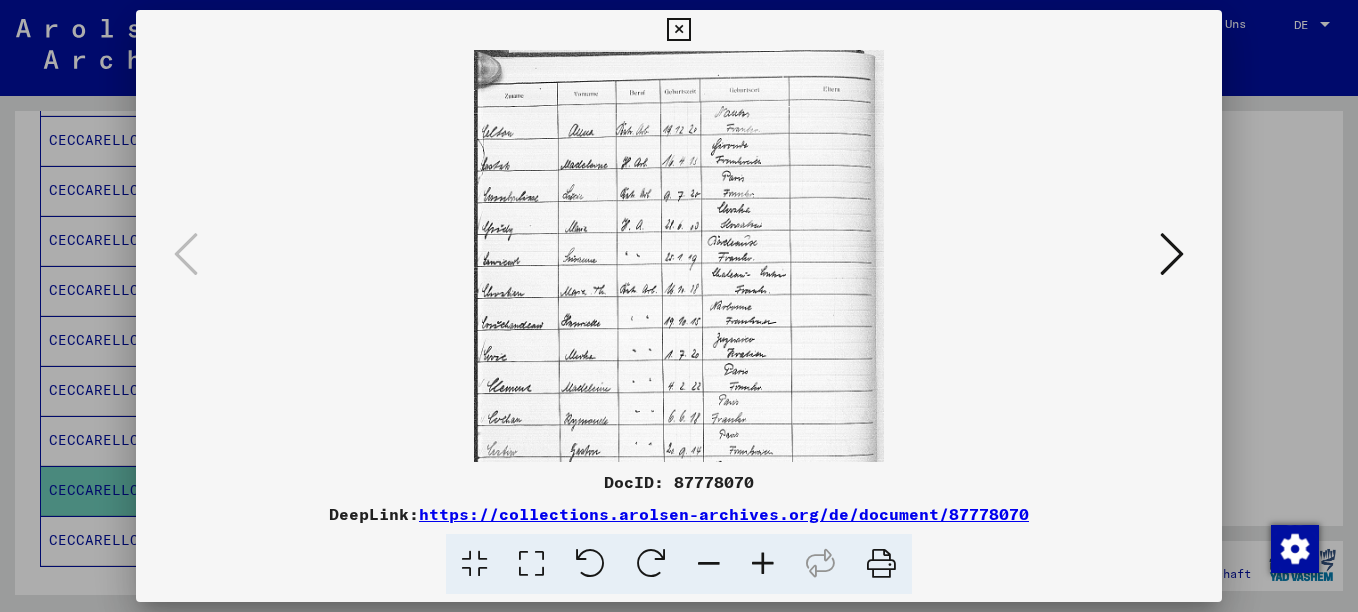 click at bounding box center (763, 564) 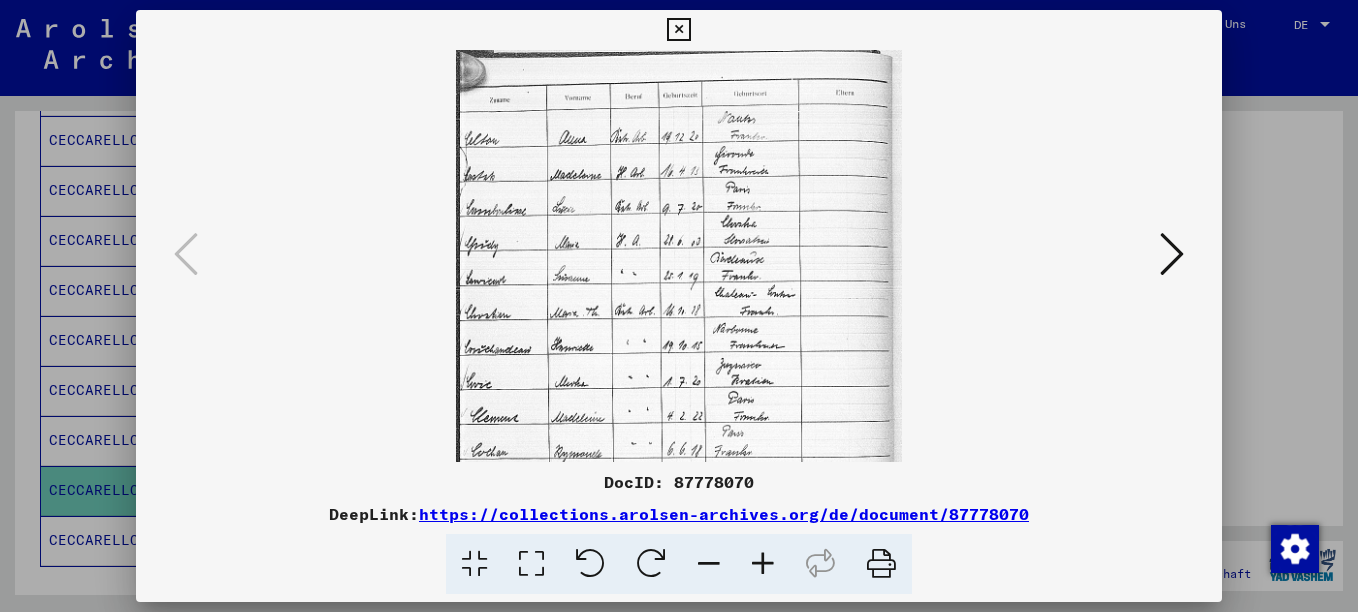 click at bounding box center (763, 564) 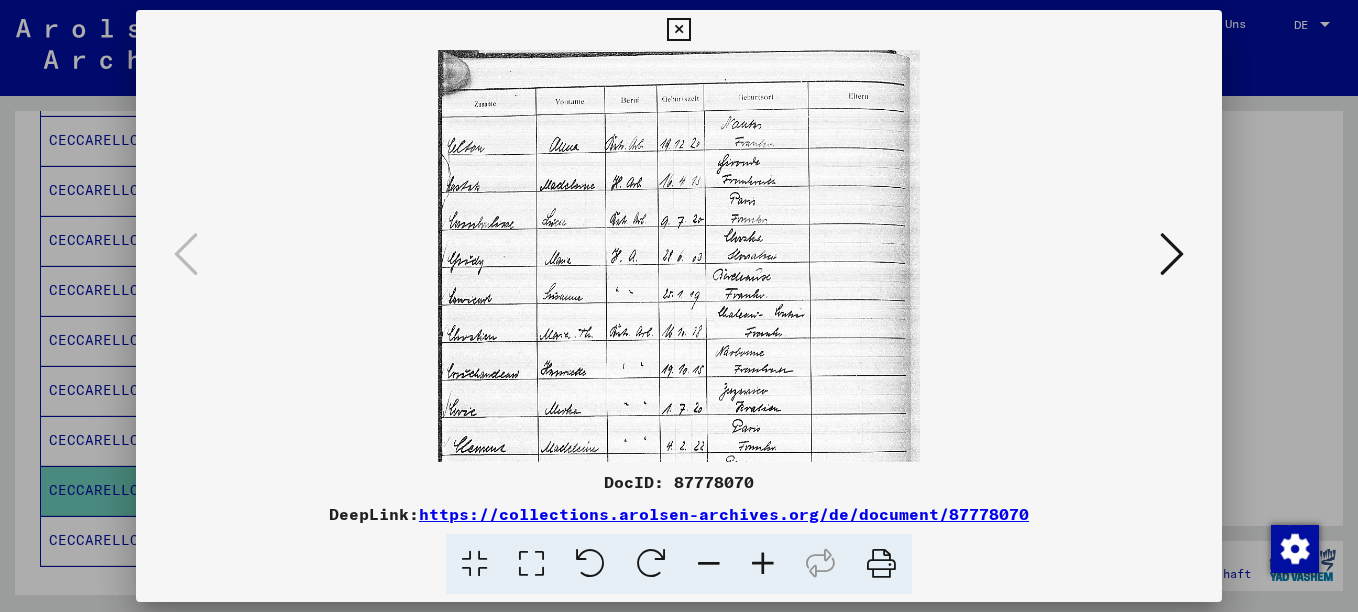click at bounding box center (763, 564) 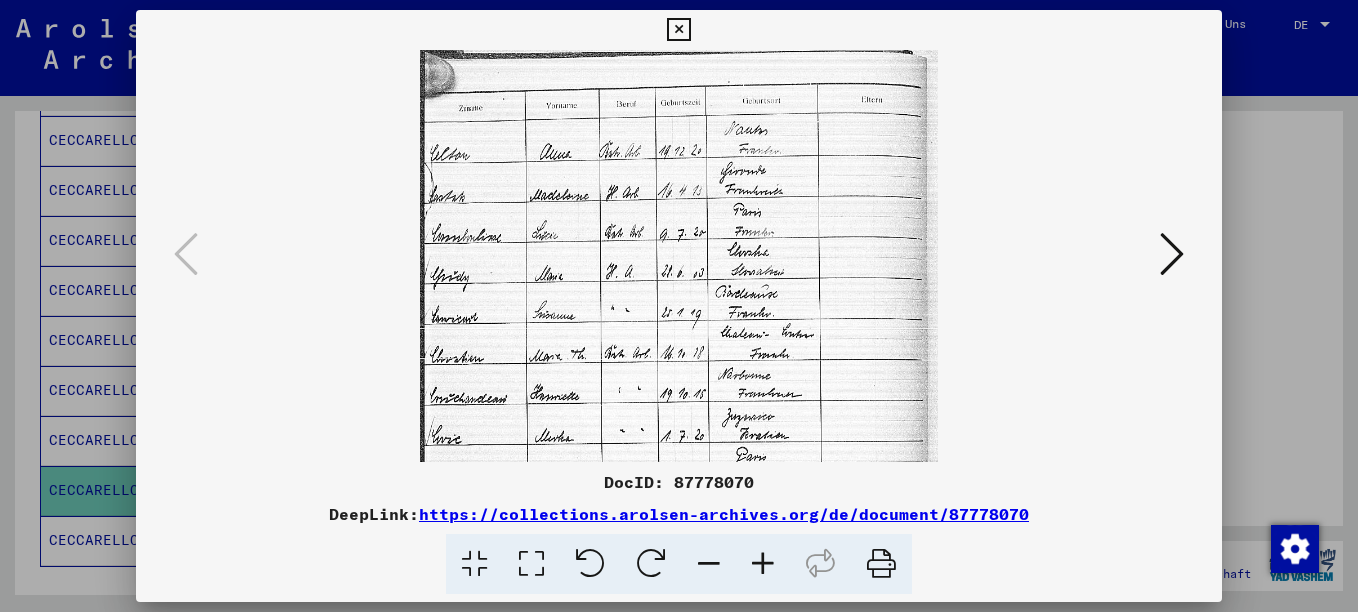 click at bounding box center (763, 564) 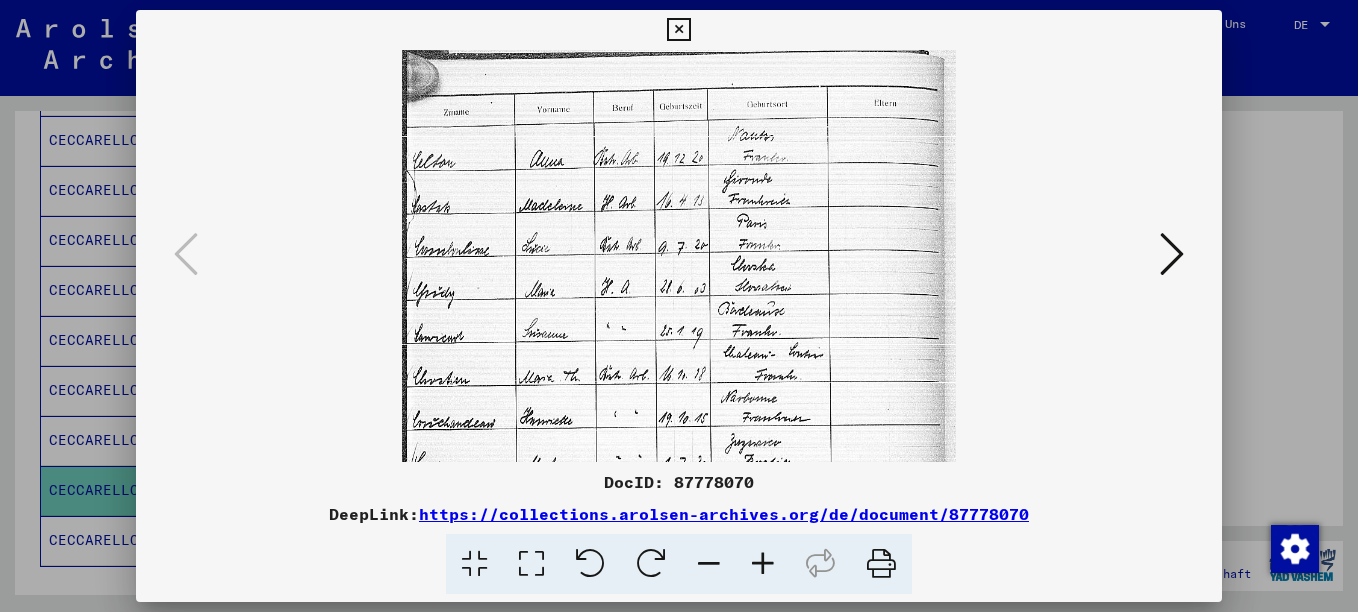 click at bounding box center (763, 564) 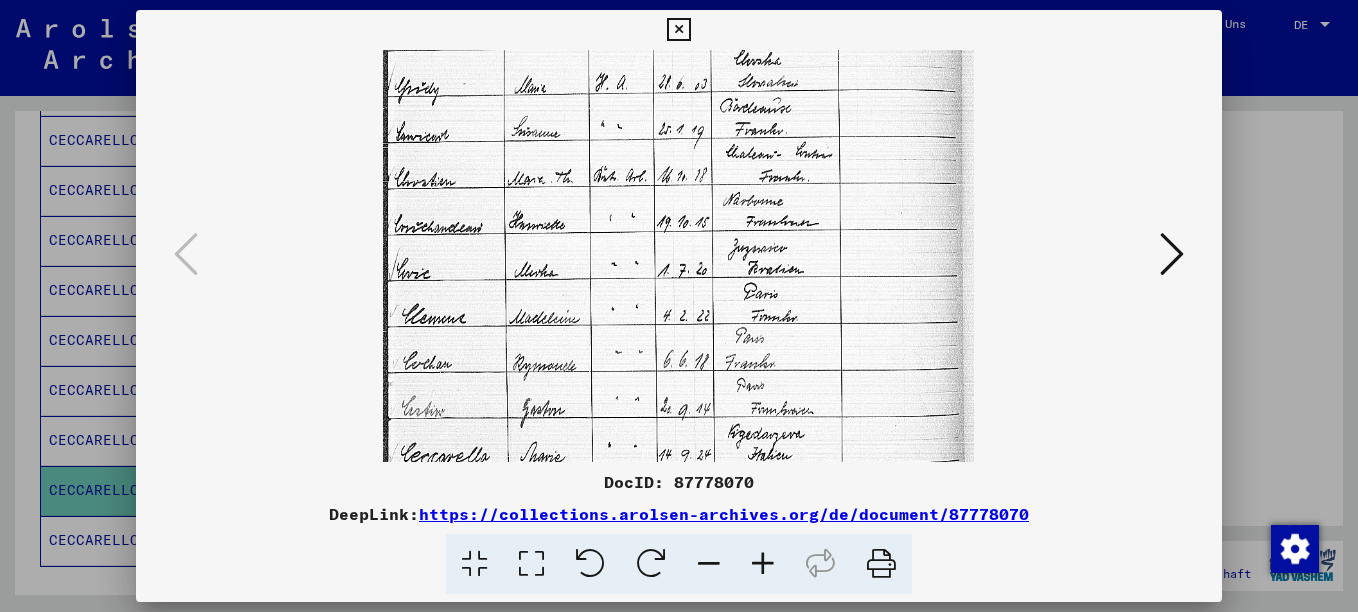 drag, startPoint x: 540, startPoint y: 379, endPoint x: 559, endPoint y: 150, distance: 229.78687 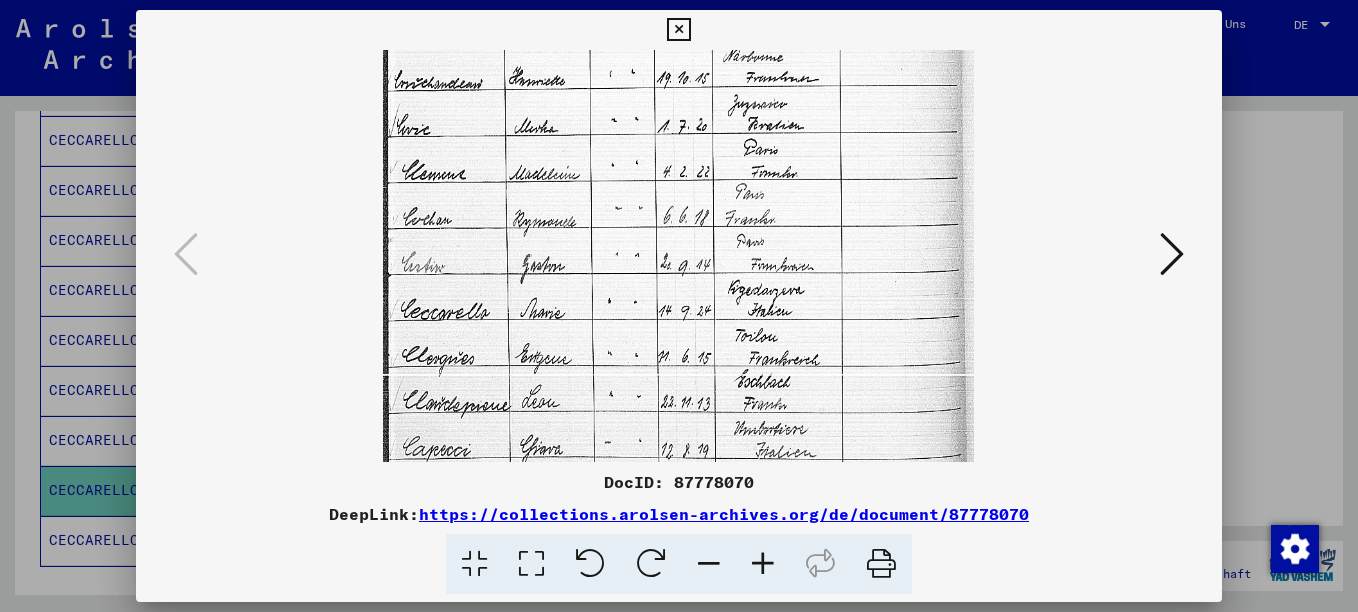 scroll, scrollTop: 368, scrollLeft: 0, axis: vertical 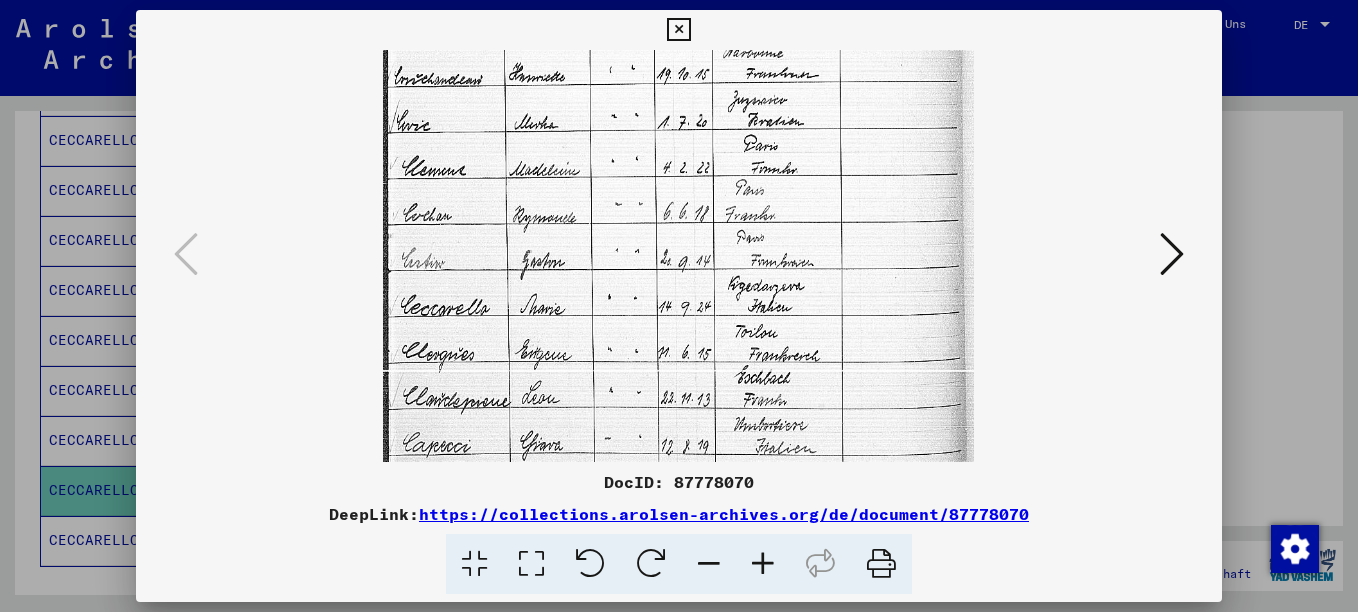 drag, startPoint x: 550, startPoint y: 350, endPoint x: 554, endPoint y: 211, distance: 139.05754 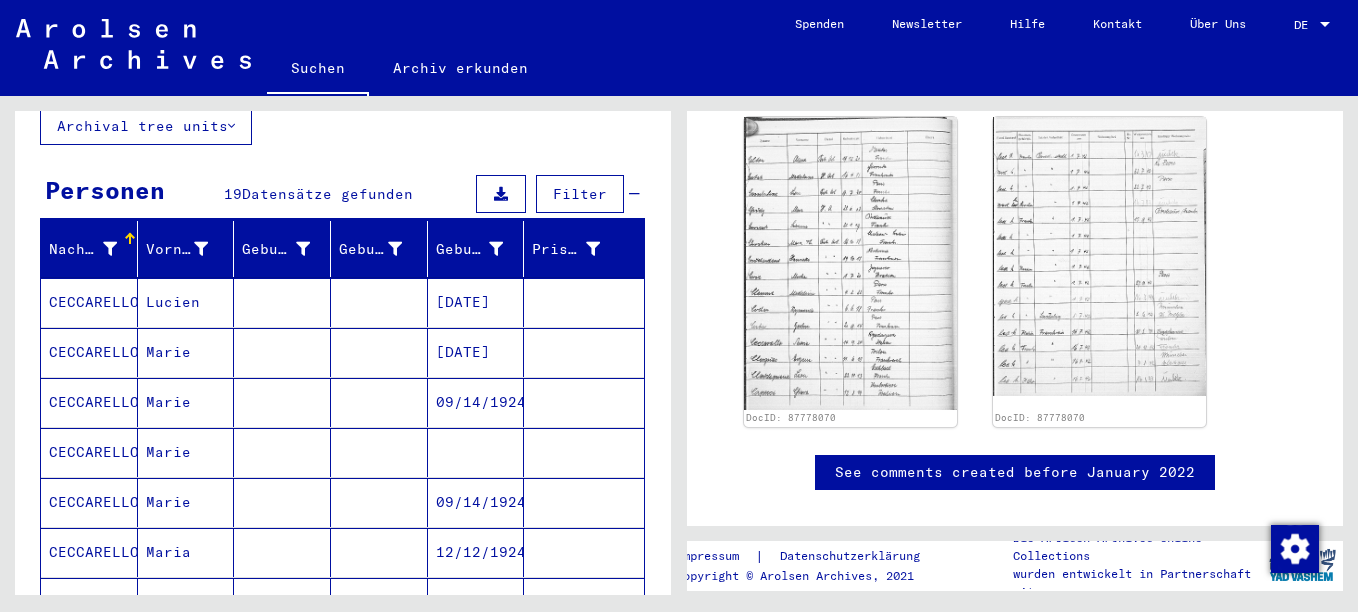 scroll, scrollTop: 141, scrollLeft: 0, axis: vertical 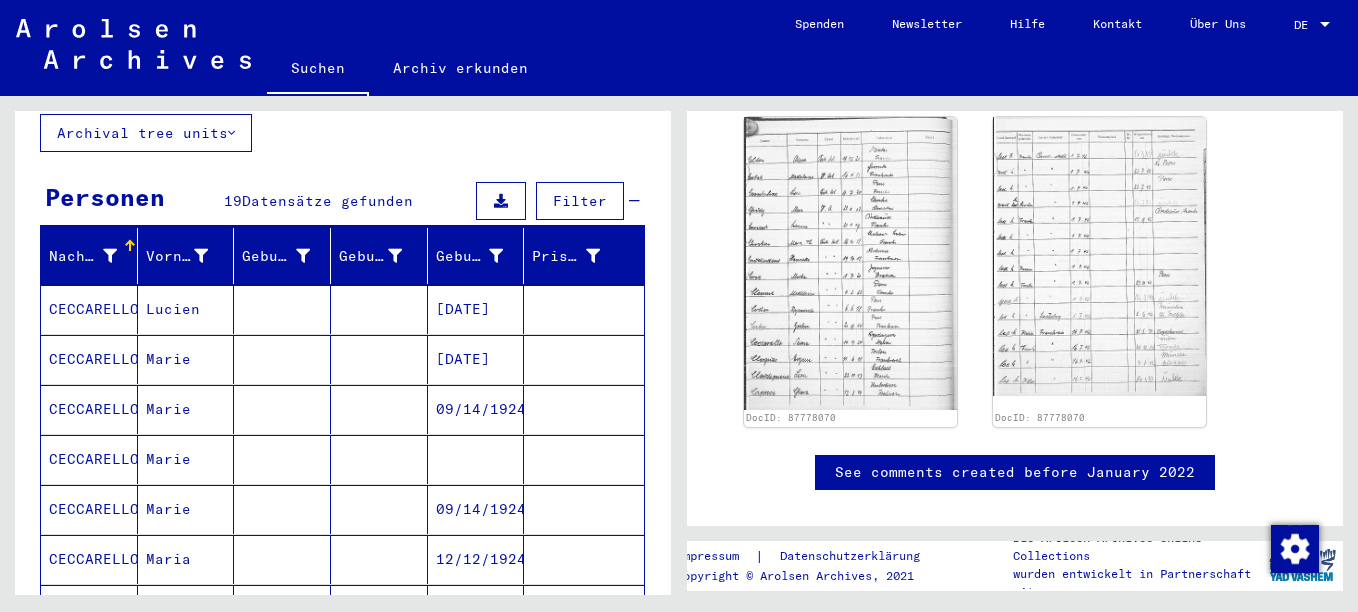 click on "[DATE]" at bounding box center [476, 359] 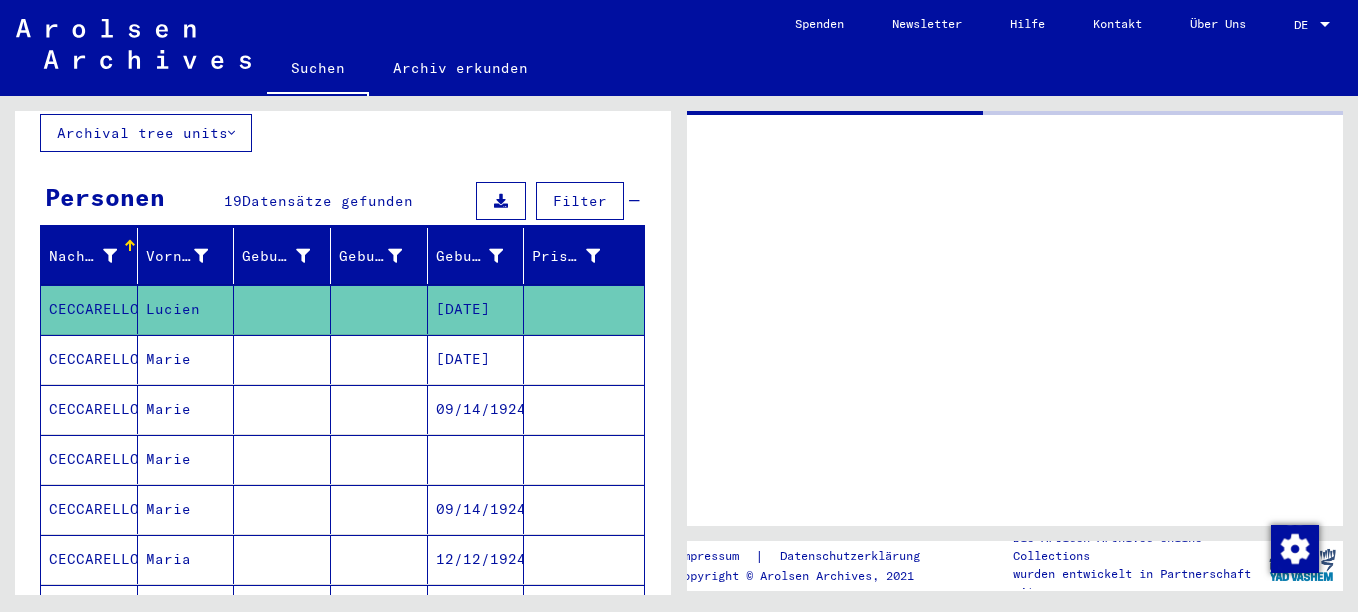 scroll, scrollTop: 0, scrollLeft: 0, axis: both 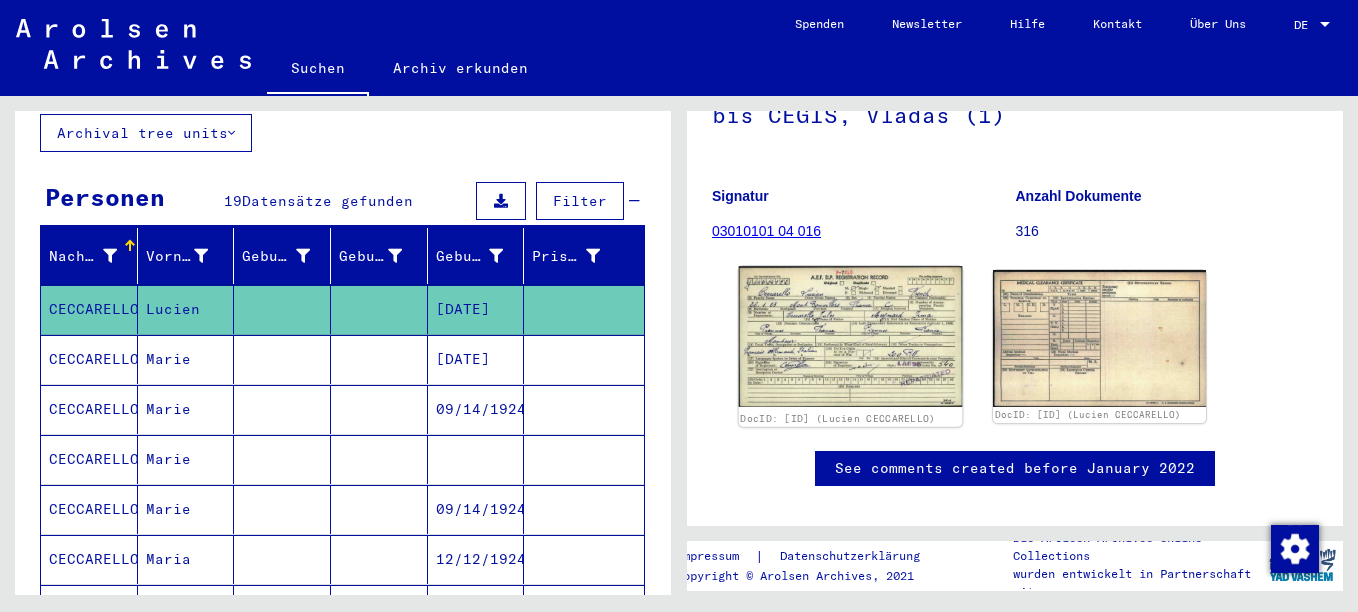 click 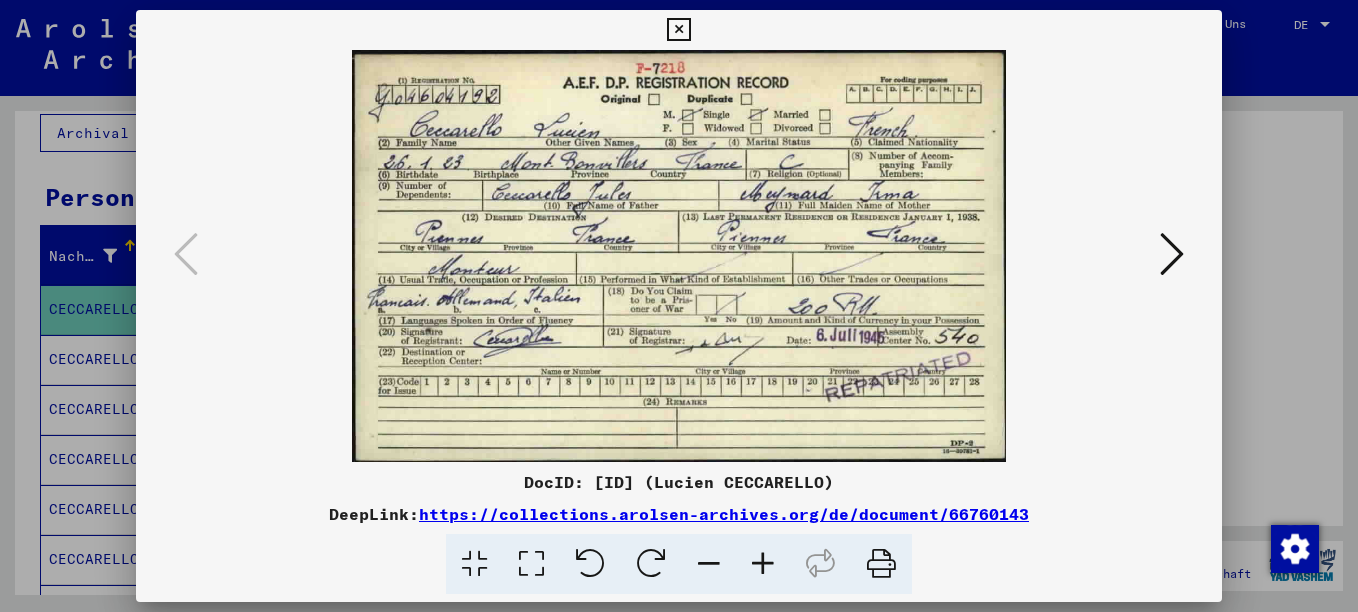 click at bounding box center [763, 564] 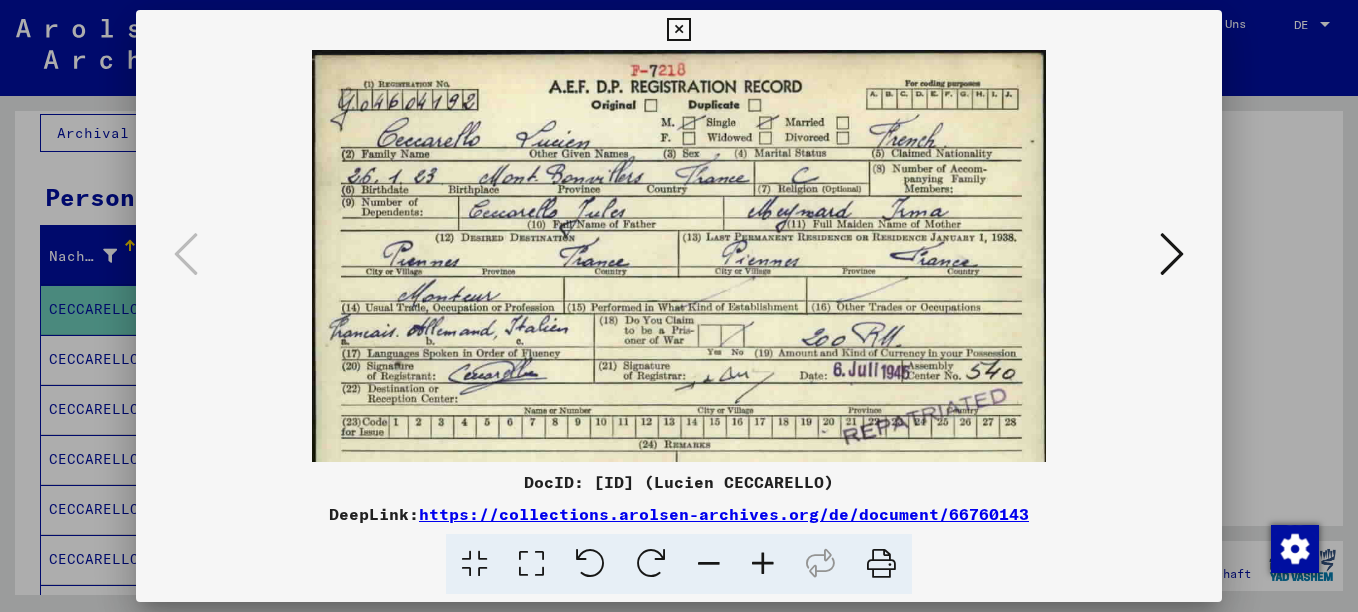 click at bounding box center (763, 564) 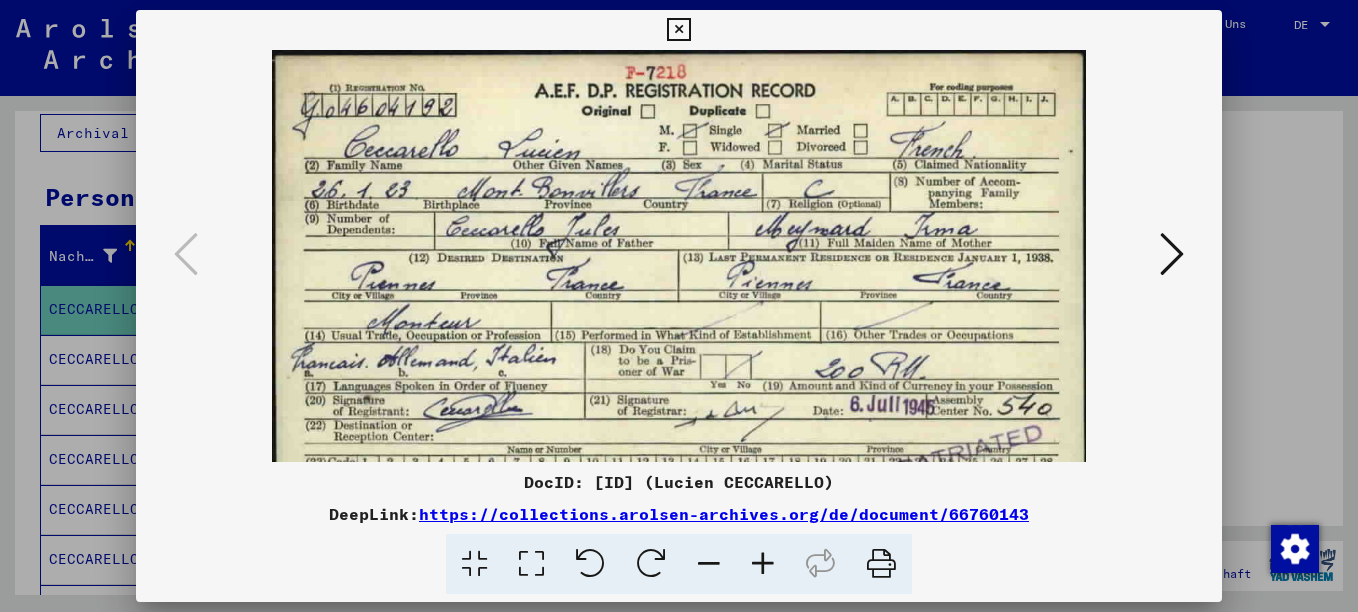 click at bounding box center [763, 564] 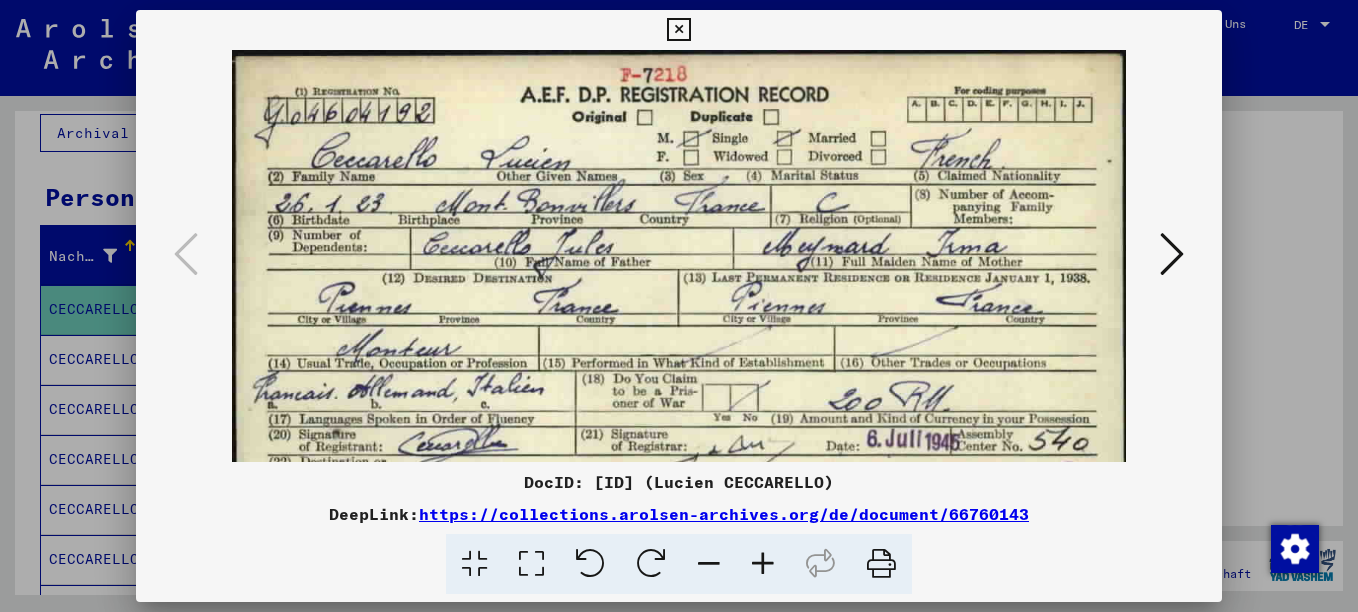 click at bounding box center (1172, 254) 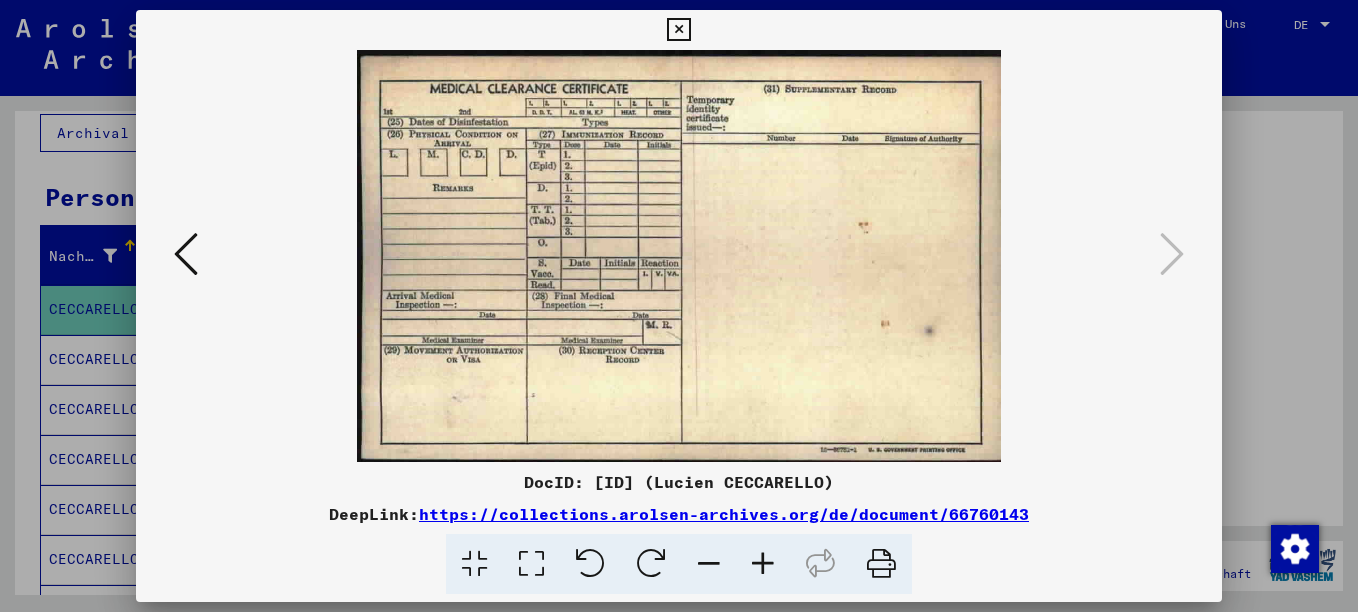 click at bounding box center (679, 306) 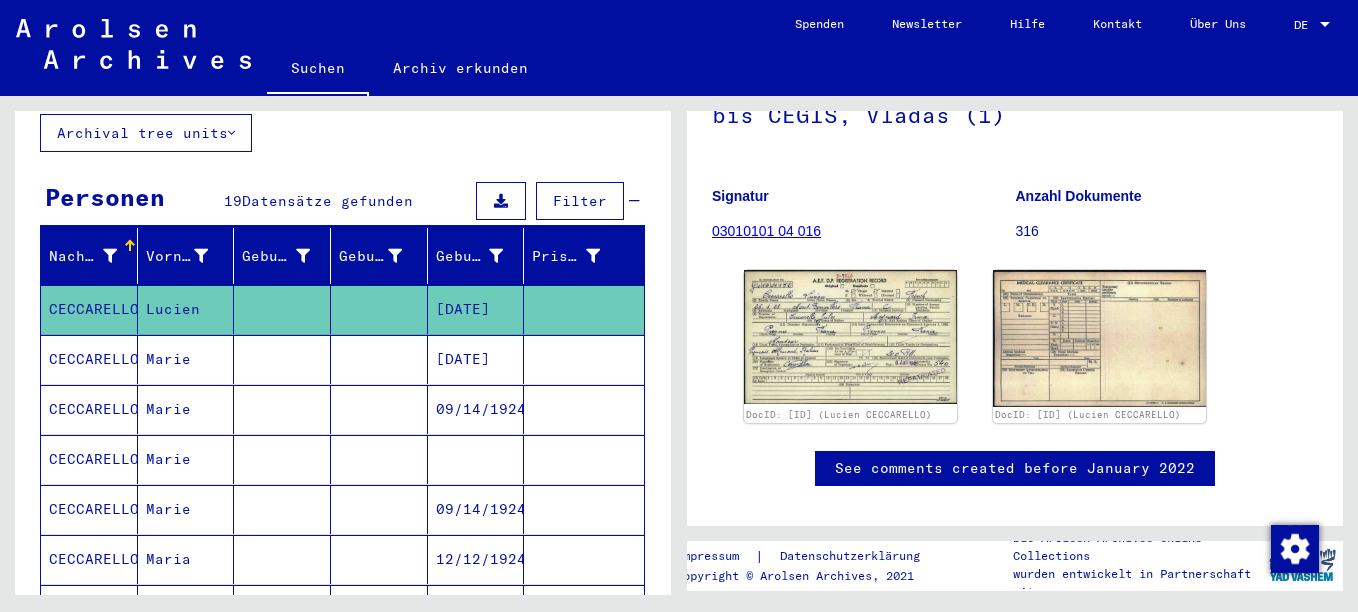 click on "[DATE]" at bounding box center (476, 409) 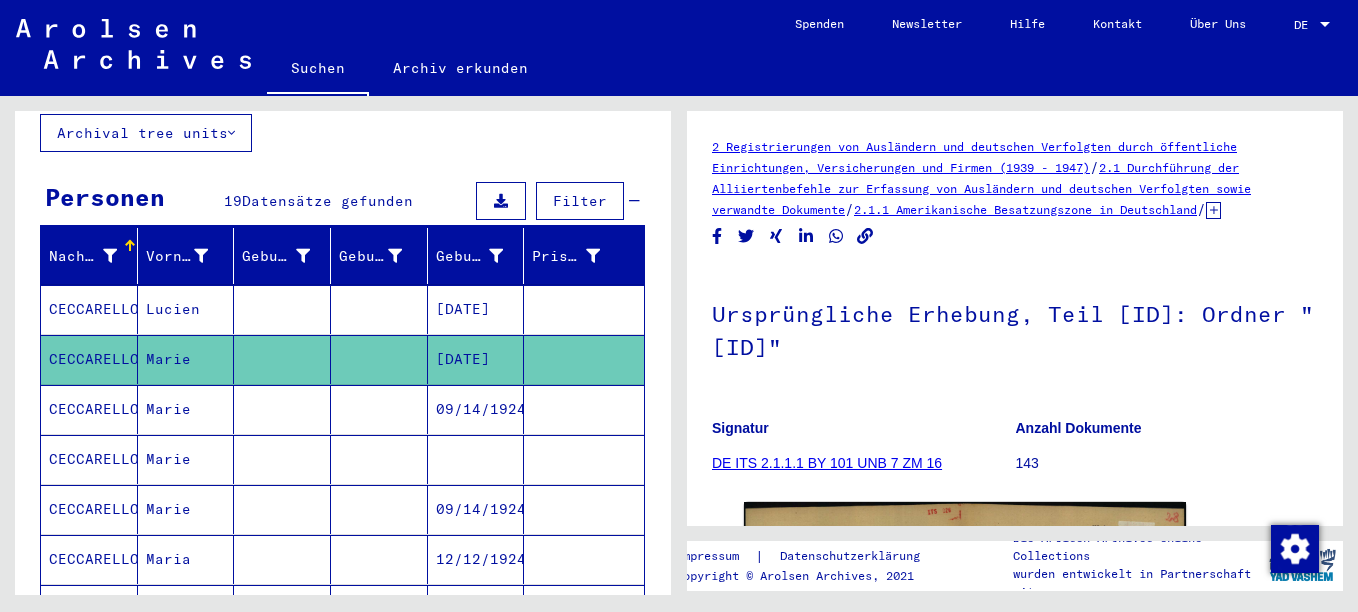 scroll, scrollTop: 0, scrollLeft: 0, axis: both 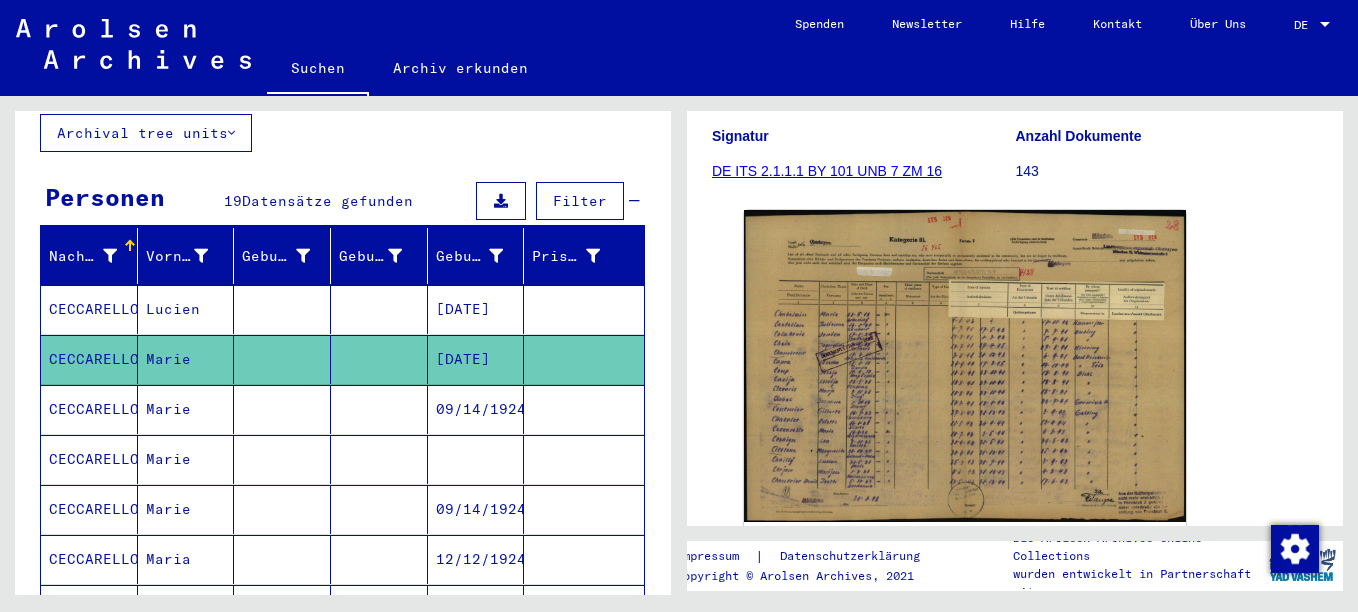 click at bounding box center [584, 459] 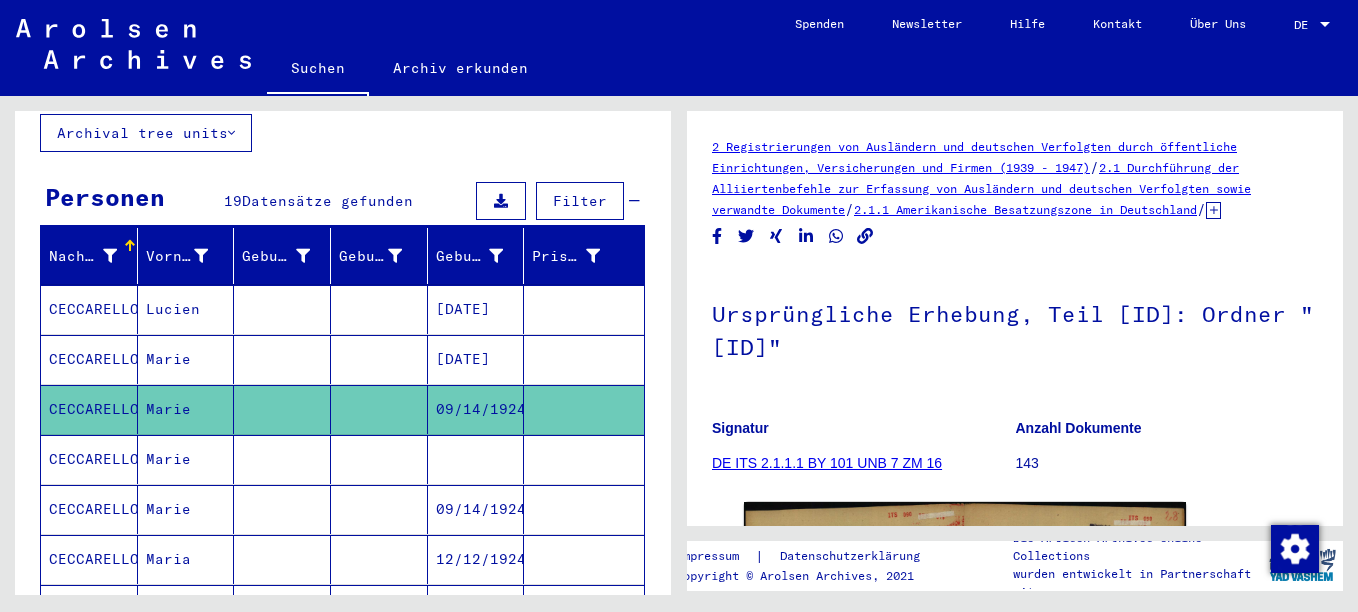 scroll, scrollTop: 0, scrollLeft: 0, axis: both 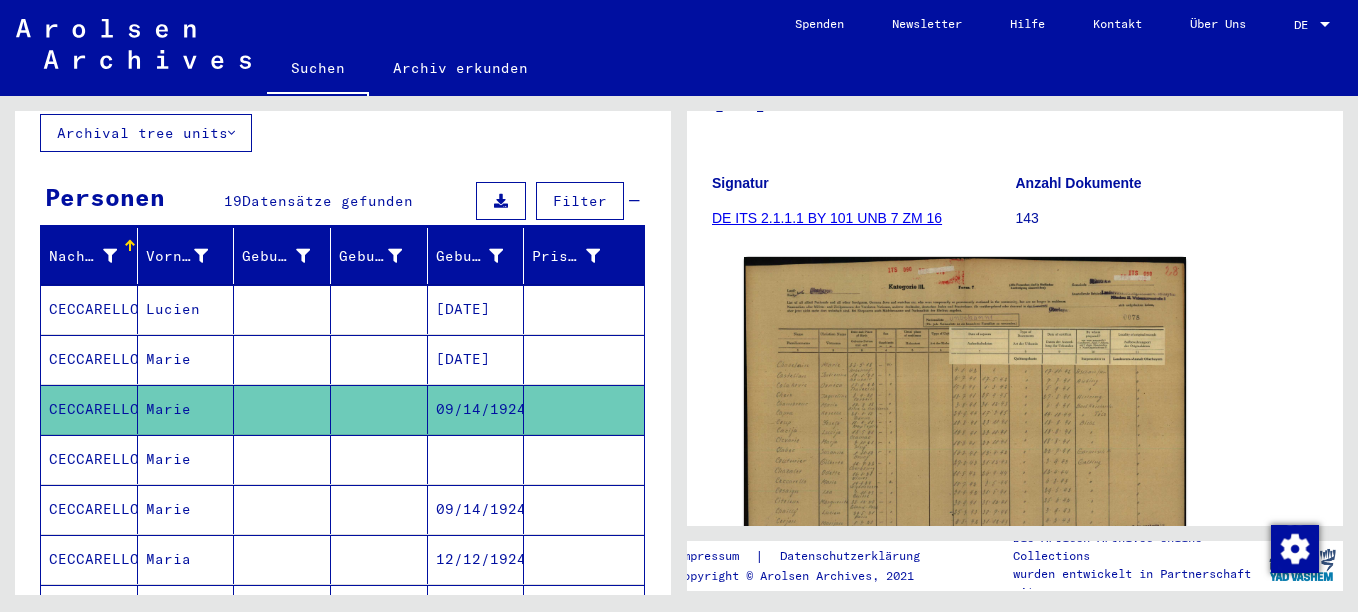 click at bounding box center (584, 509) 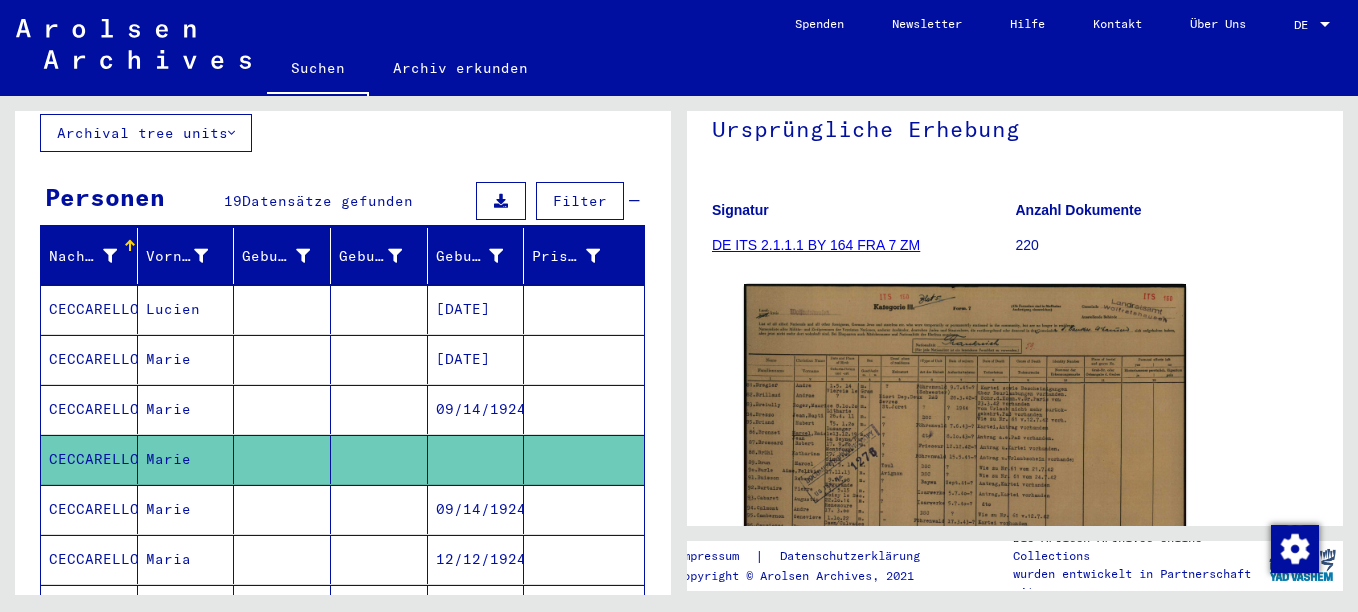scroll, scrollTop: 208, scrollLeft: 0, axis: vertical 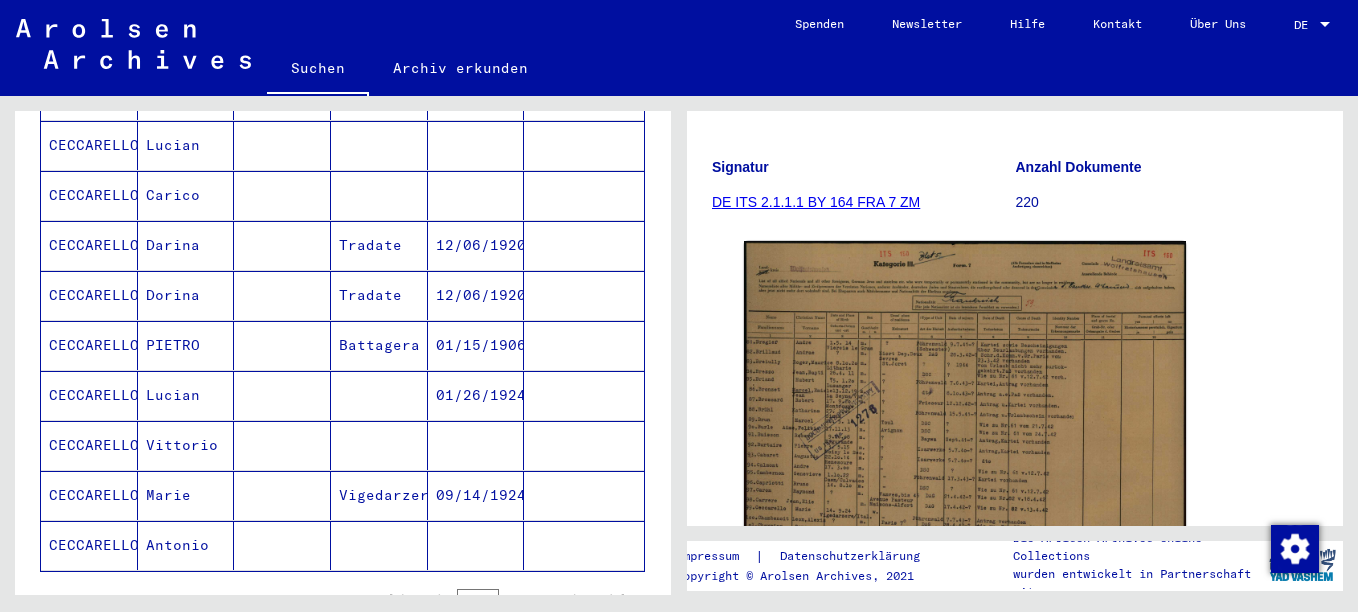 click at bounding box center (476, 495) 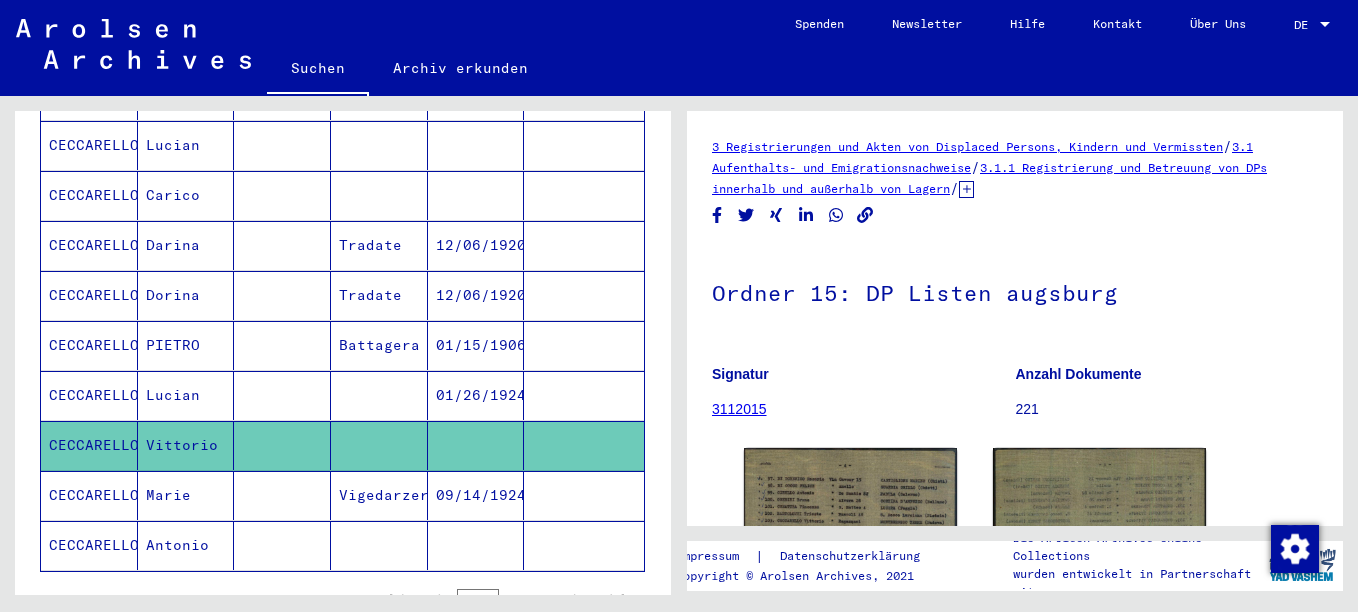 scroll, scrollTop: 228, scrollLeft: 0, axis: vertical 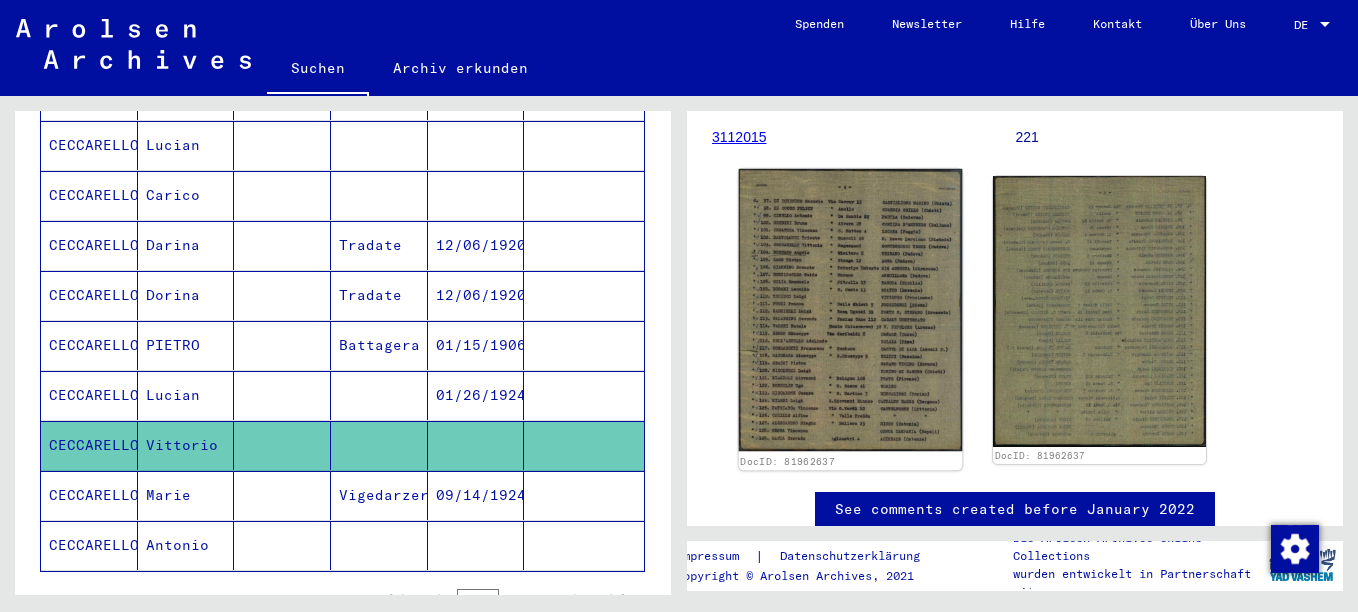 click 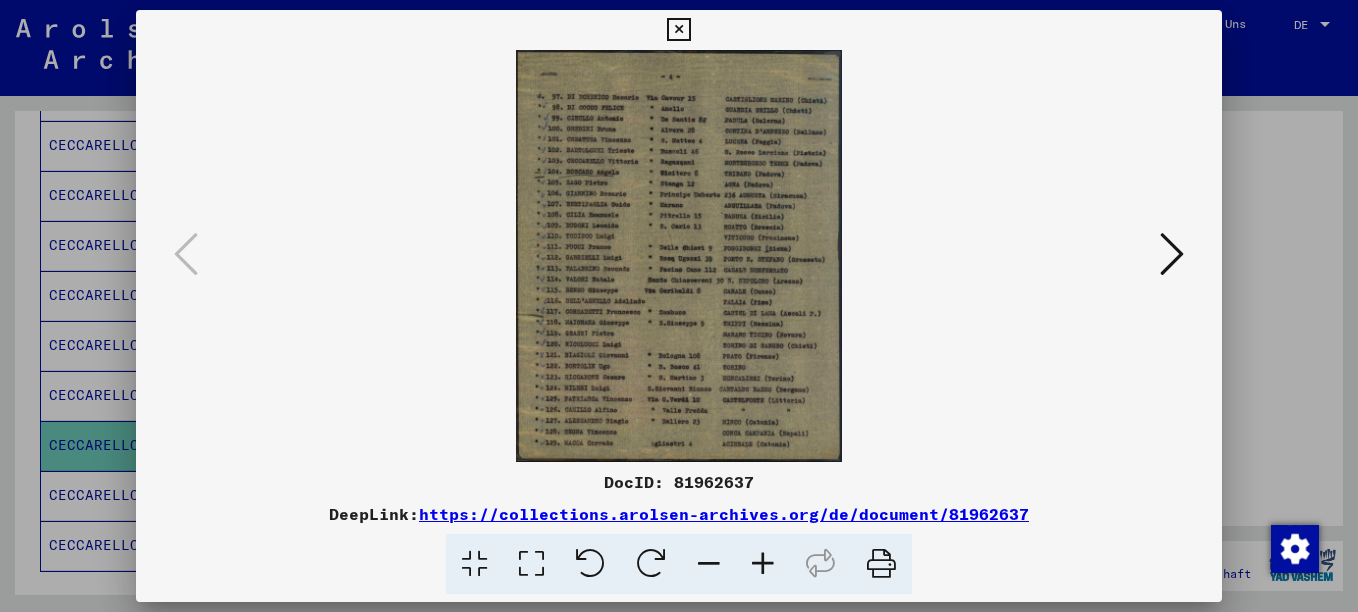 click at bounding box center [763, 564] 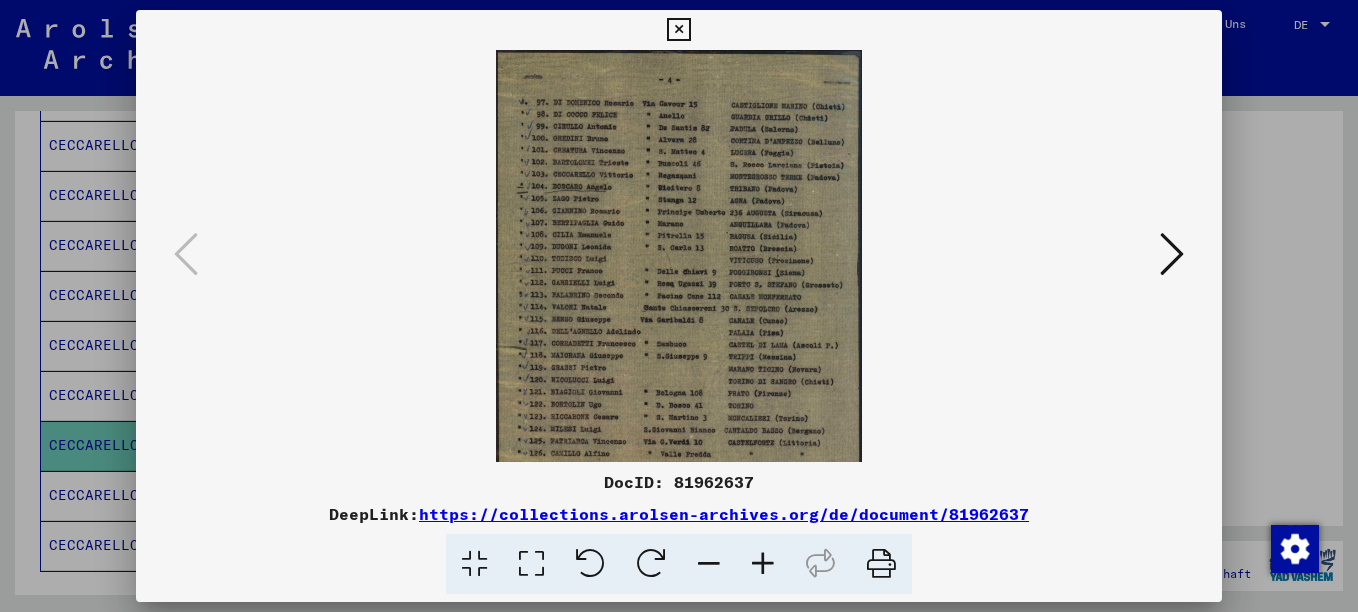 click at bounding box center [763, 564] 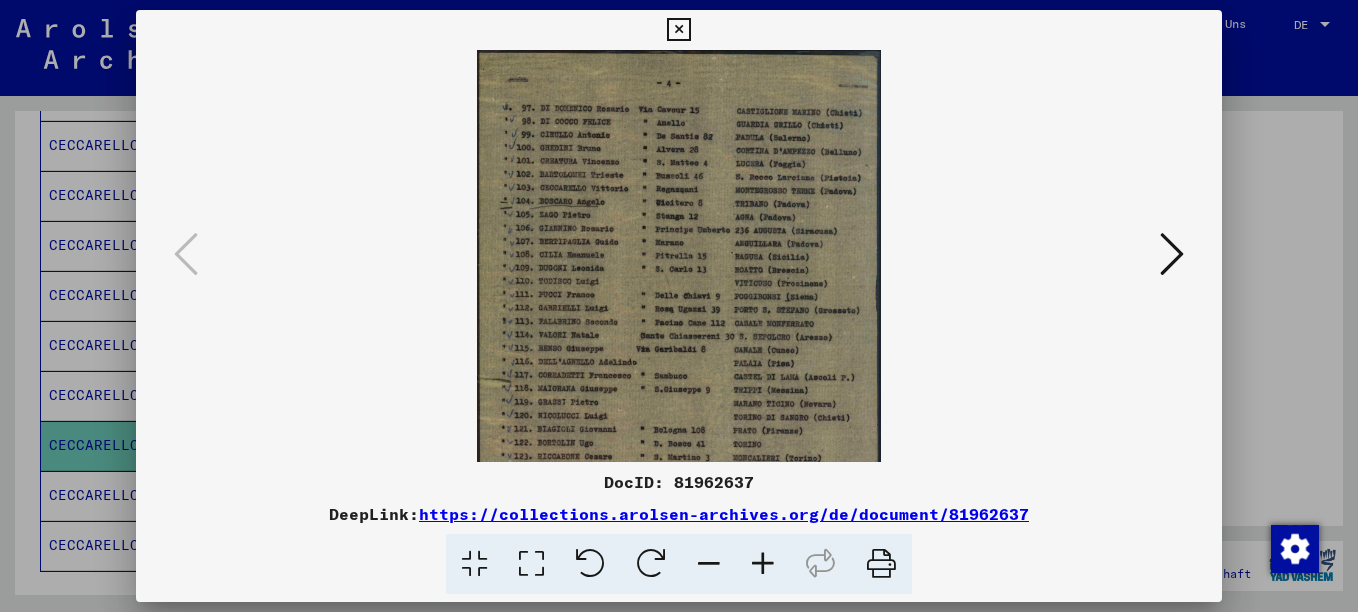 click at bounding box center (763, 564) 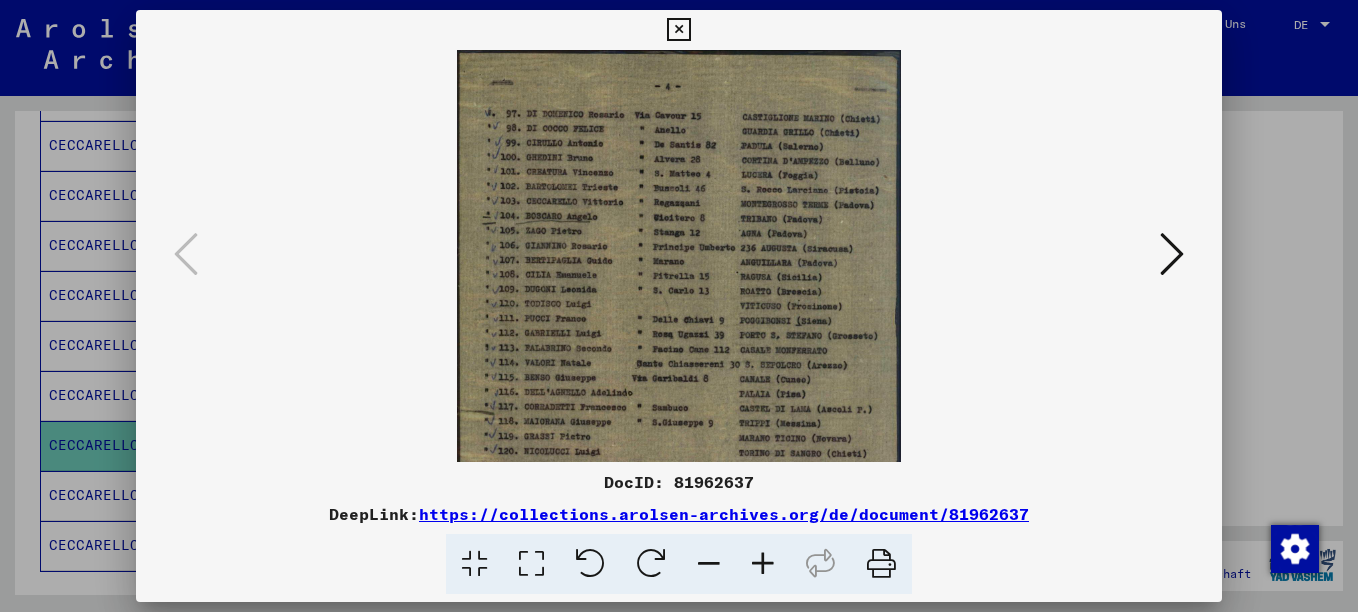click at bounding box center [763, 564] 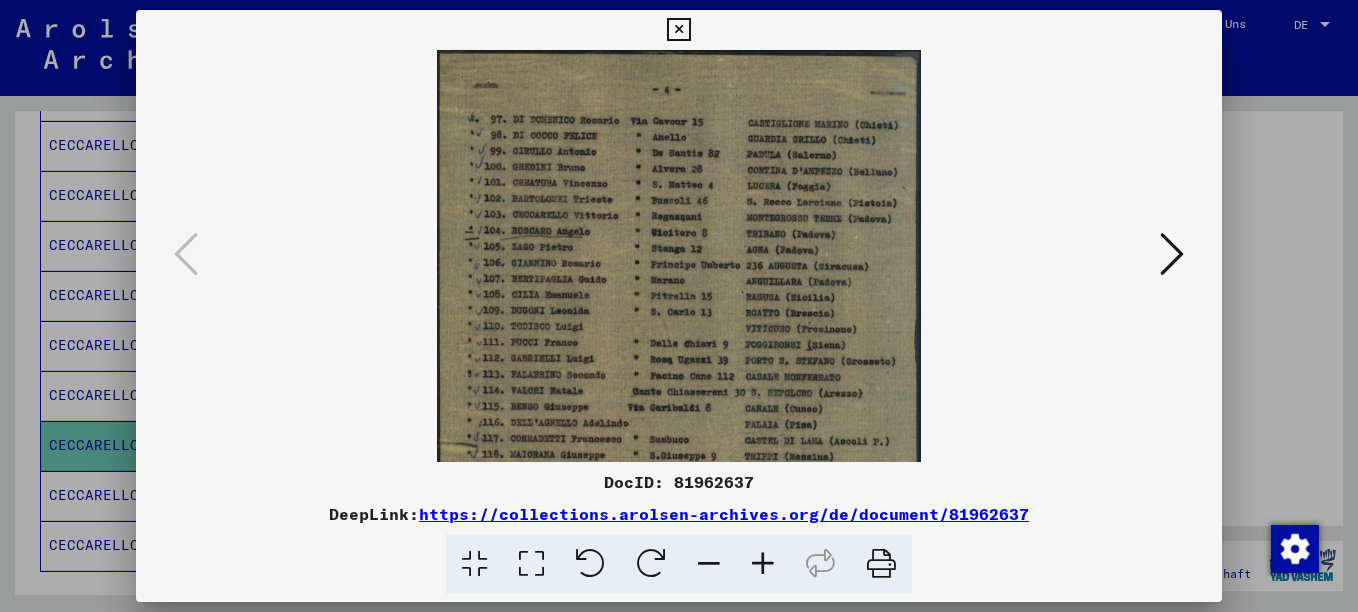 click at bounding box center [763, 564] 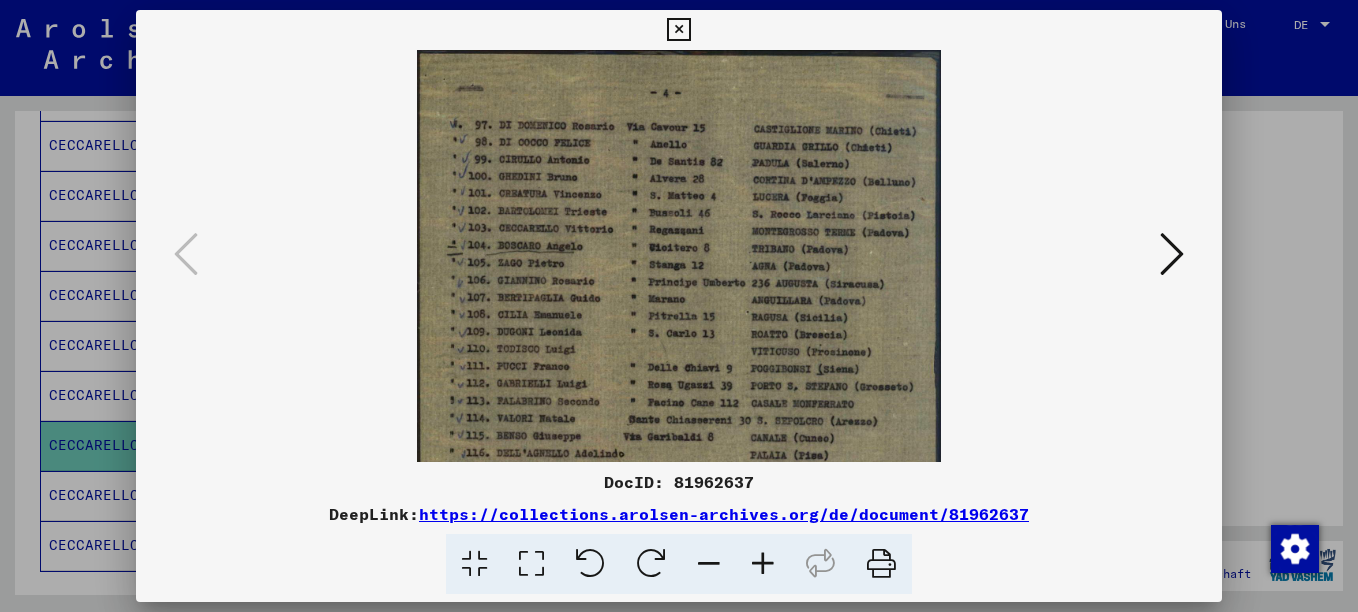 click at bounding box center [763, 564] 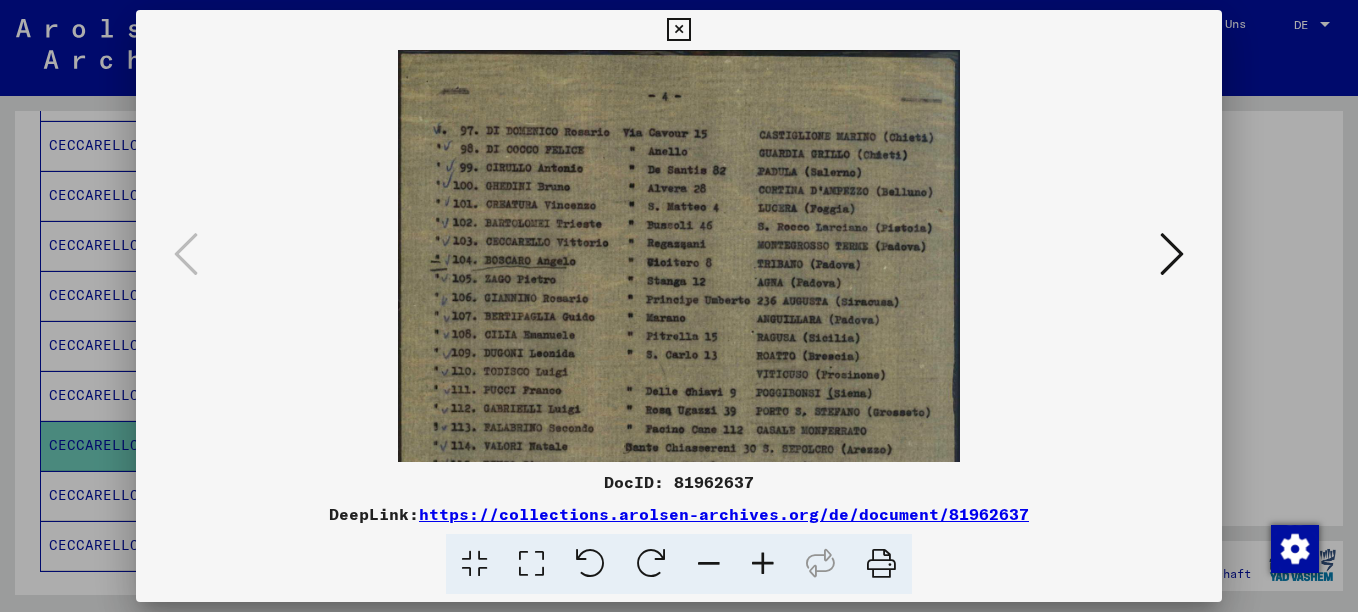 click at bounding box center [678, 30] 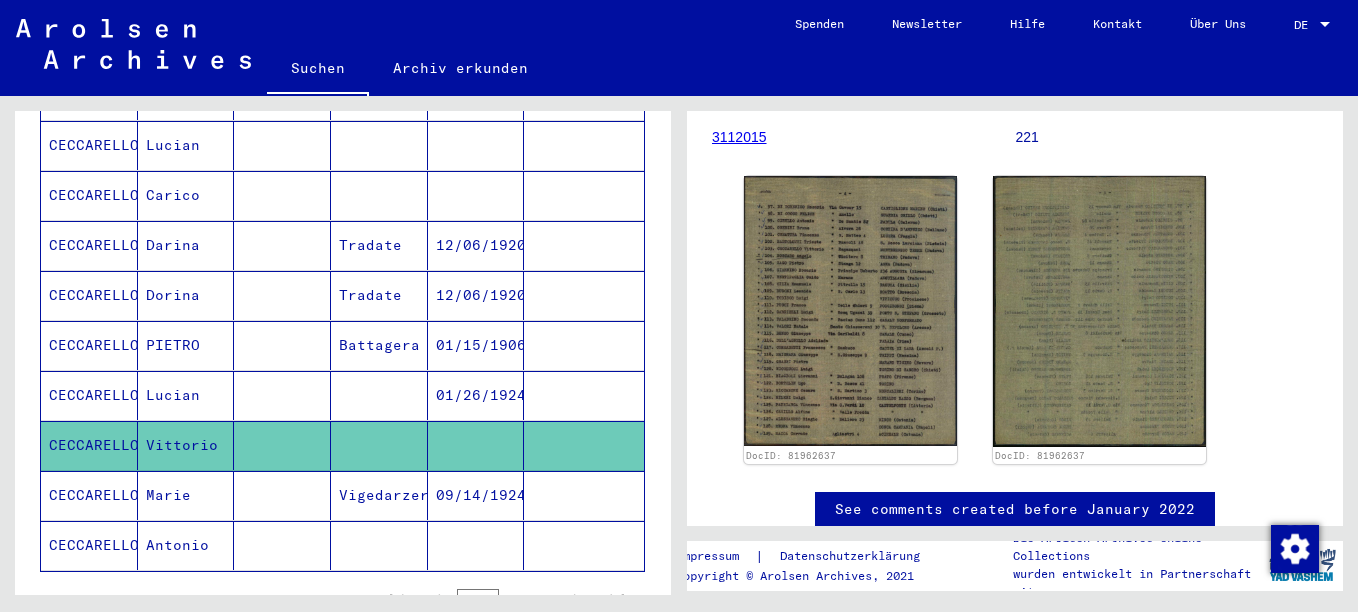 click on "12/06/1920" at bounding box center (476, 295) 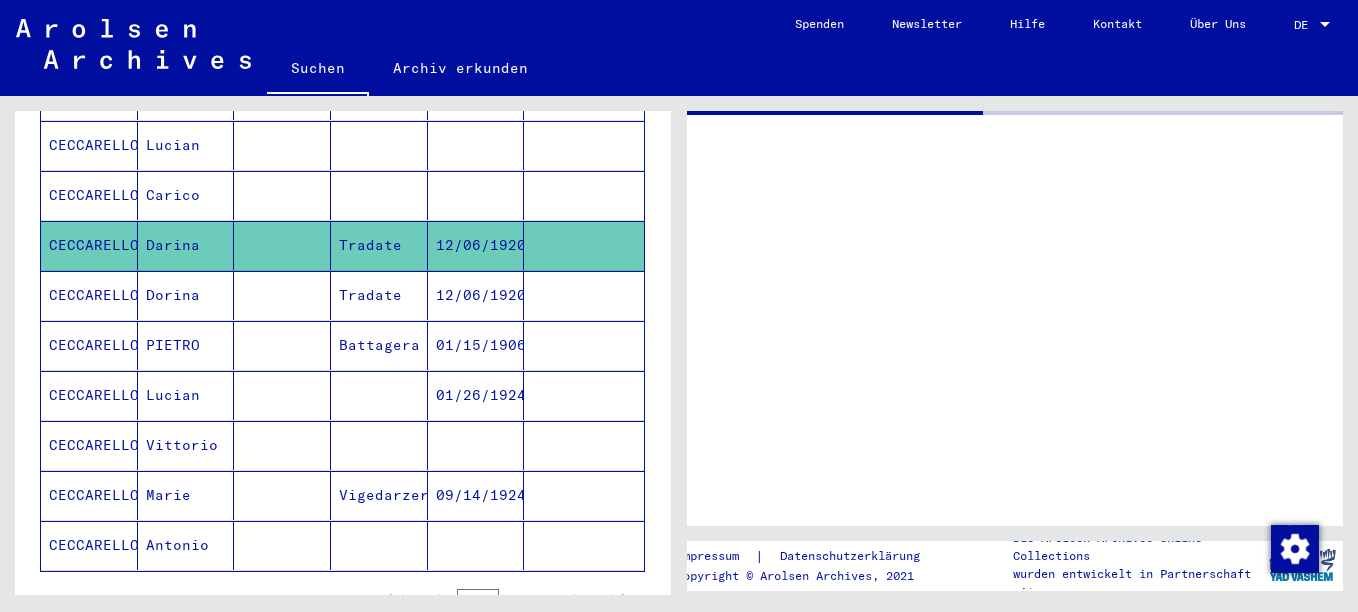 scroll, scrollTop: 0, scrollLeft: 0, axis: both 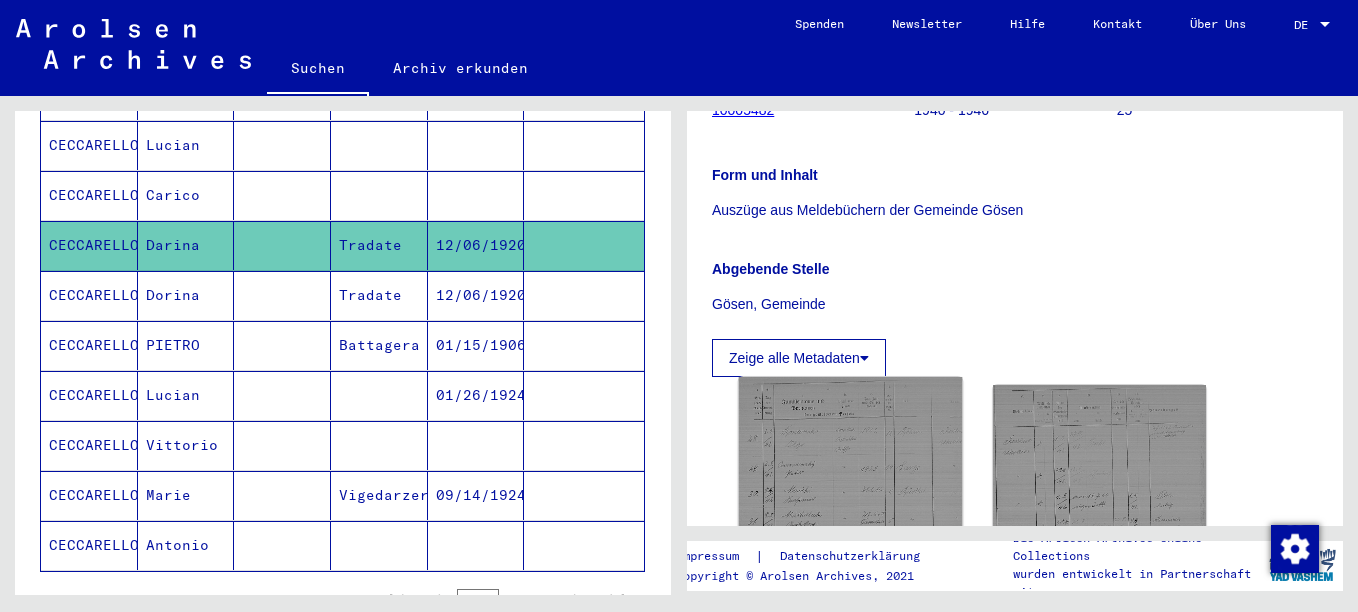 click 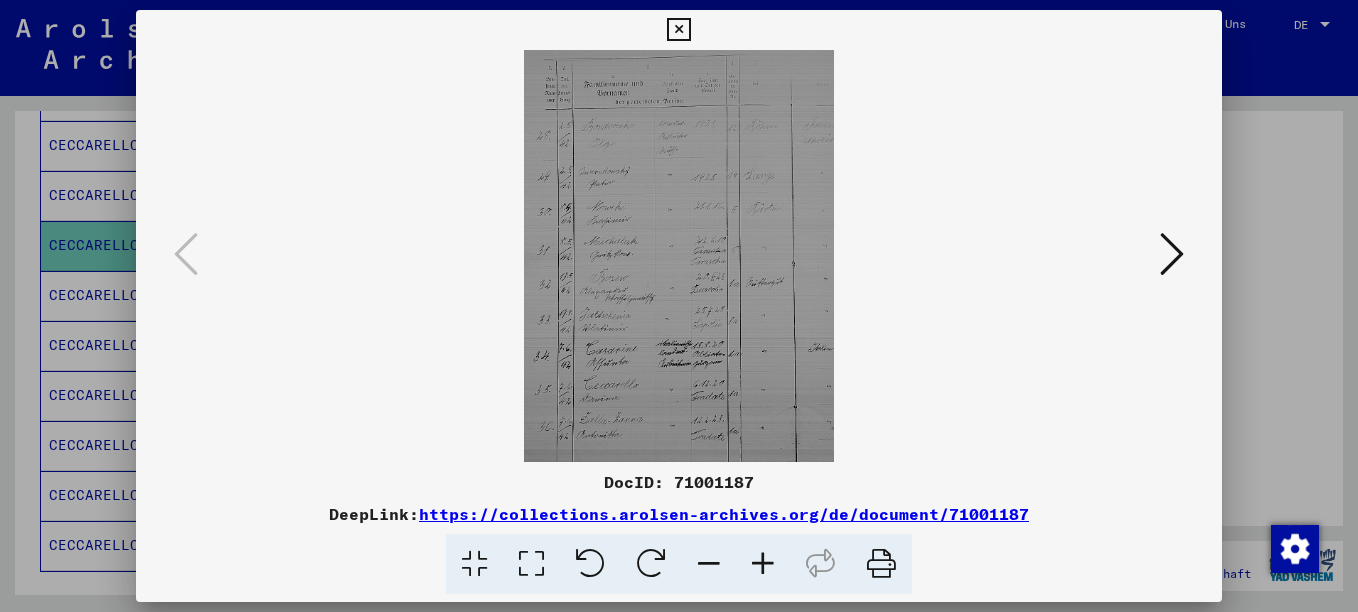 click at bounding box center [763, 564] 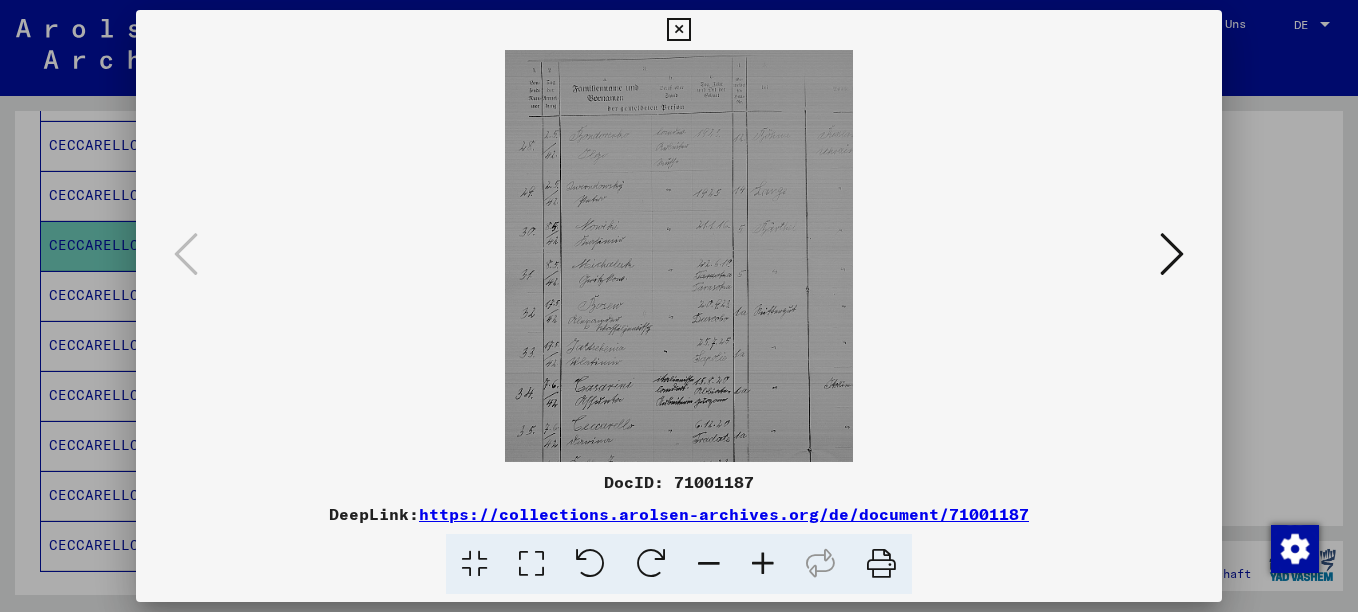 click at bounding box center [763, 564] 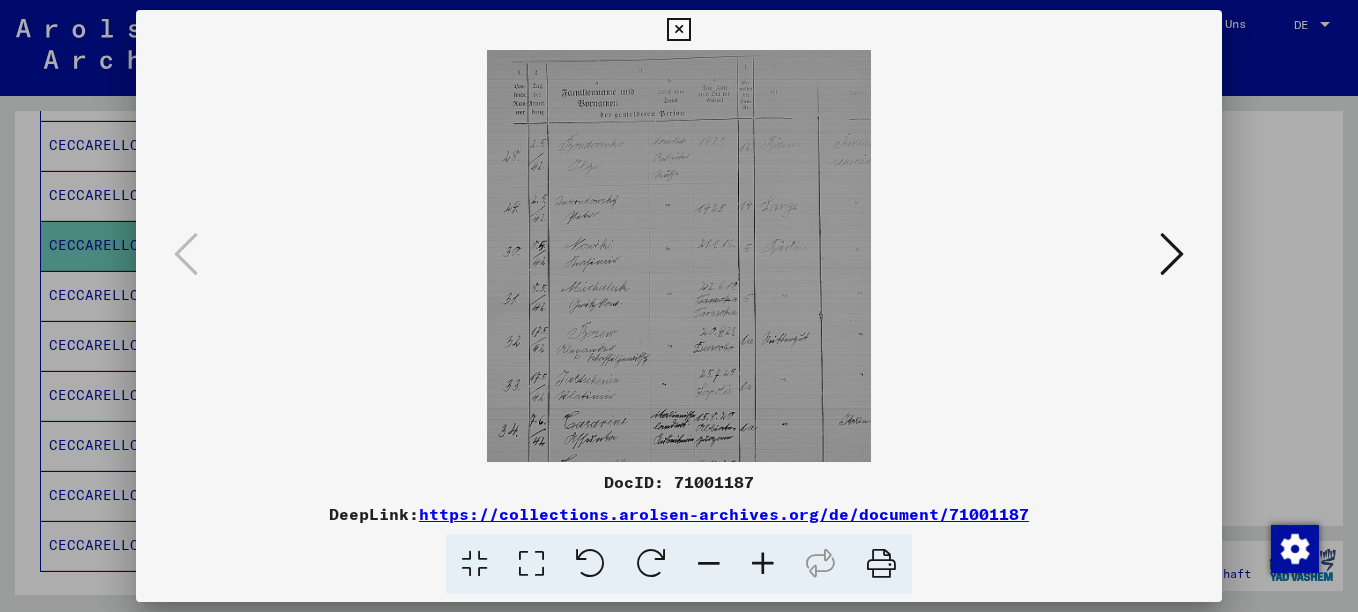 click at bounding box center (763, 564) 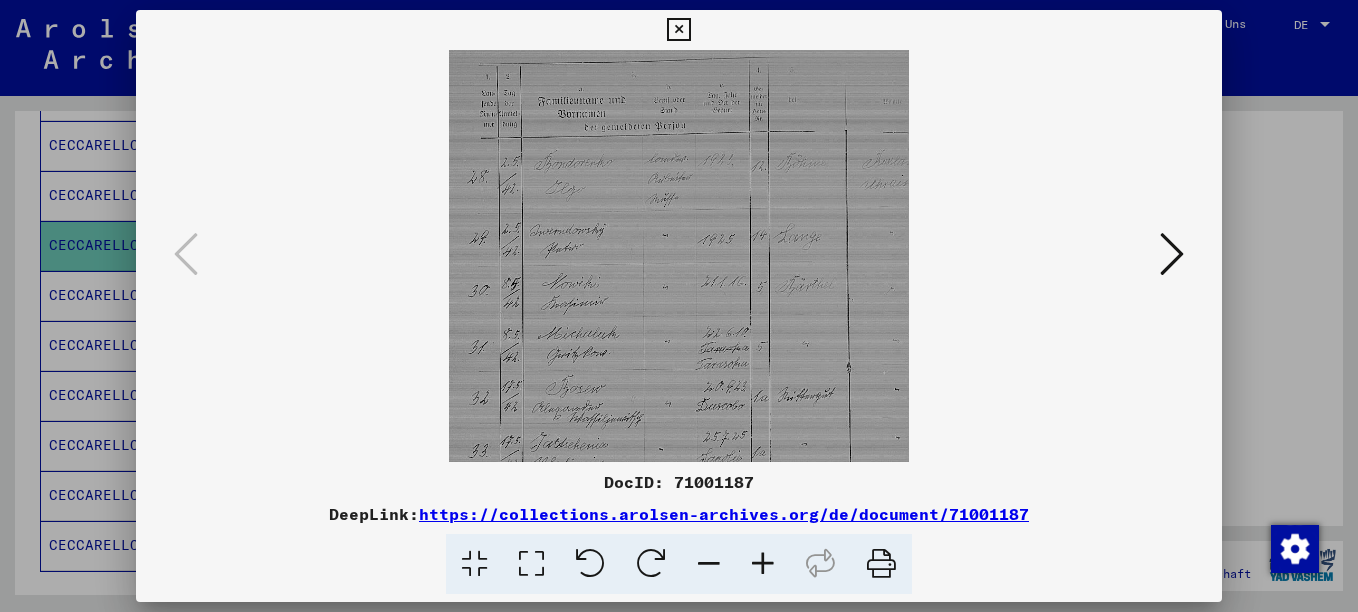 click at bounding box center (763, 564) 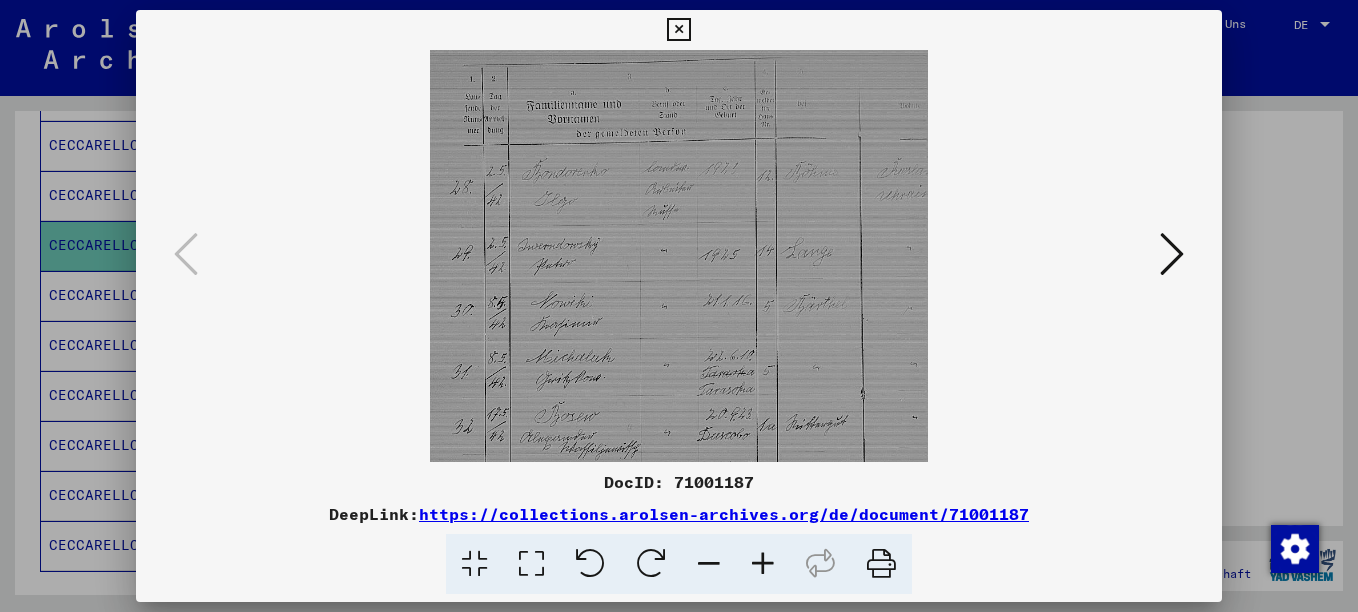 click at bounding box center [763, 564] 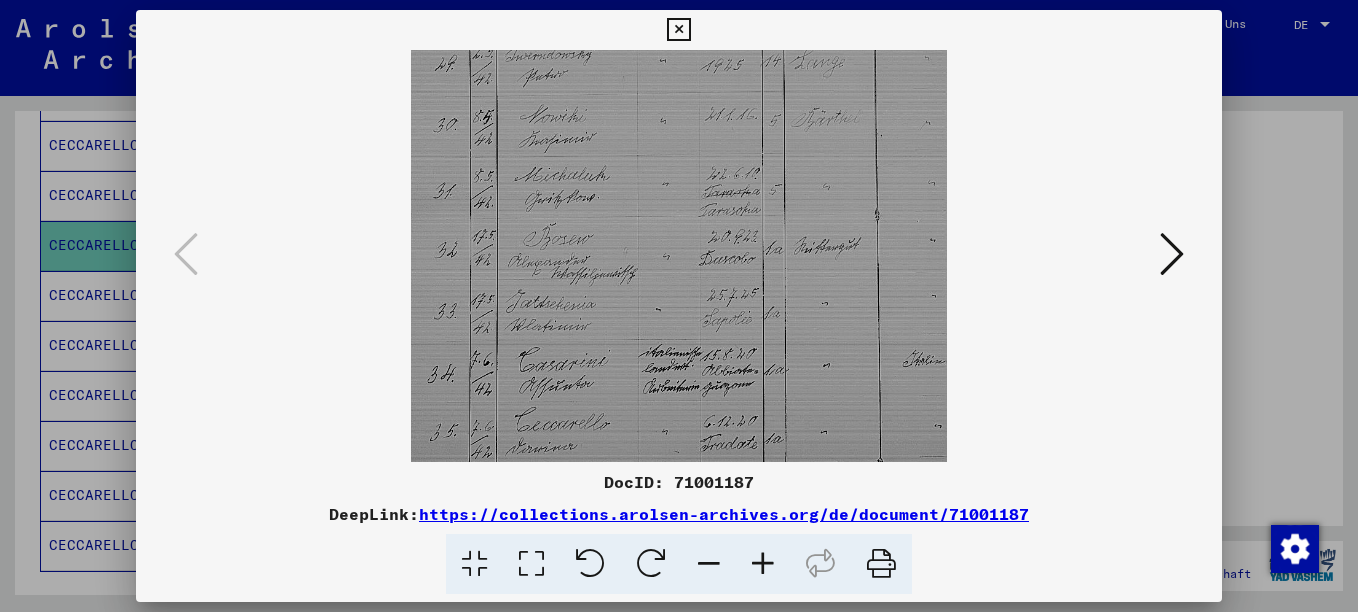 drag, startPoint x: 655, startPoint y: 361, endPoint x: 660, endPoint y: 155, distance: 206.06067 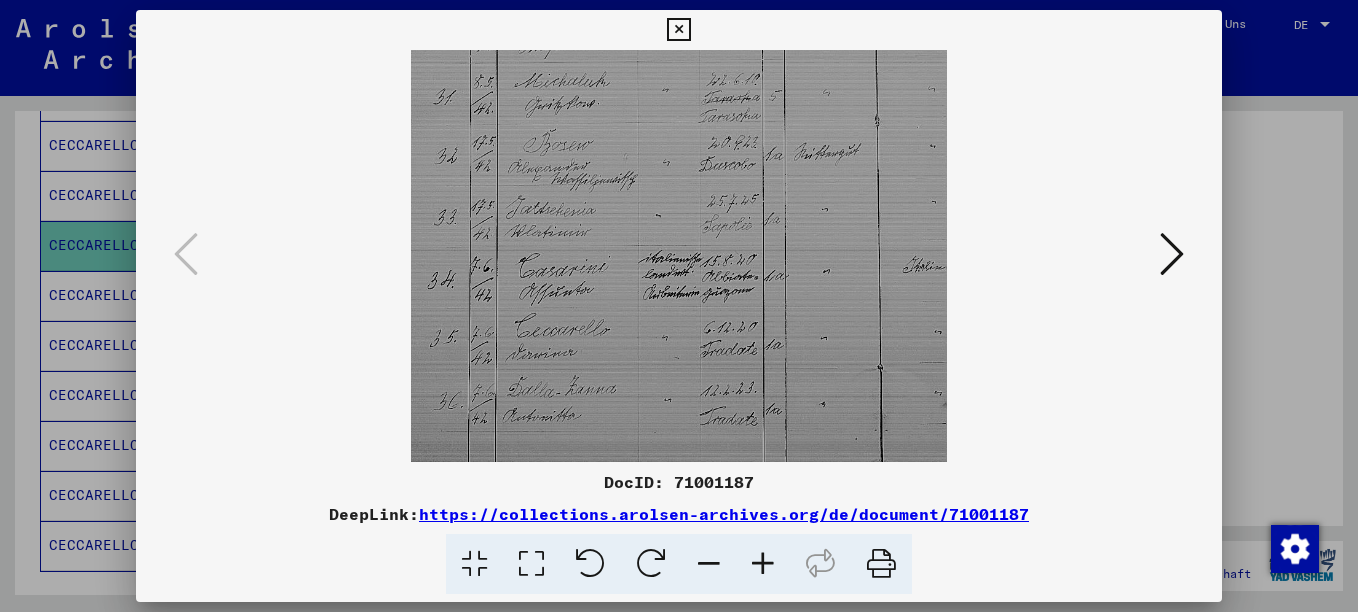 drag, startPoint x: 656, startPoint y: 325, endPoint x: 643, endPoint y: 231, distance: 94.89468 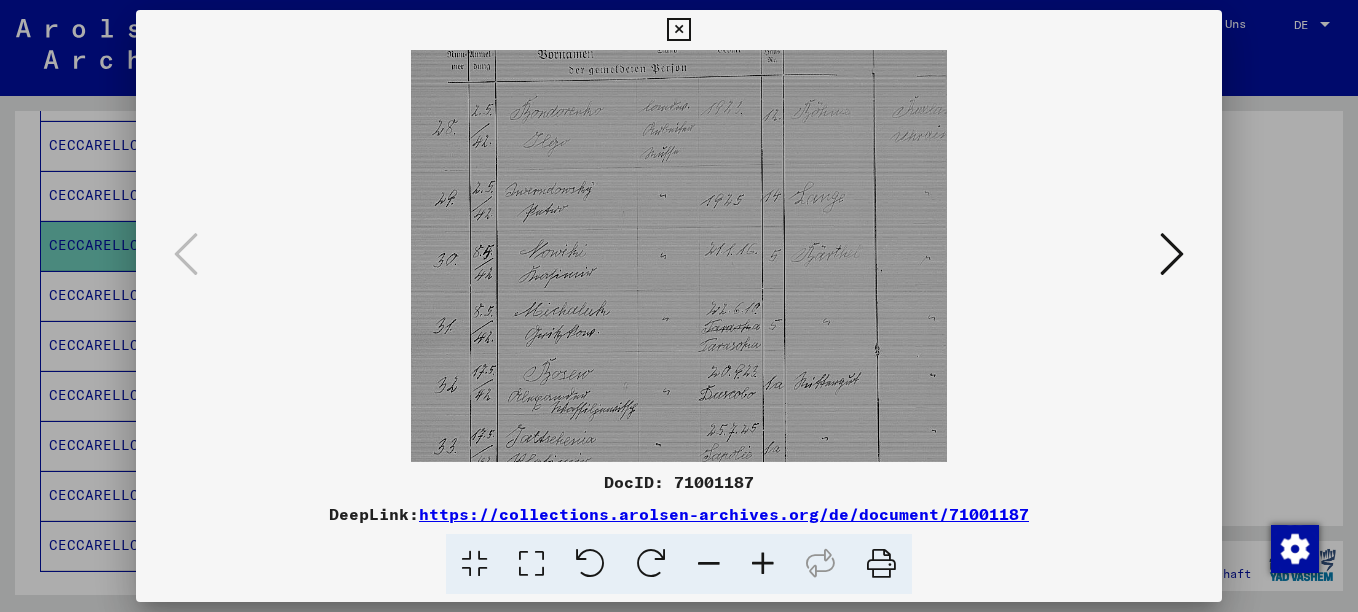 drag, startPoint x: 835, startPoint y: 342, endPoint x: 674, endPoint y: 573, distance: 281.5706 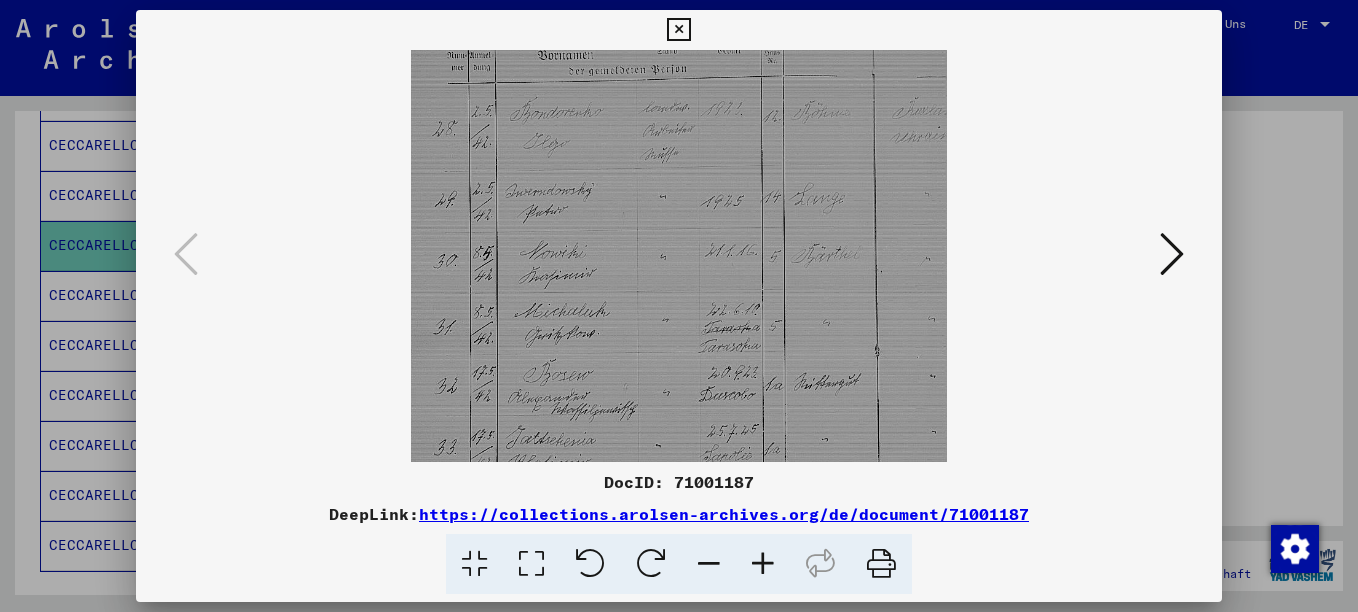 scroll, scrollTop: 0, scrollLeft: 0, axis: both 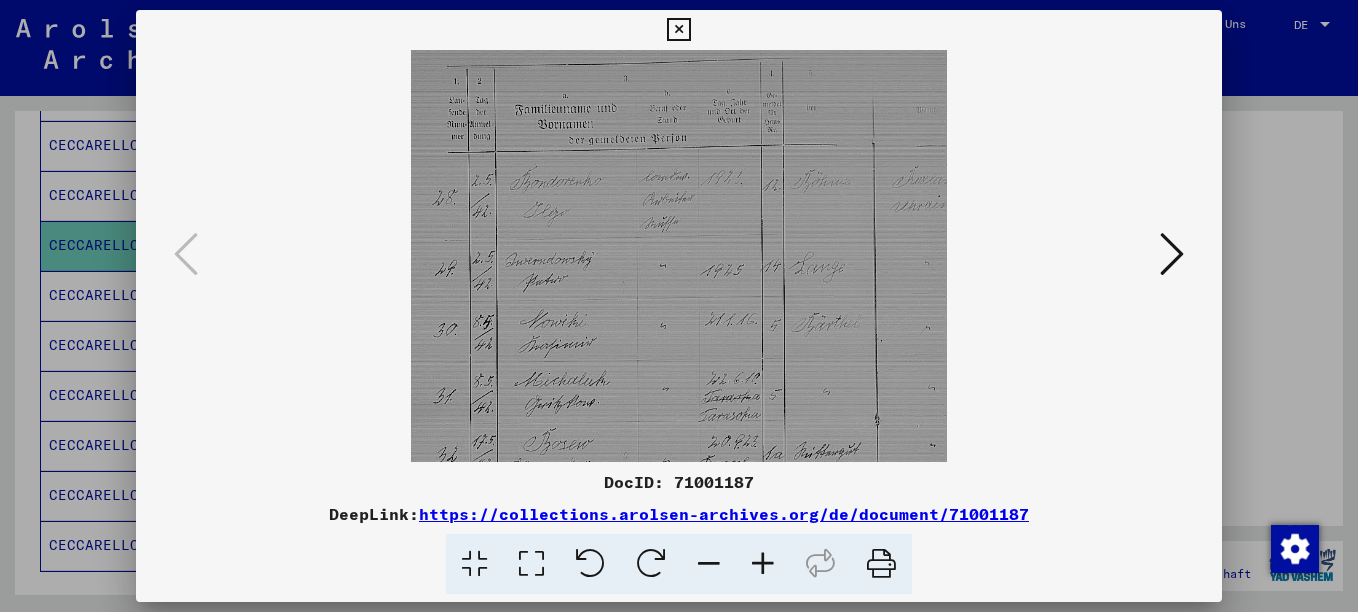 drag, startPoint x: 750, startPoint y: 264, endPoint x: 735, endPoint y: 375, distance: 112.00893 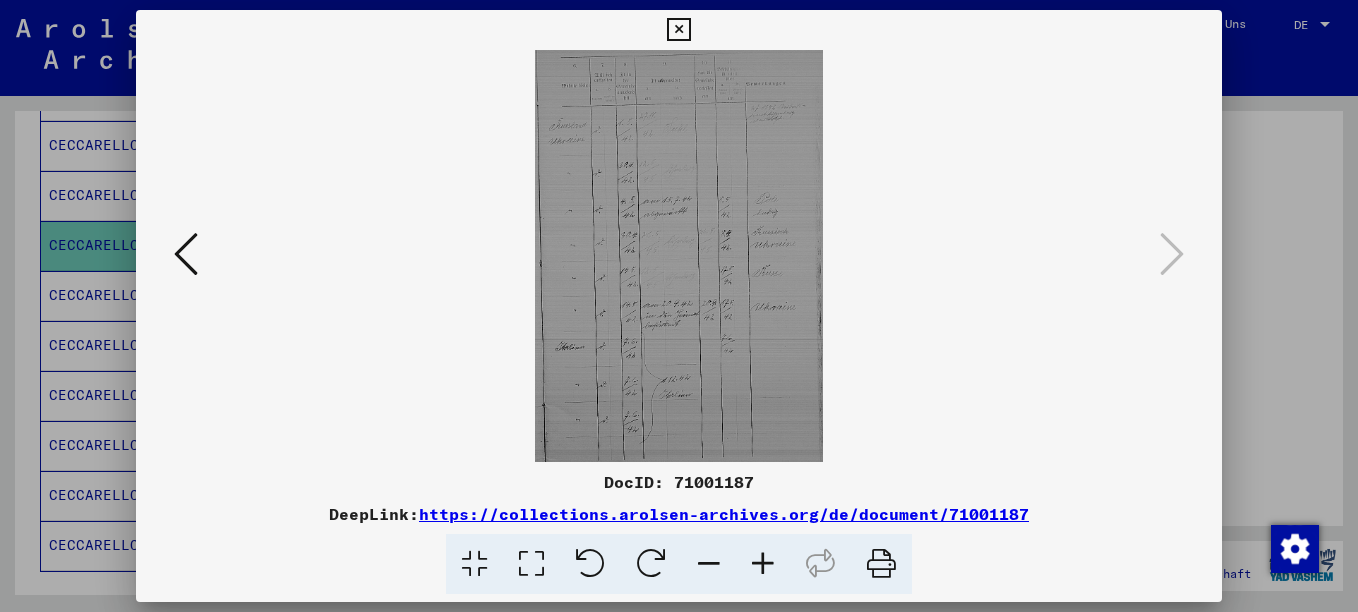 click at bounding box center (679, 306) 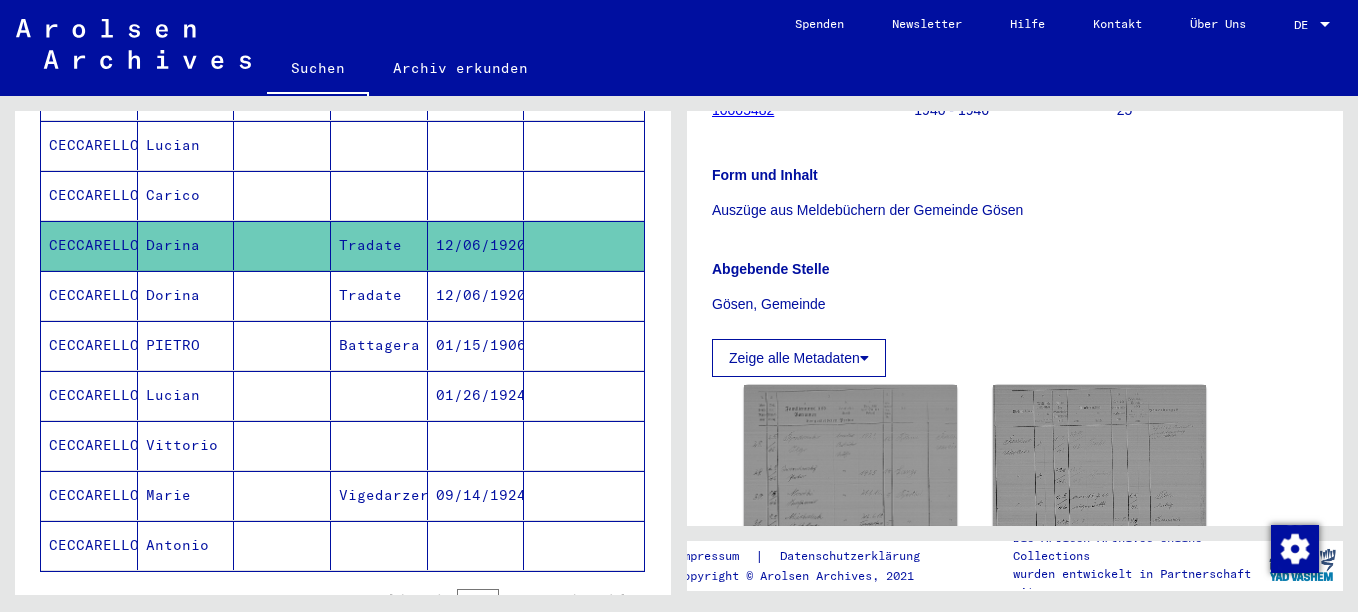 click at bounding box center [584, 395] 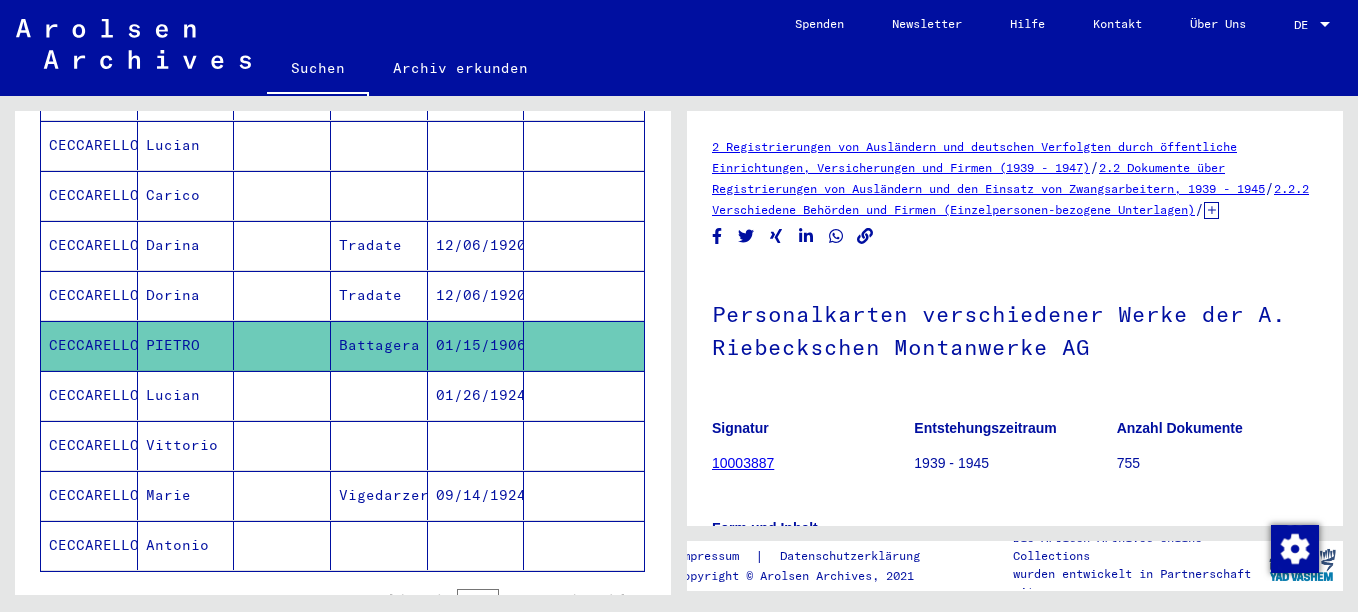 scroll, scrollTop: 0, scrollLeft: 0, axis: both 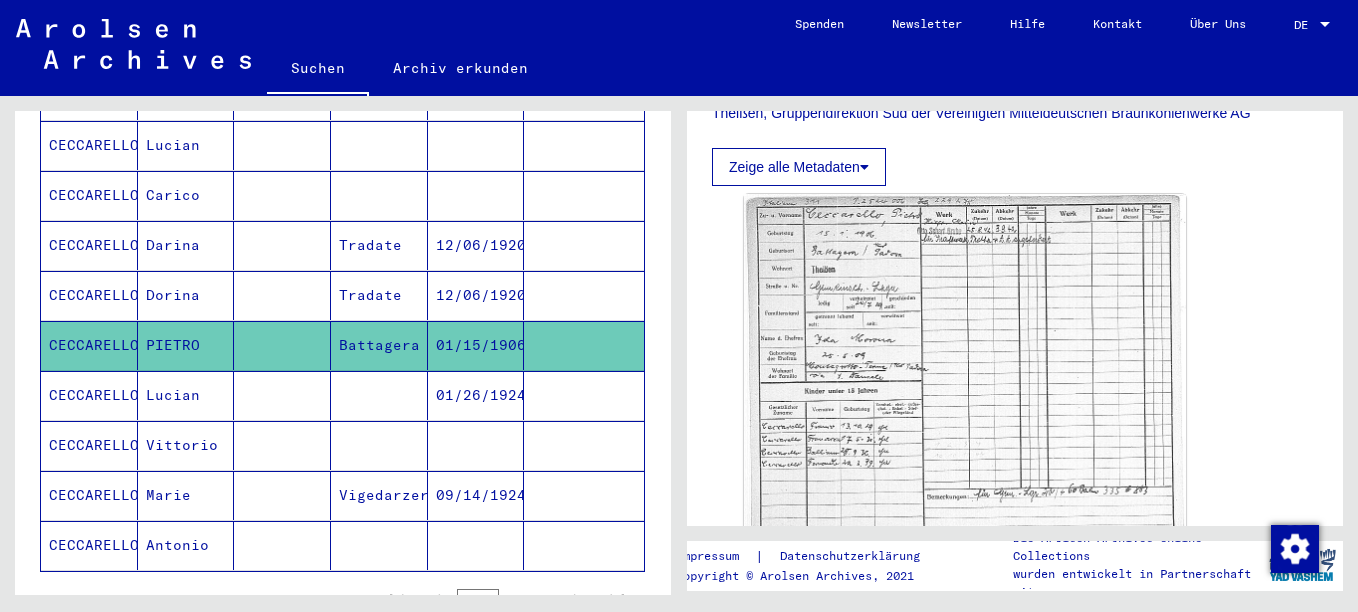 click 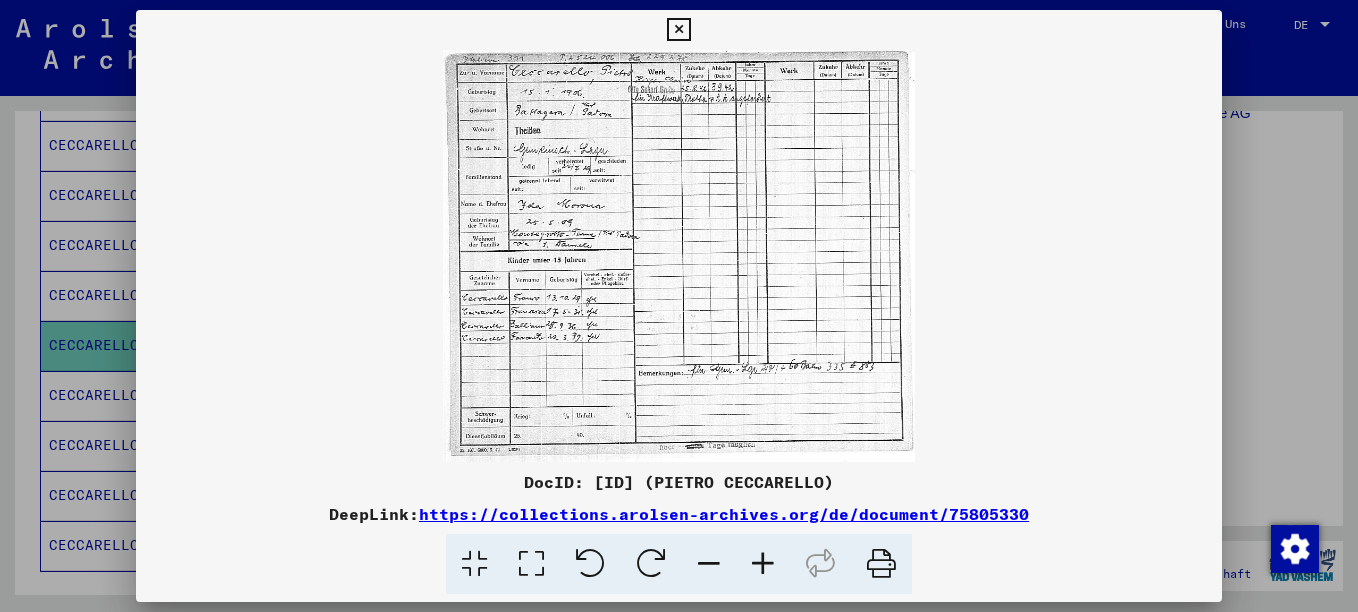 click at bounding box center [763, 564] 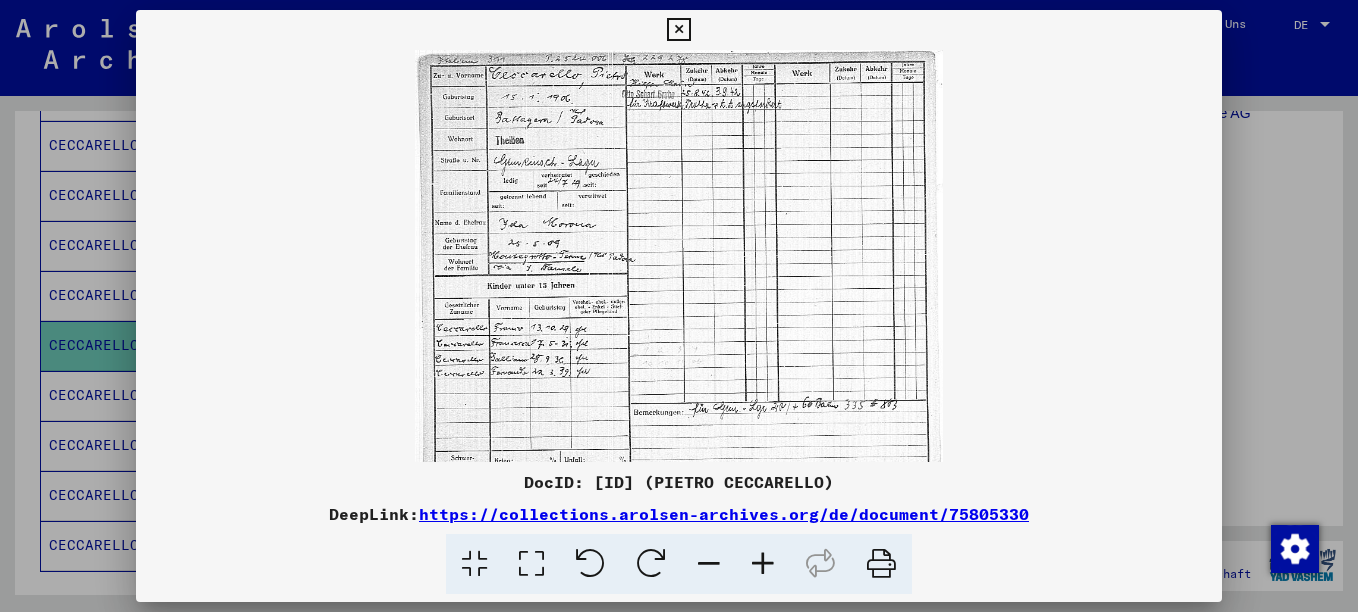 click at bounding box center (763, 564) 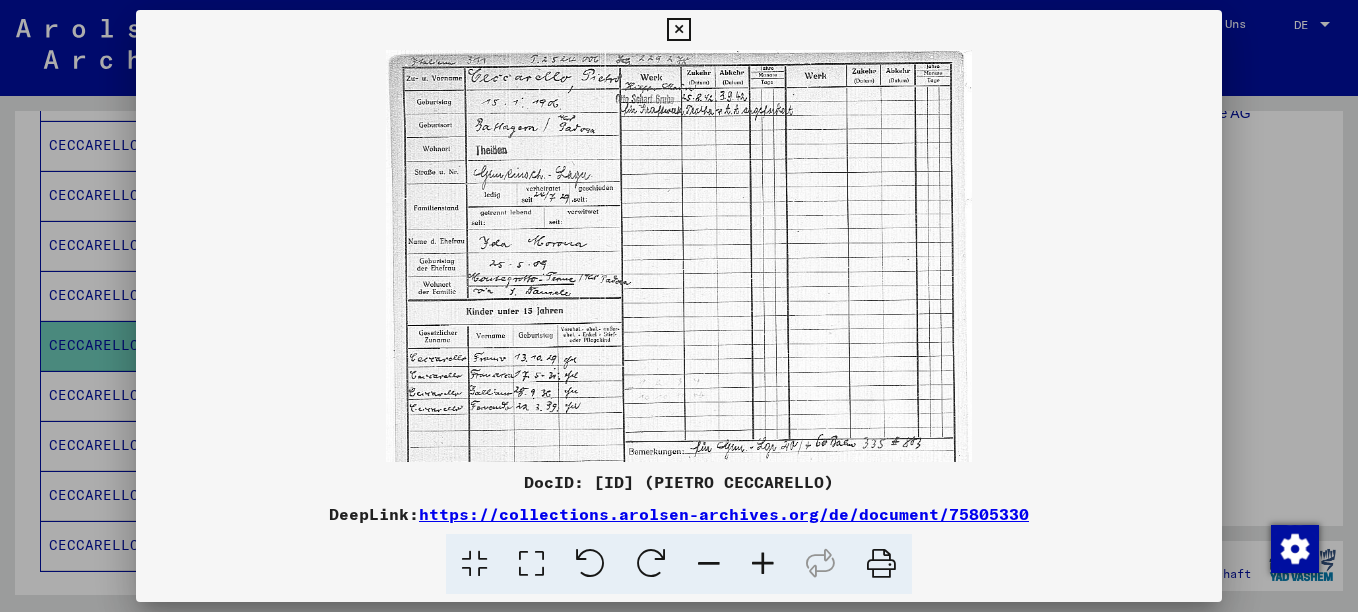 click at bounding box center [763, 564] 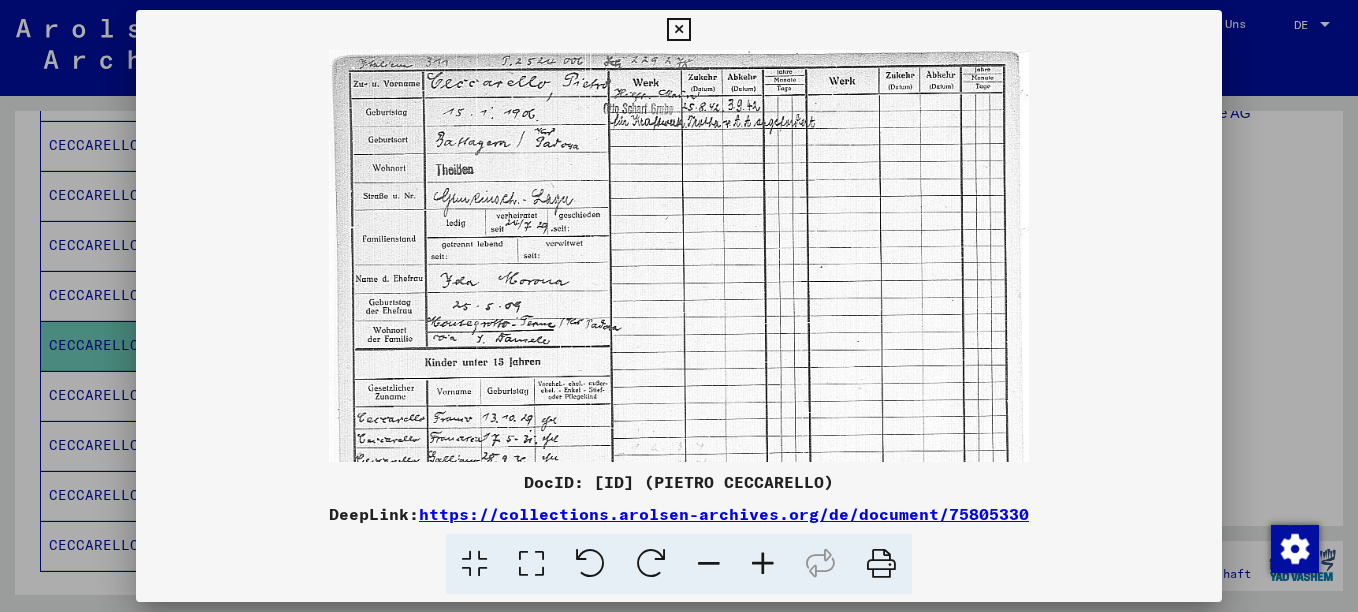 click at bounding box center (763, 564) 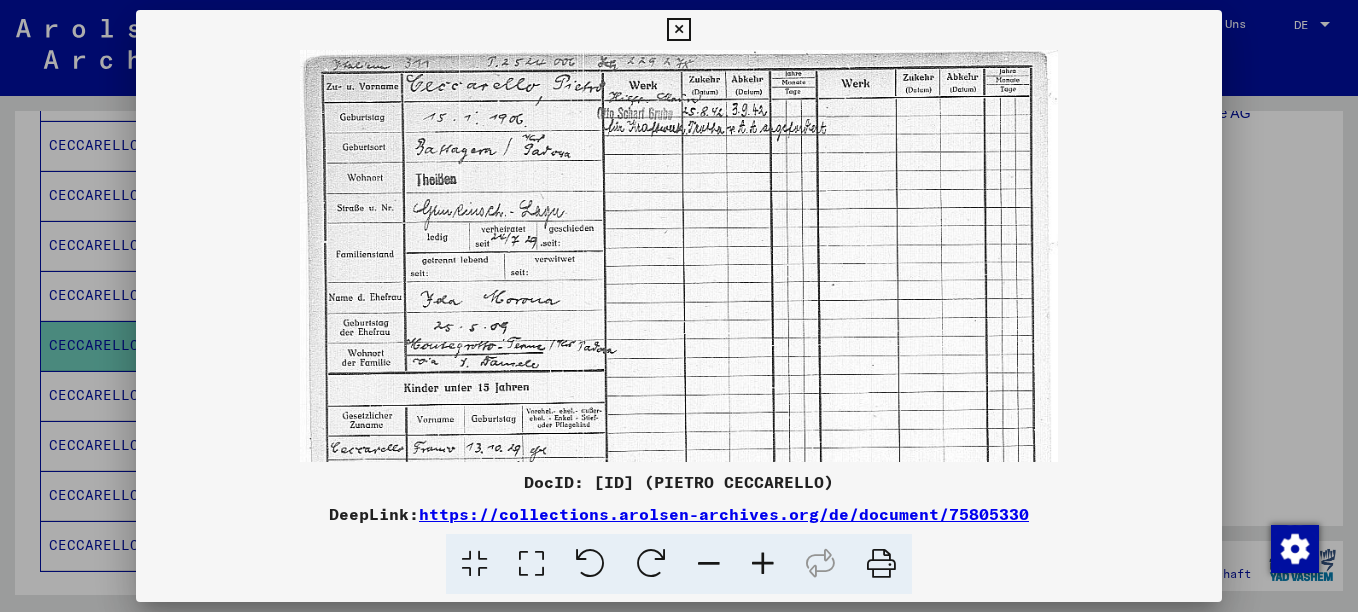 click at bounding box center (763, 564) 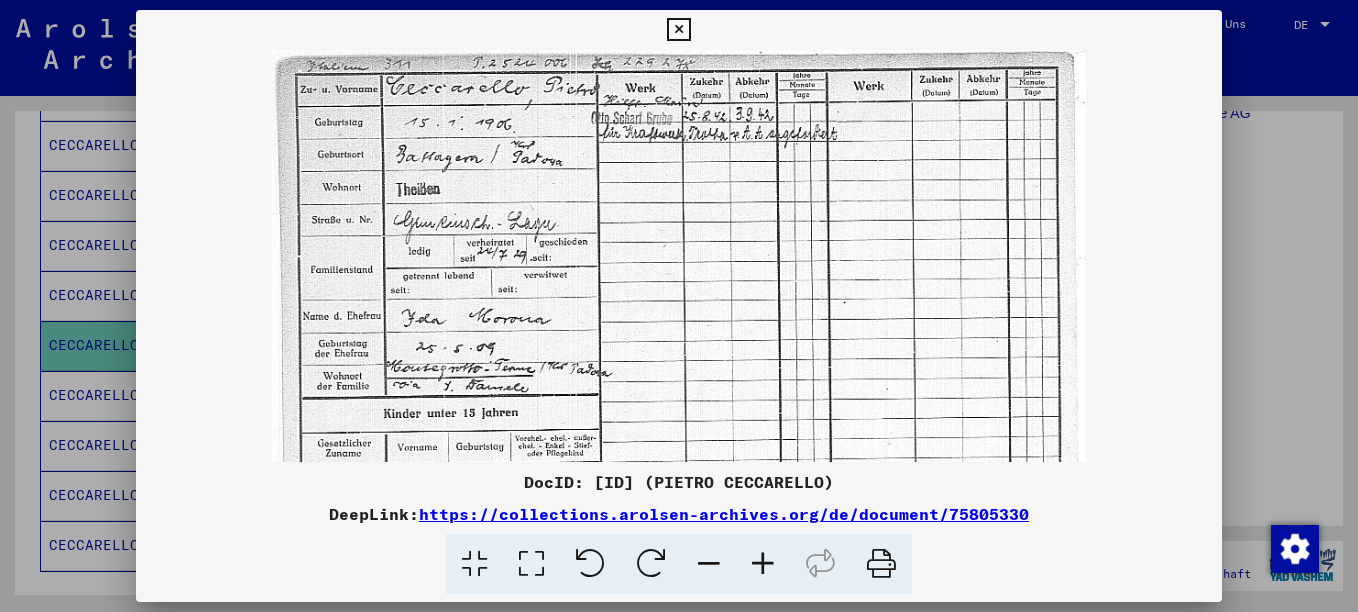 click at bounding box center (679, 306) 